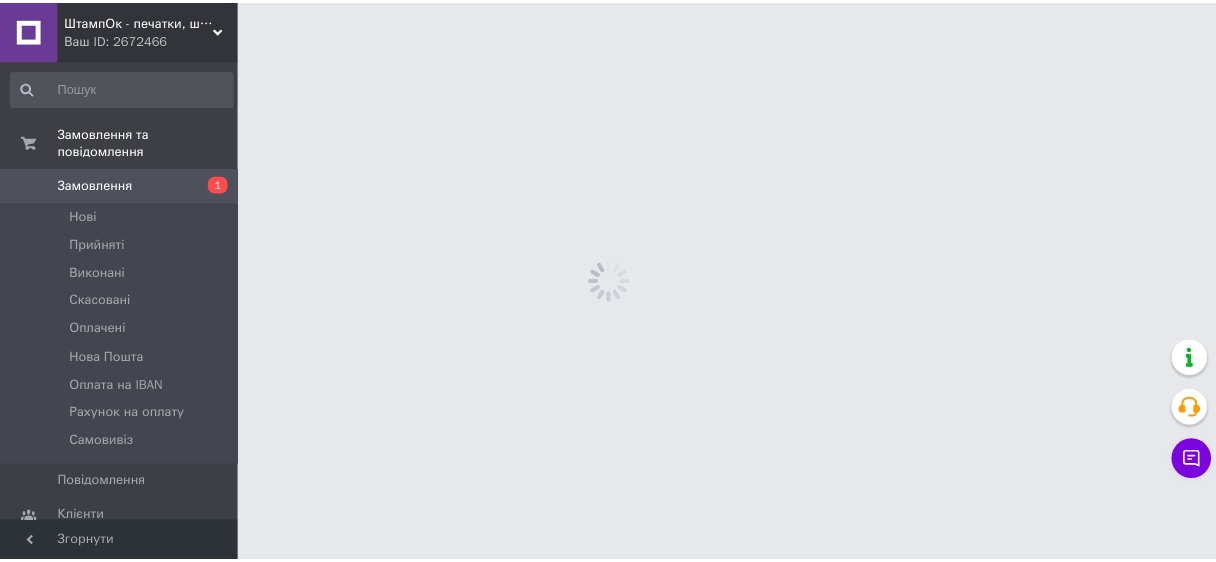 scroll, scrollTop: 0, scrollLeft: 0, axis: both 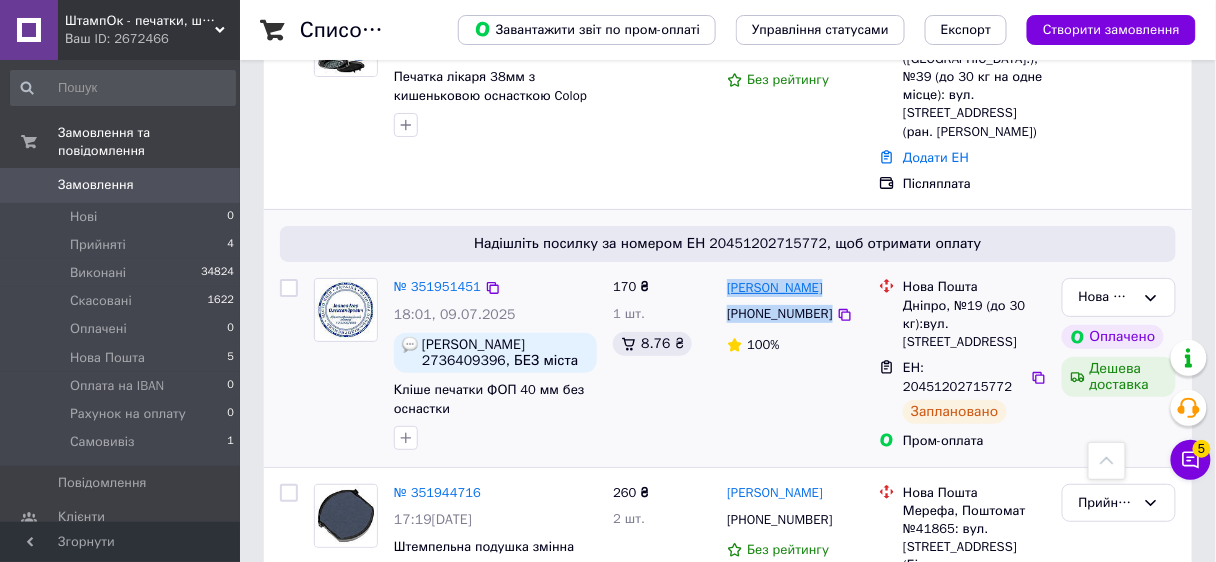 drag, startPoint x: 857, startPoint y: 165, endPoint x: 730, endPoint y: 131, distance: 131.47243 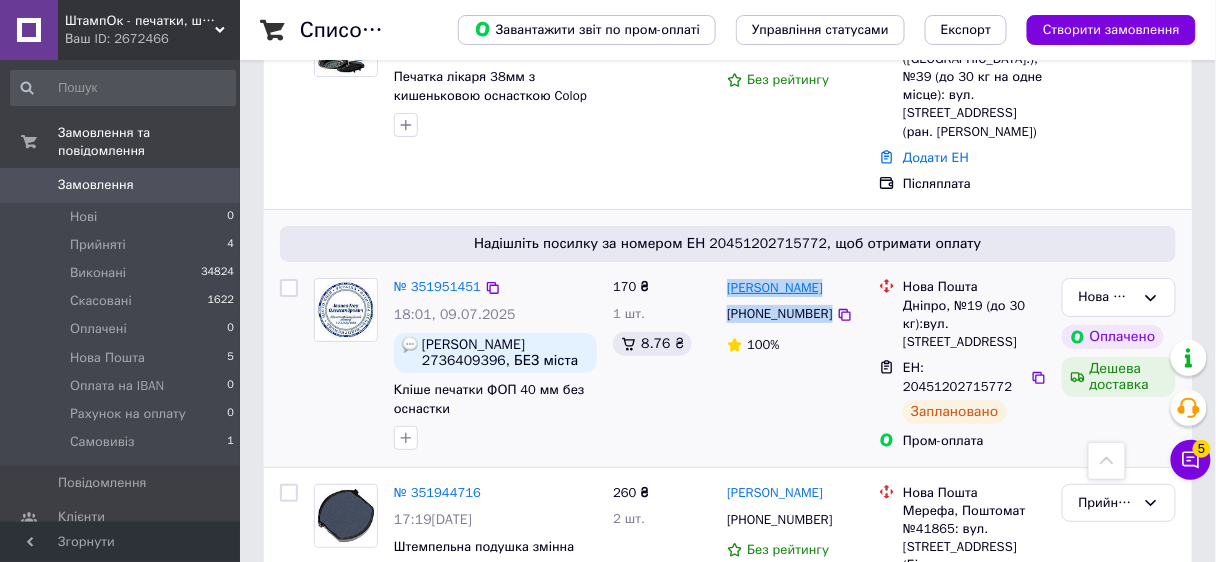 click on "Юрий Жиленко +380505250588 100%" at bounding box center (795, 364) 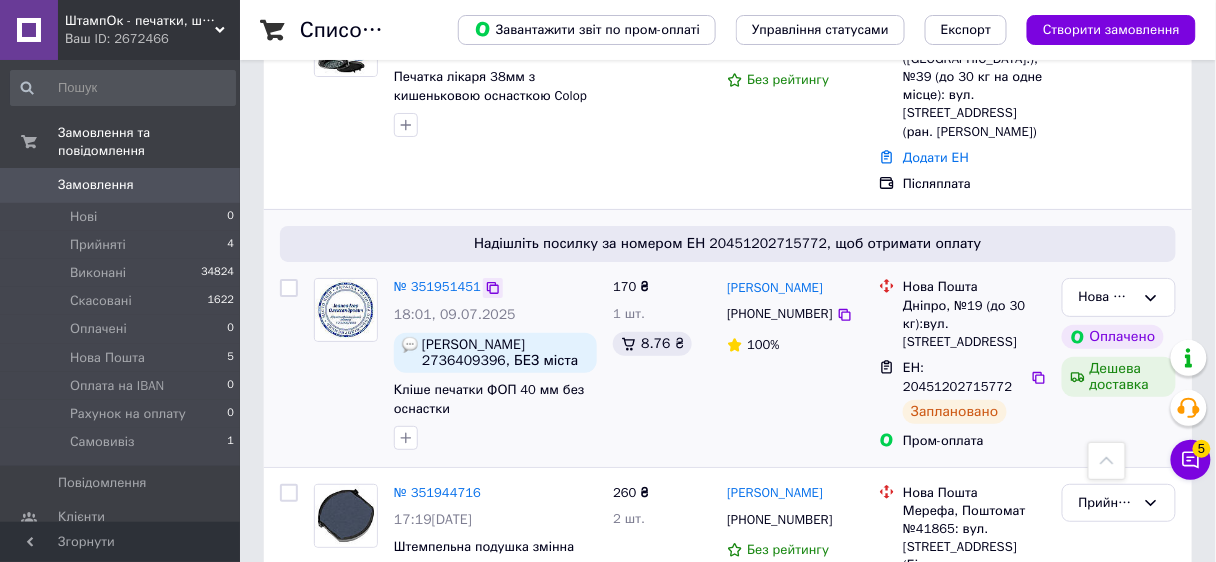click 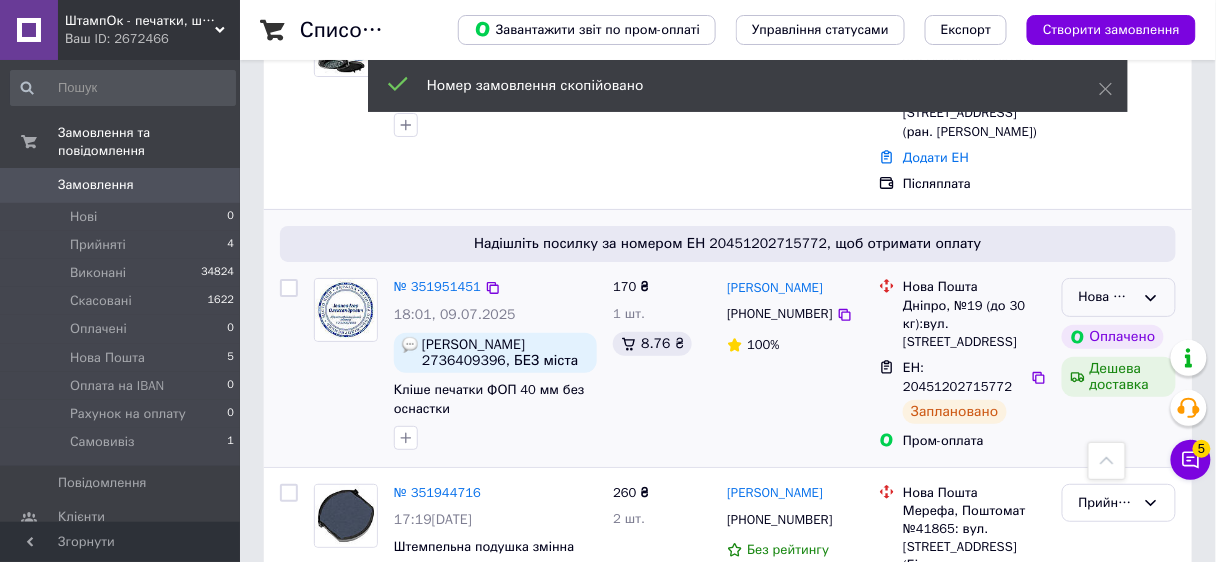click on "Нова Пошта" at bounding box center [1107, 297] 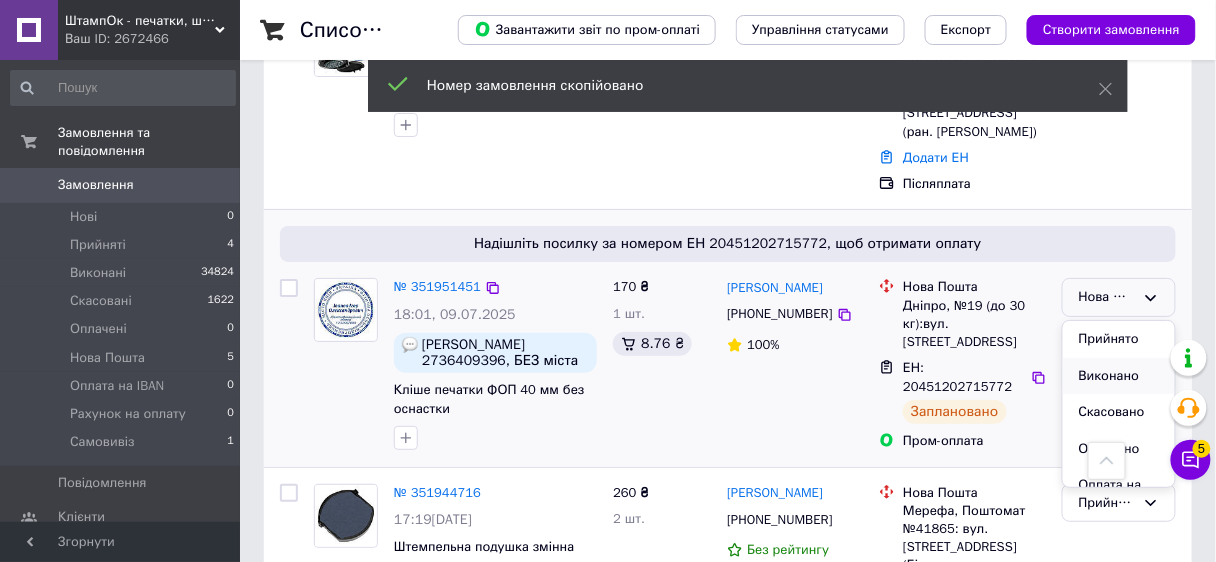 click on "Виконано" at bounding box center [1119, 376] 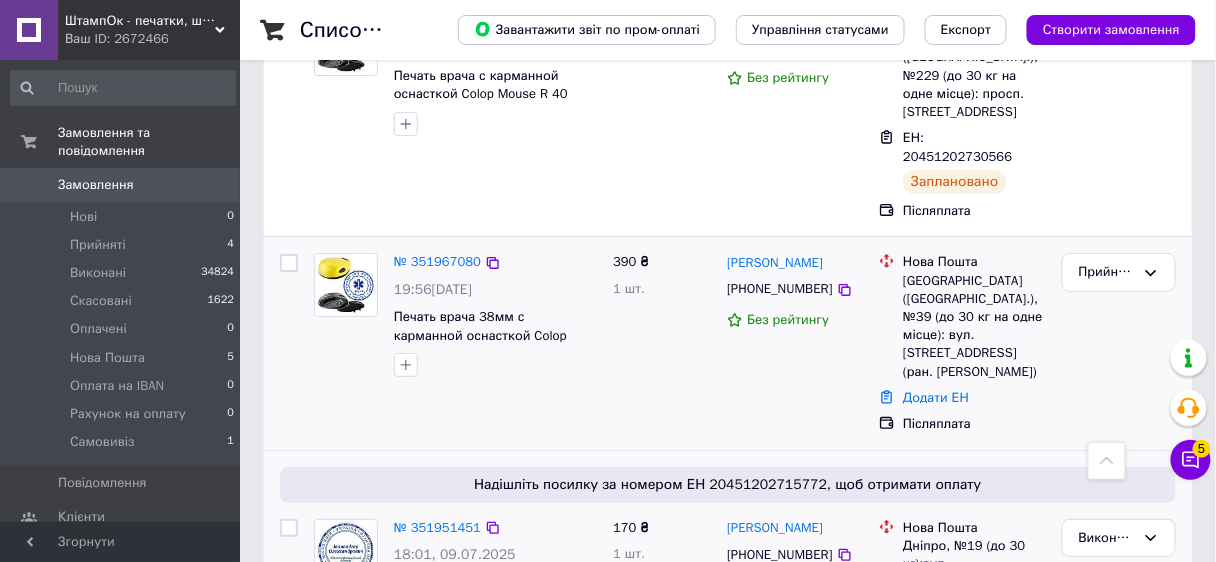 scroll, scrollTop: 1733, scrollLeft: 0, axis: vertical 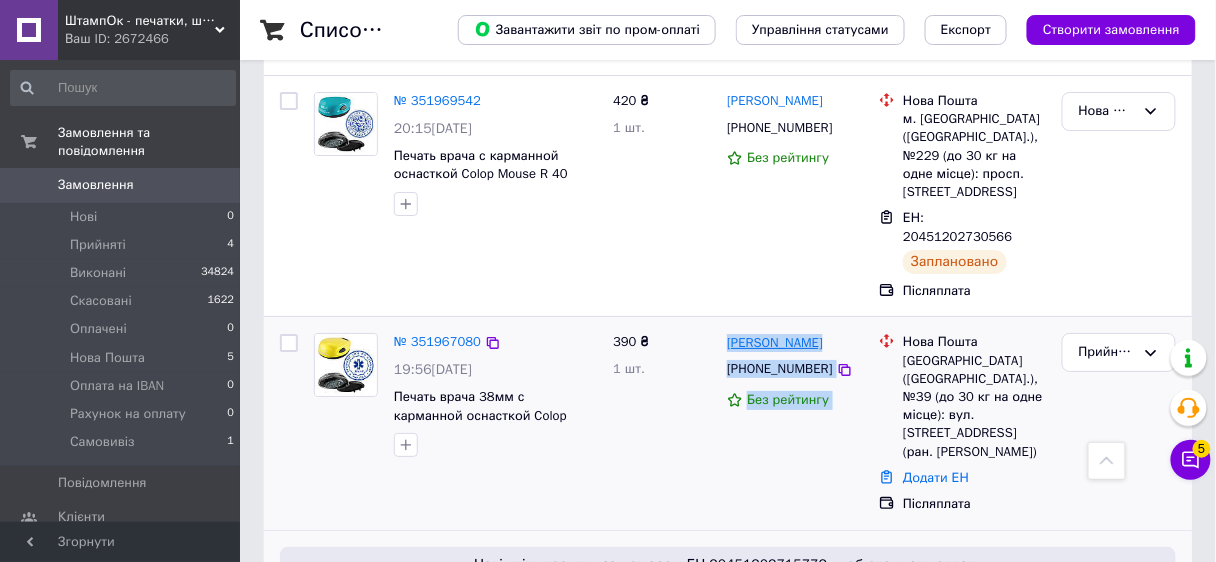 drag, startPoint x: 776, startPoint y: 191, endPoint x: 728, endPoint y: 197, distance: 48.373547 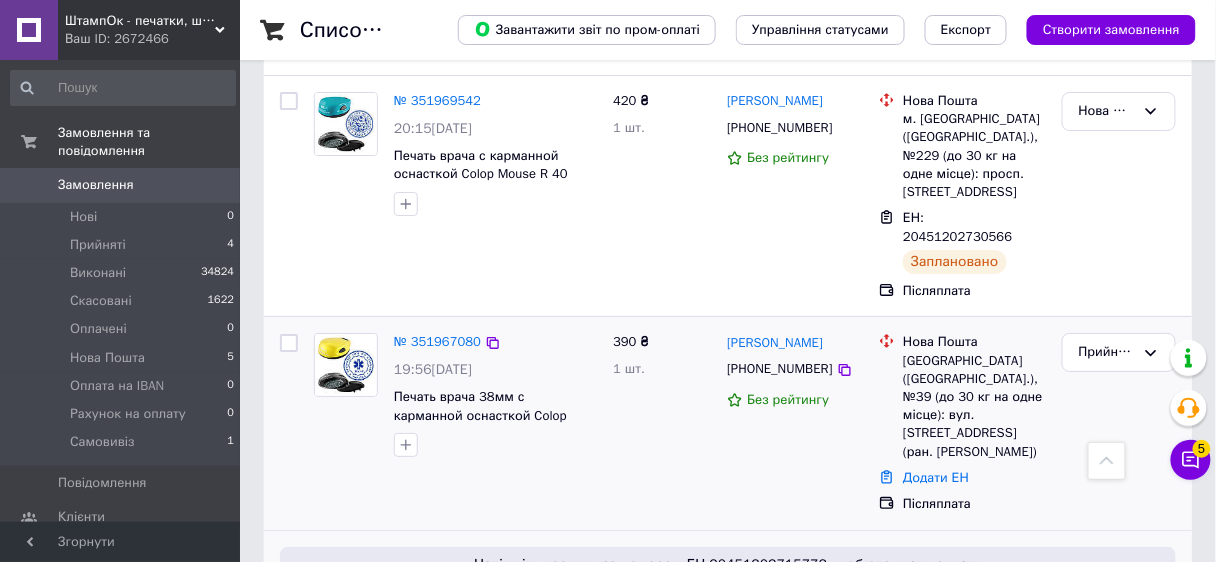 click on "390 ₴ 1 шт." at bounding box center [662, 423] 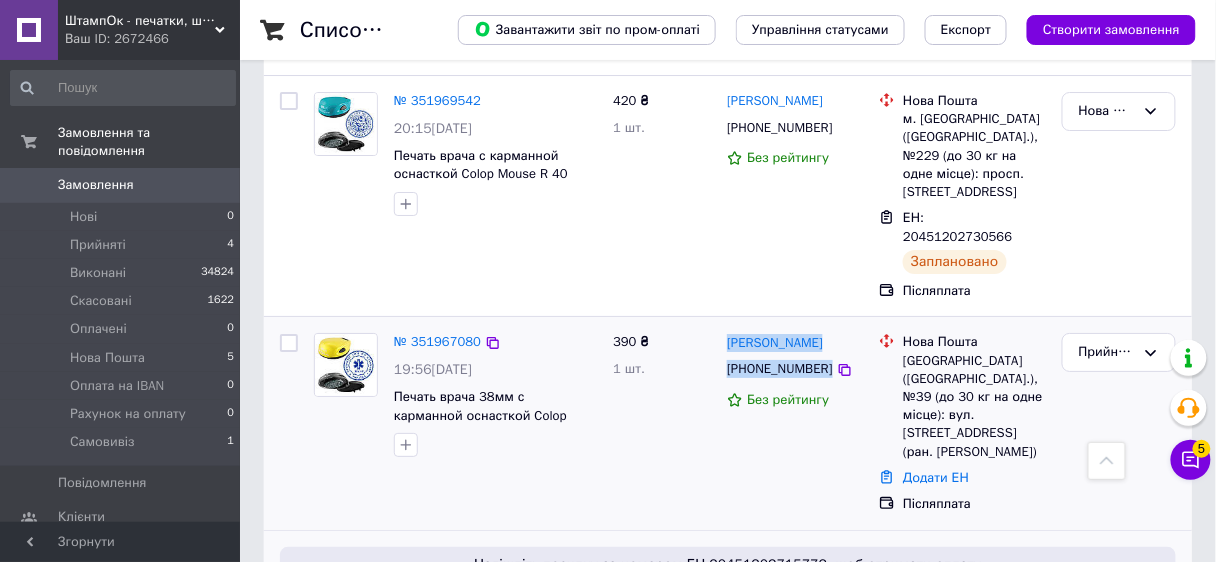 drag, startPoint x: 828, startPoint y: 212, endPoint x: 723, endPoint y: 196, distance: 106.21205 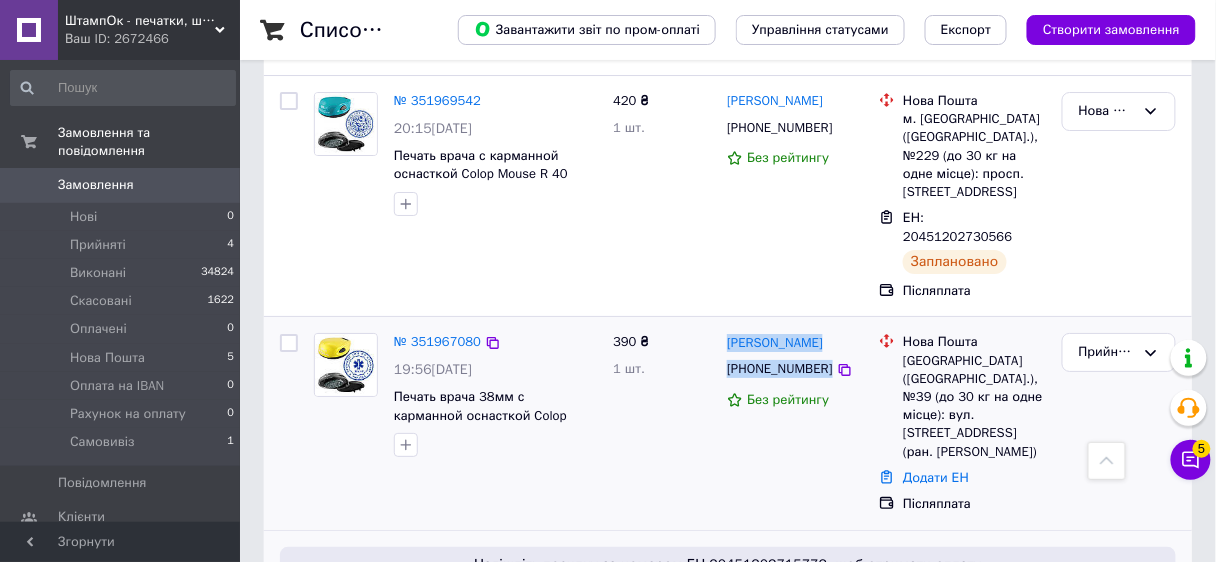 click on "Владислав Макаров +380683487297 Без рейтингу" at bounding box center (795, 423) 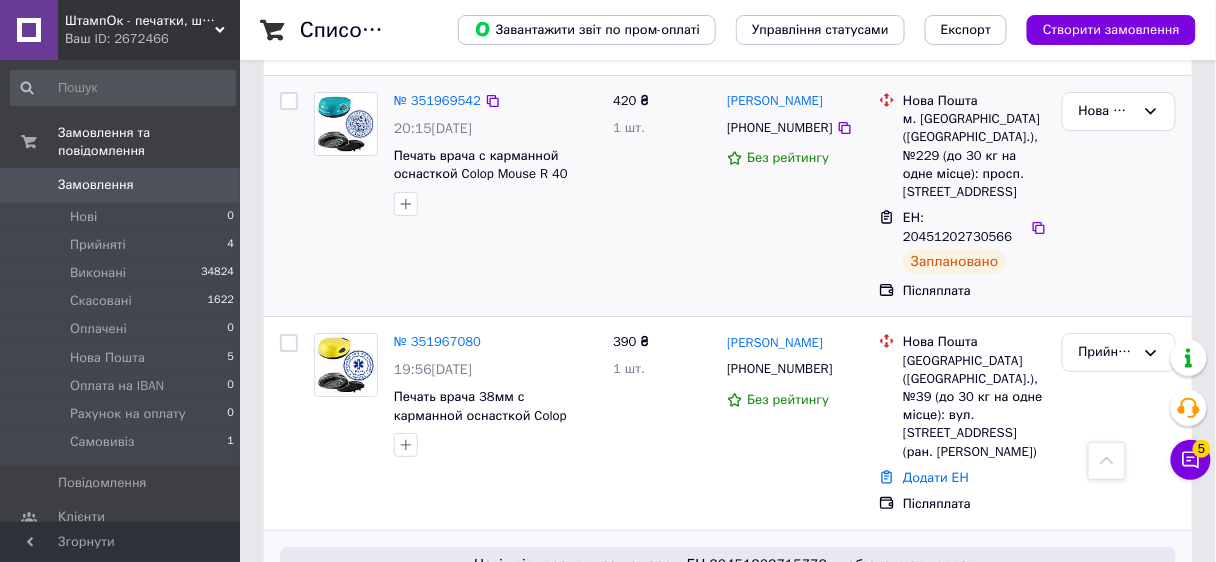 drag, startPoint x: 446, startPoint y: 199, endPoint x: 460, endPoint y: 150, distance: 50.96077 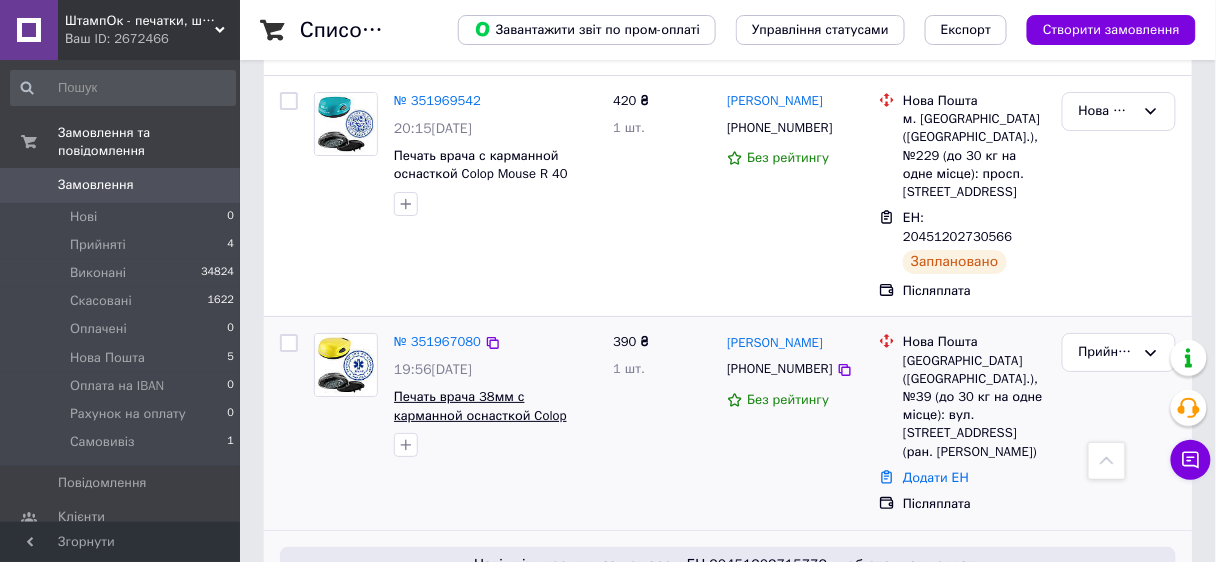scroll, scrollTop: 1493, scrollLeft: 0, axis: vertical 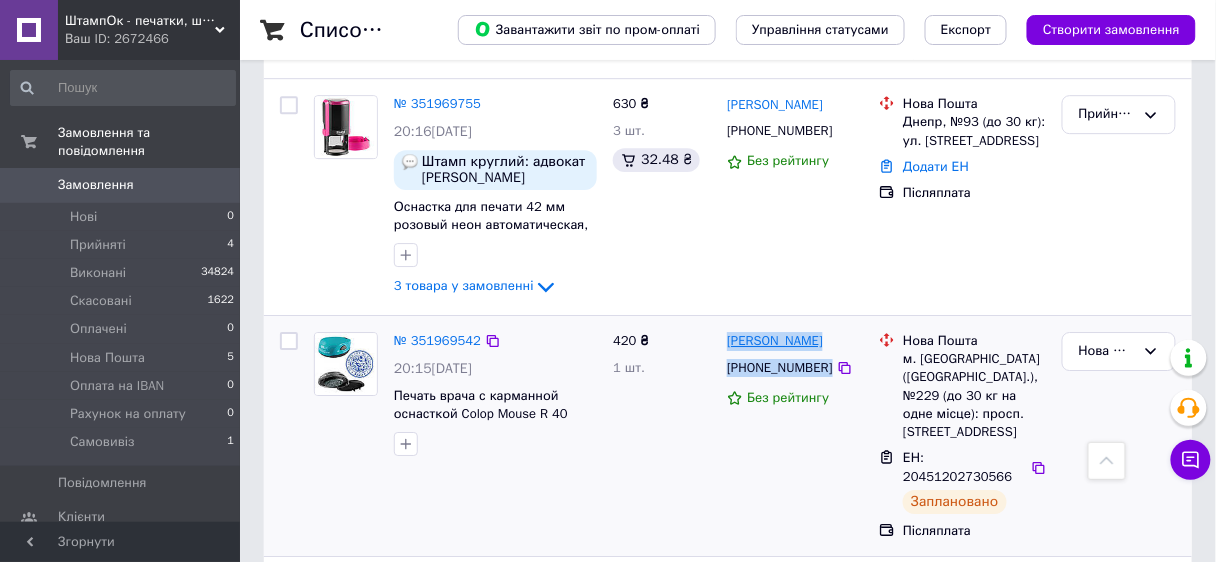 drag, startPoint x: 854, startPoint y: 257, endPoint x: 728, endPoint y: 227, distance: 129.5222 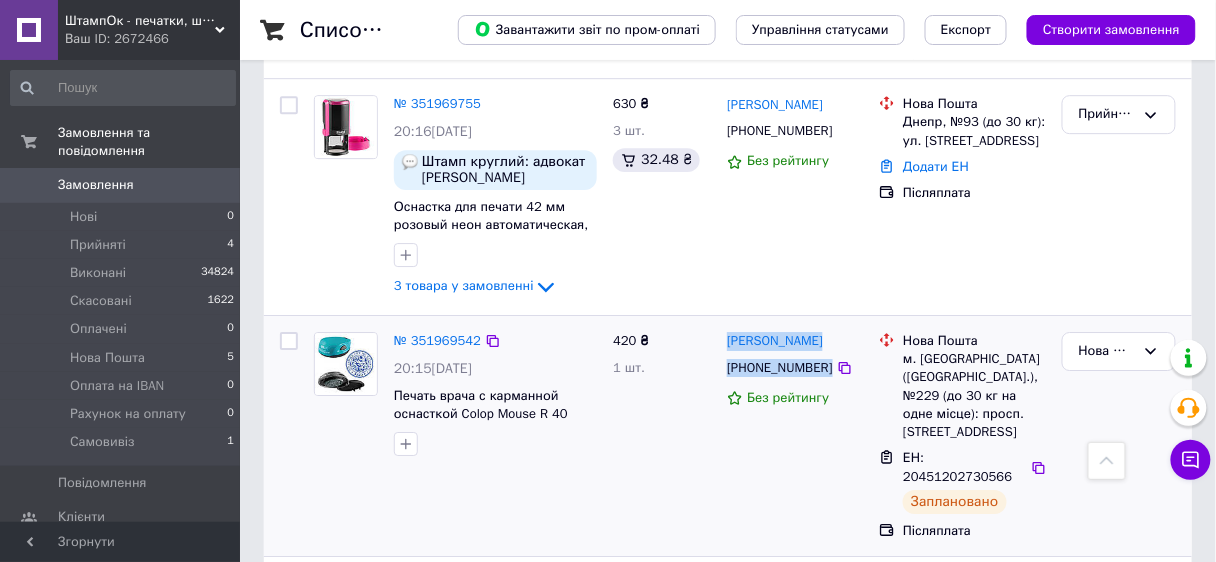 copy on "Олена Литвинюк +380971410753" 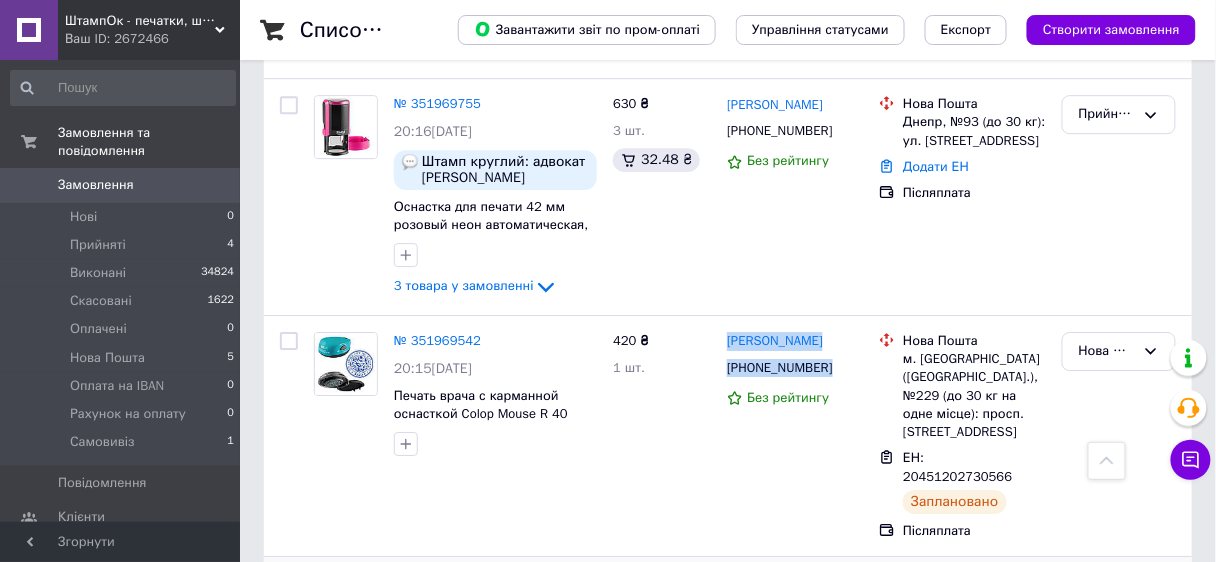 copy on "Олена Литвинюк +380971410753" 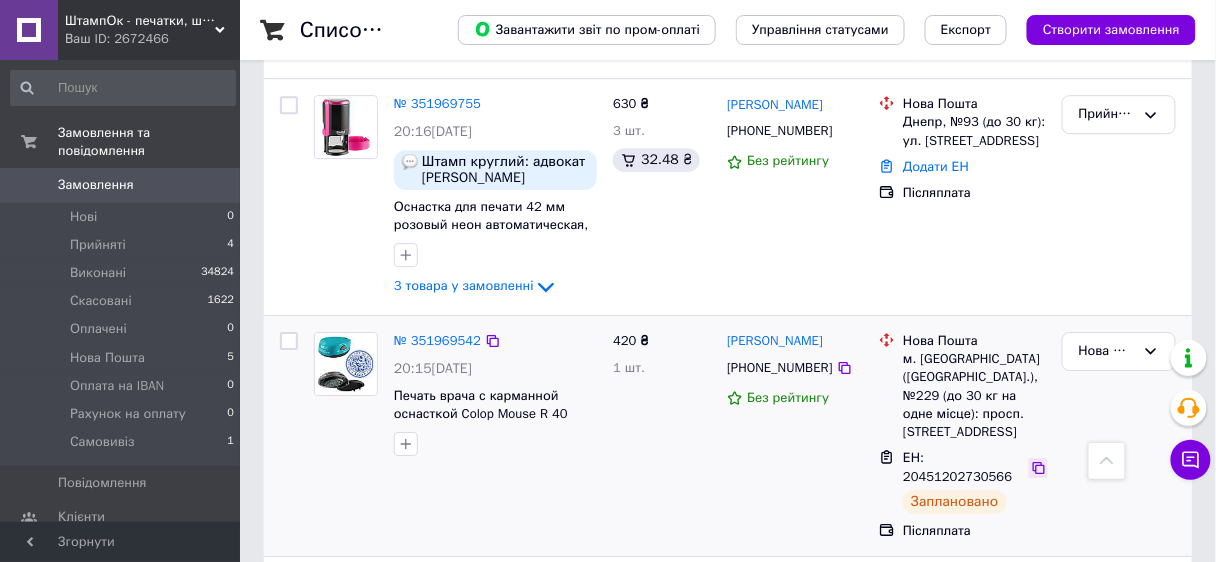 click 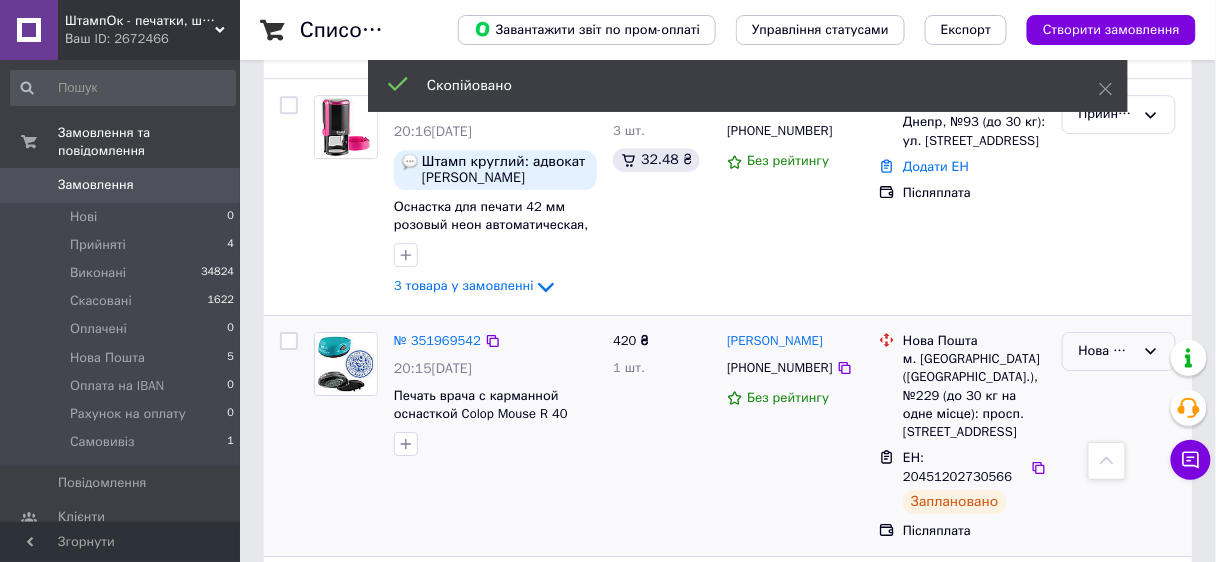 click on "Нова Пошта" at bounding box center [1107, 351] 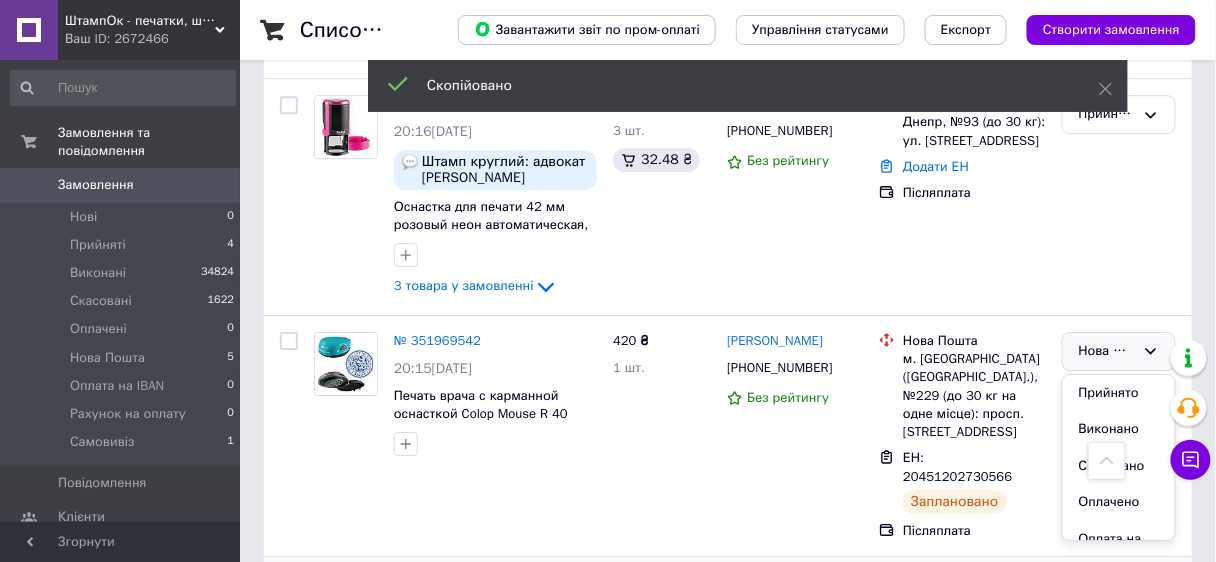 drag, startPoint x: 1095, startPoint y: 314, endPoint x: 331, endPoint y: 559, distance: 802.32227 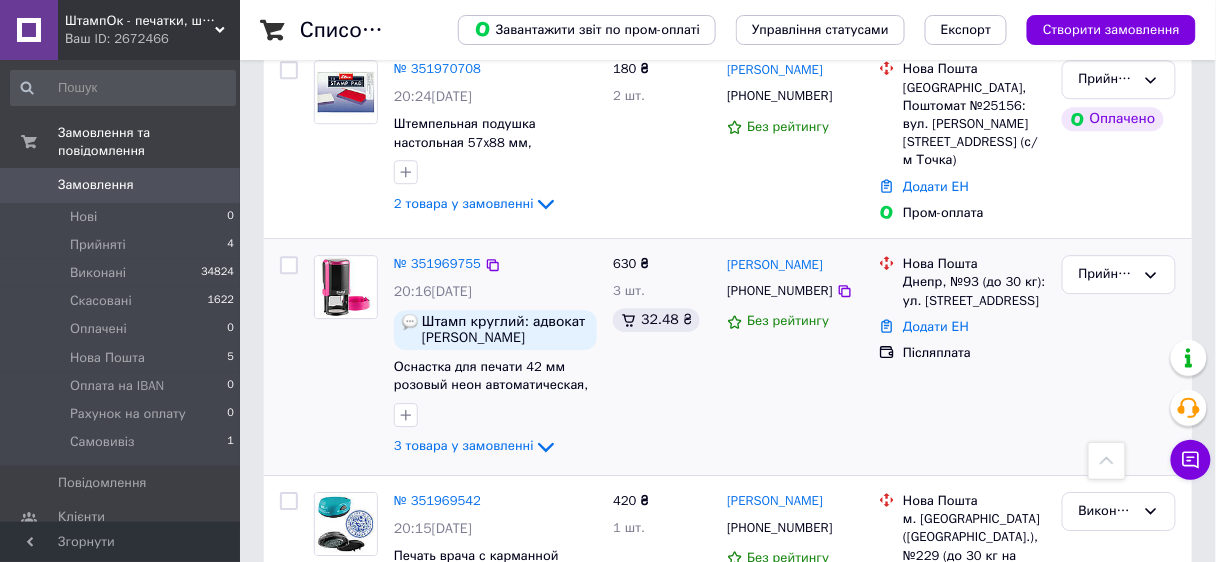 scroll, scrollTop: 1253, scrollLeft: 0, axis: vertical 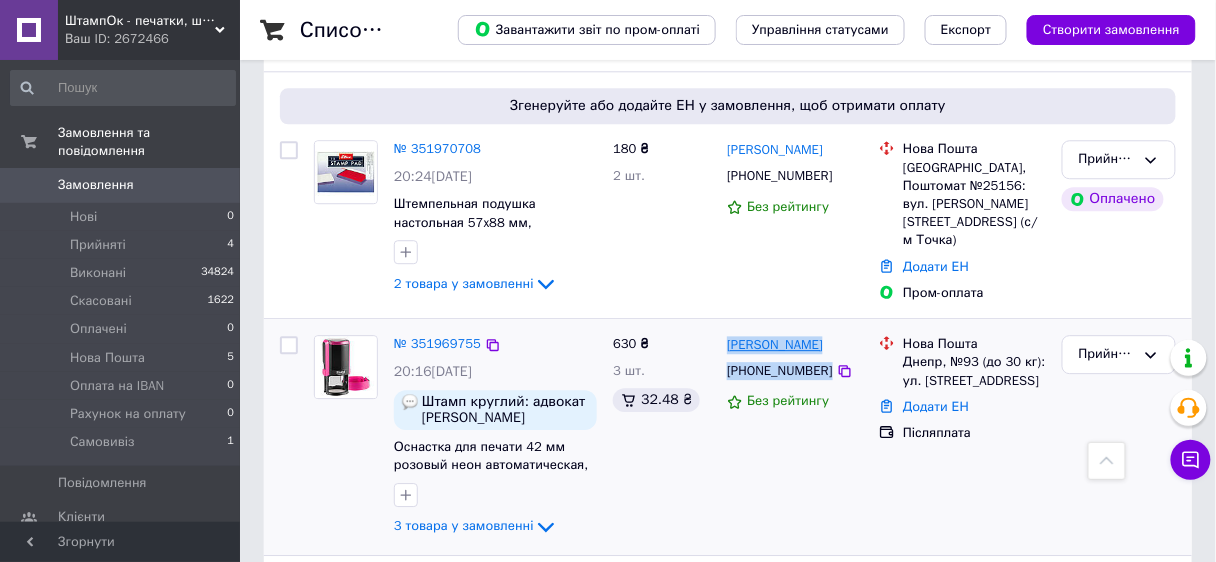 drag, startPoint x: 855, startPoint y: 263, endPoint x: 727, endPoint y: 230, distance: 132.18547 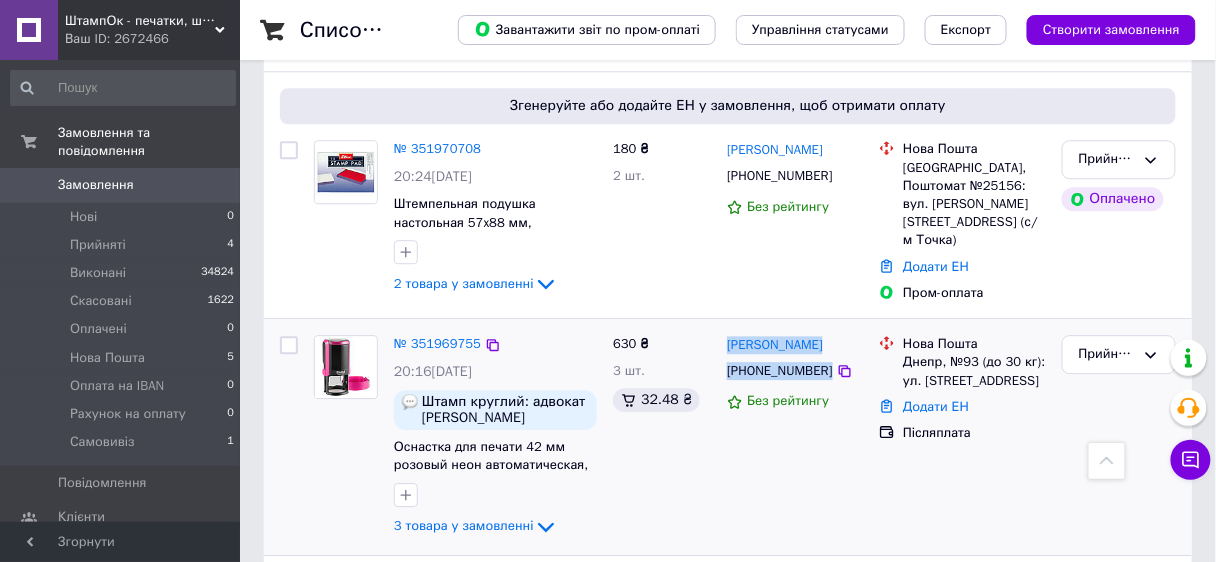 copy on "Оксана Головня +380687983680" 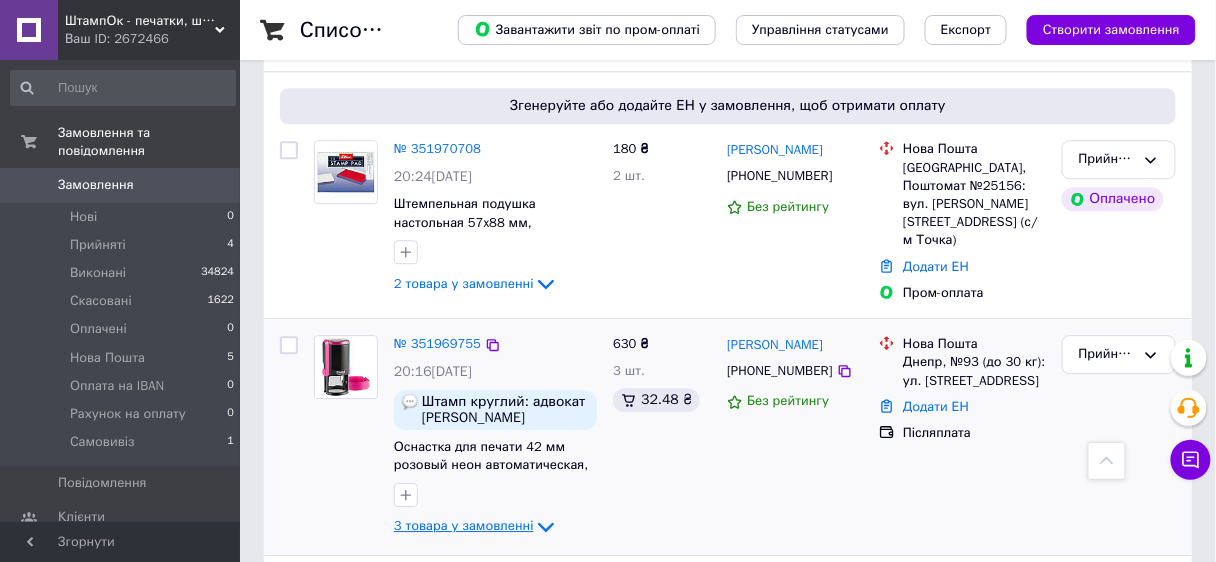 click 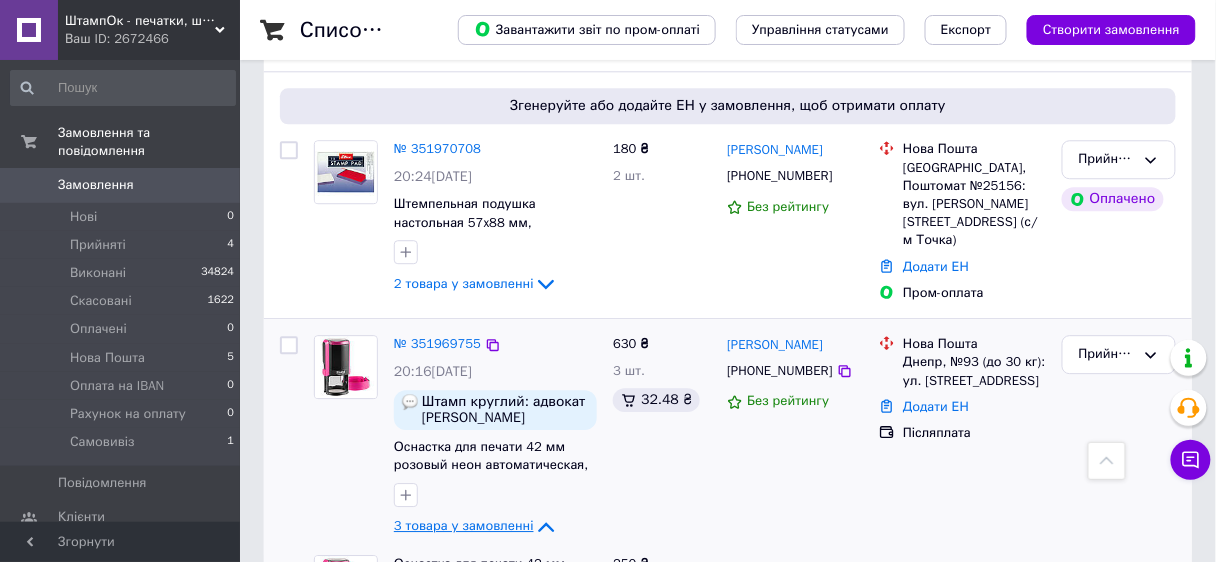 scroll, scrollTop: 1413, scrollLeft: 0, axis: vertical 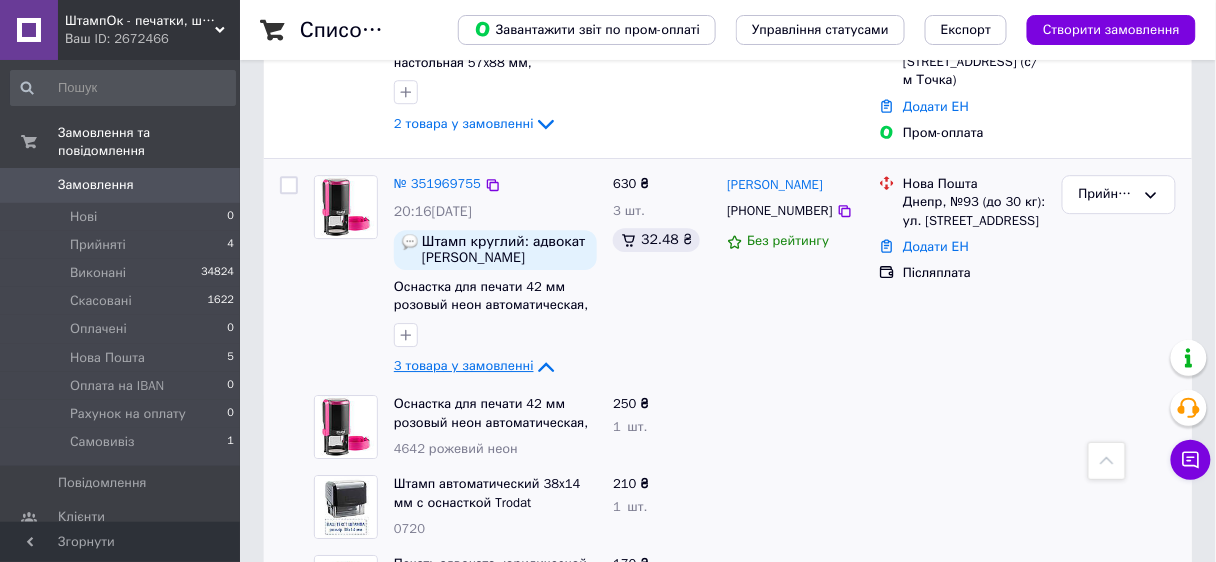 click 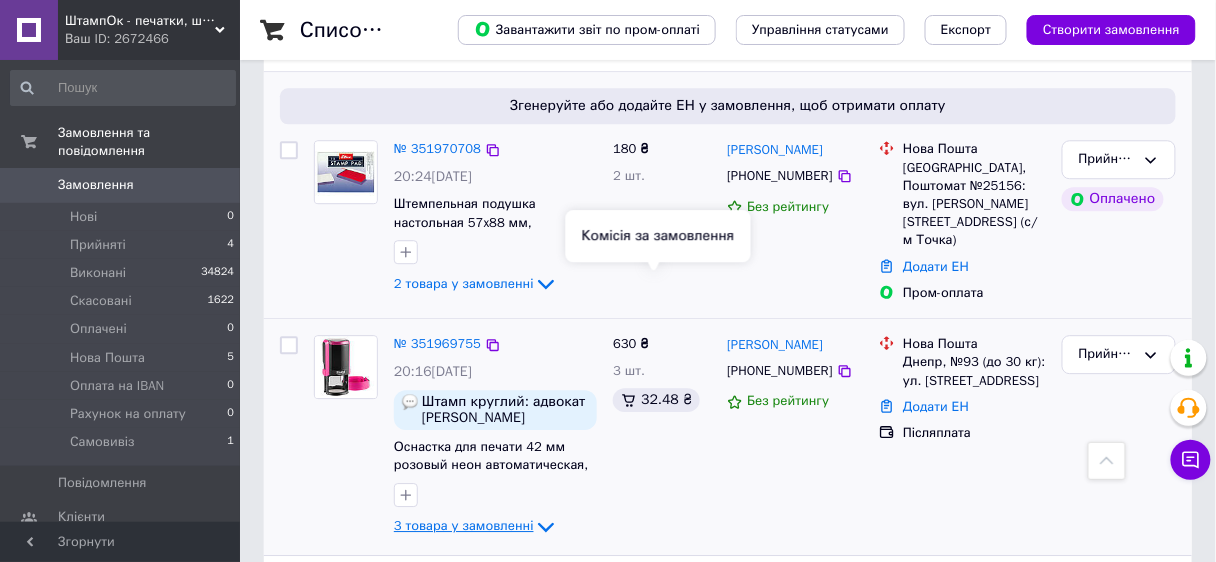 scroll, scrollTop: 1013, scrollLeft: 0, axis: vertical 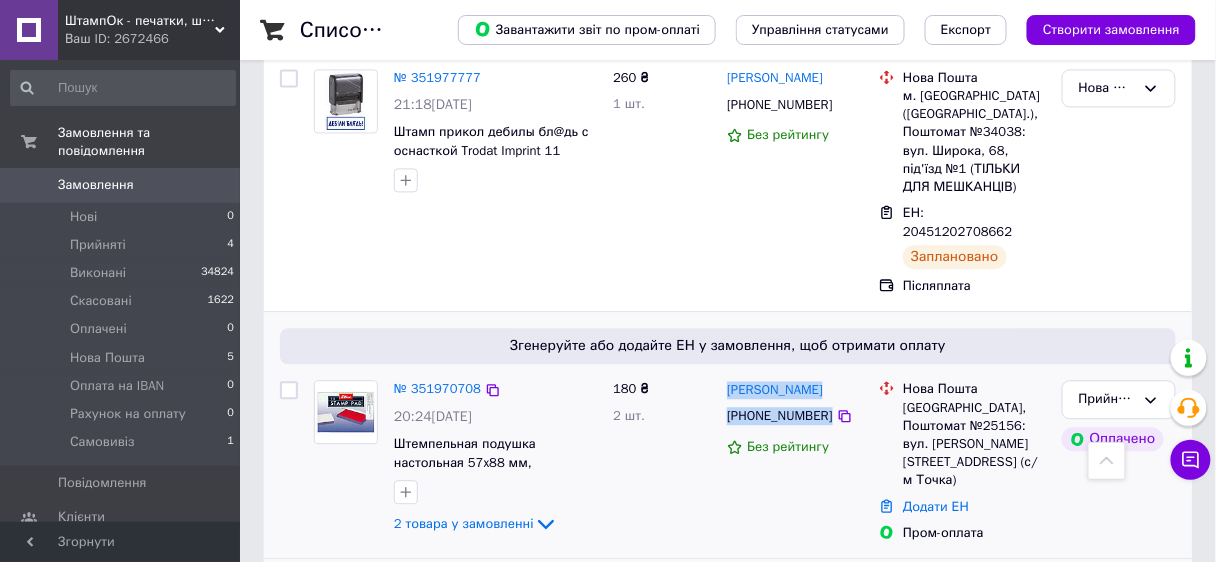drag, startPoint x: 860, startPoint y: 303, endPoint x: 725, endPoint y: 282, distance: 136.62357 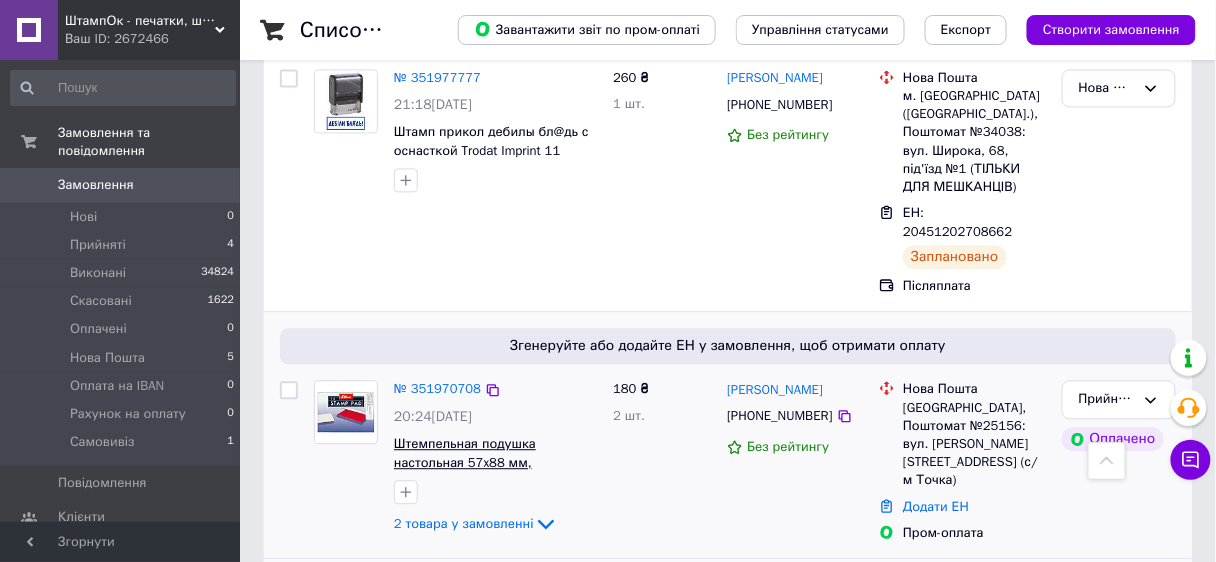 drag, startPoint x: 537, startPoint y: 414, endPoint x: 562, endPoint y: 355, distance: 64.07808 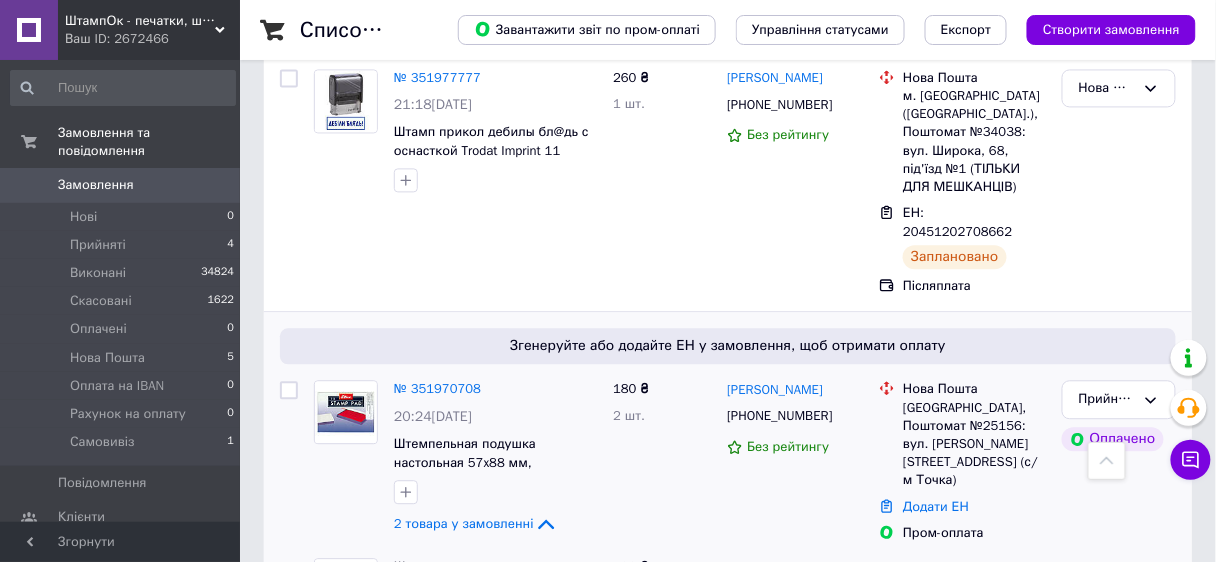 scroll, scrollTop: 1173, scrollLeft: 0, axis: vertical 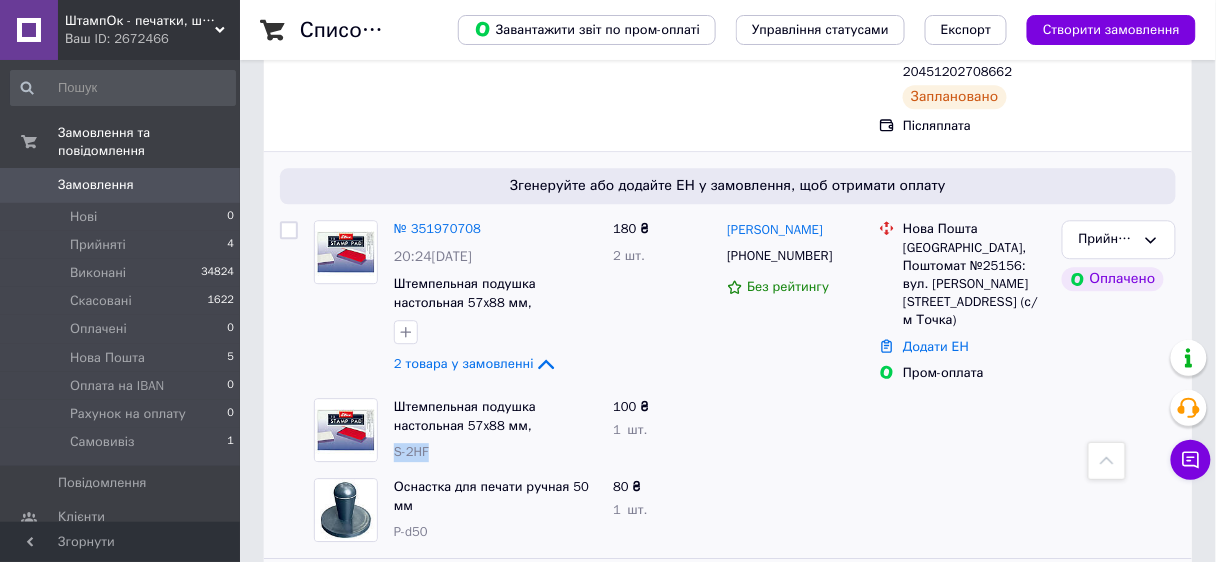 drag, startPoint x: 439, startPoint y: 342, endPoint x: 385, endPoint y: 341, distance: 54.00926 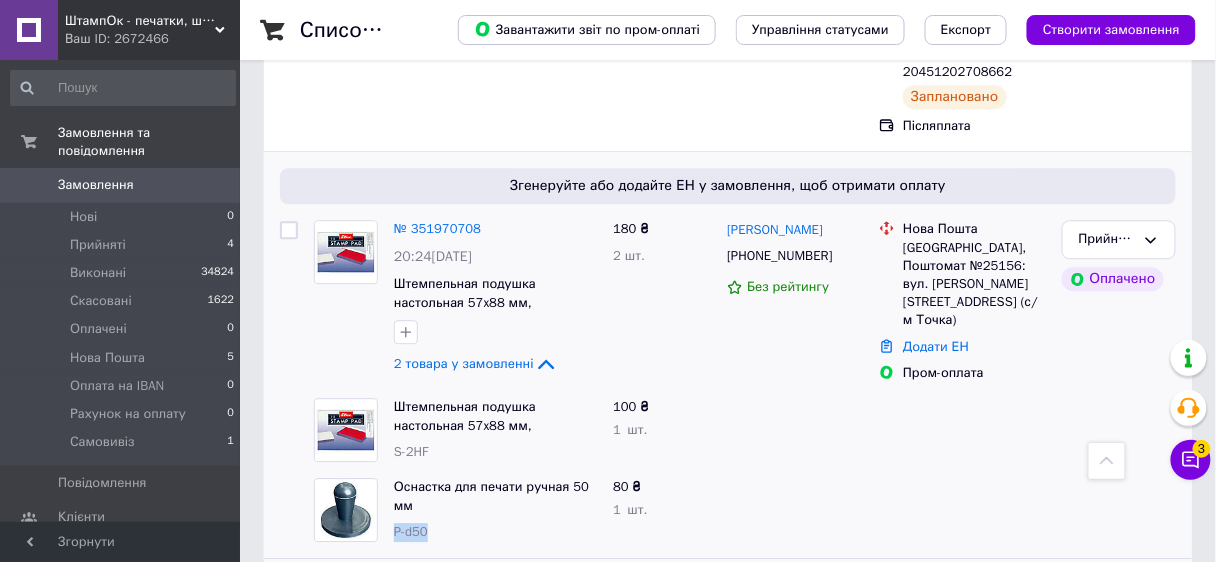 drag, startPoint x: 428, startPoint y: 417, endPoint x: 394, endPoint y: 420, distance: 34.132095 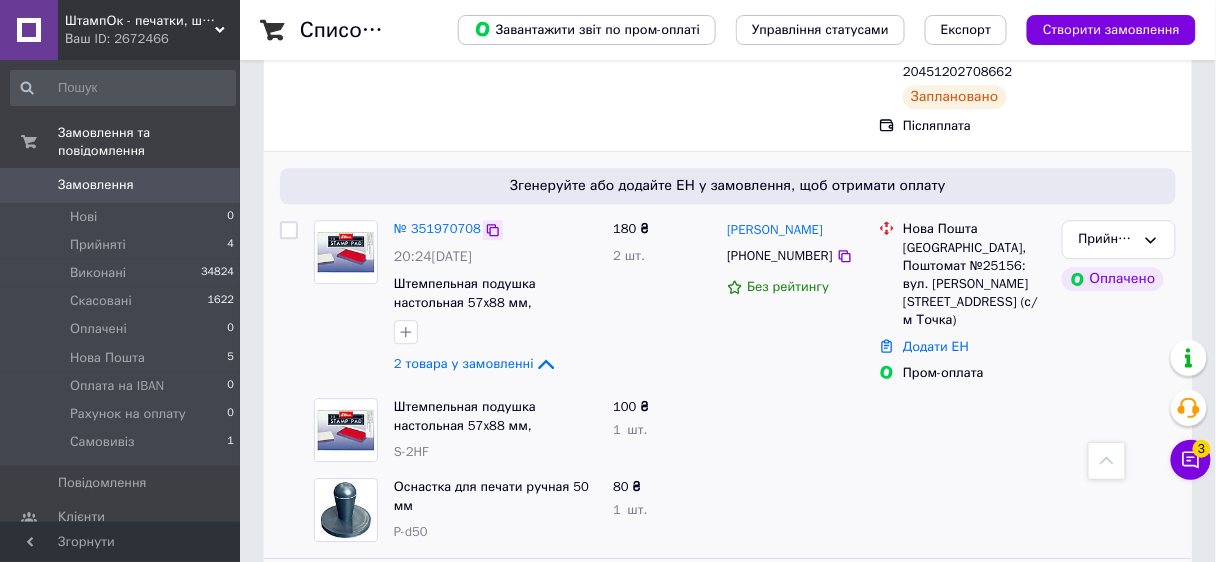 click 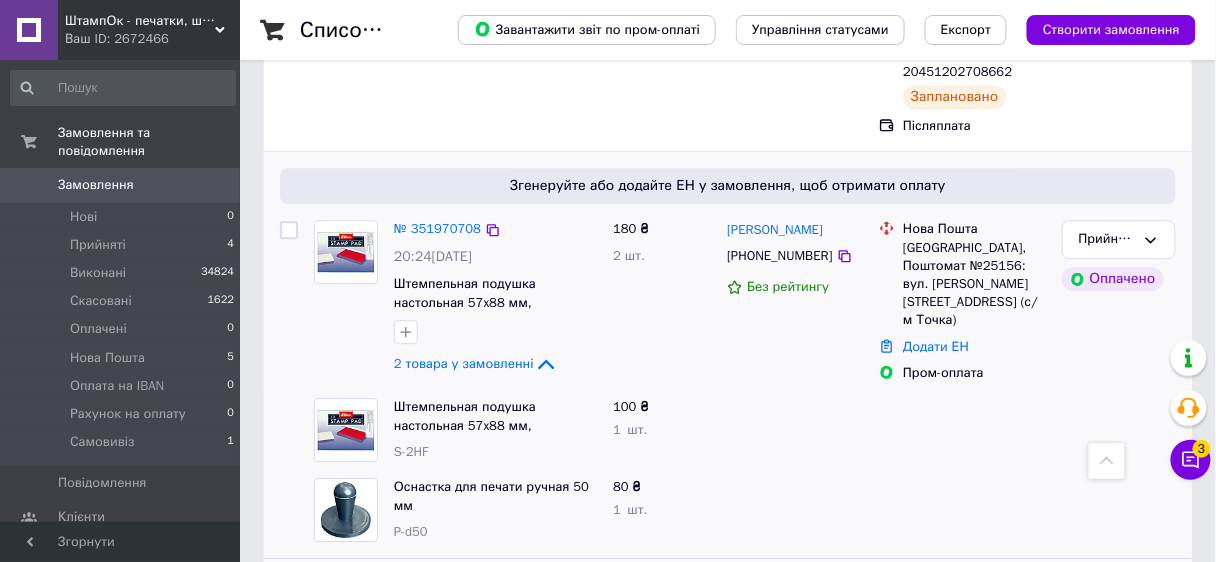 drag, startPoint x: 538, startPoint y: 250, endPoint x: 633, endPoint y: 256, distance: 95.189285 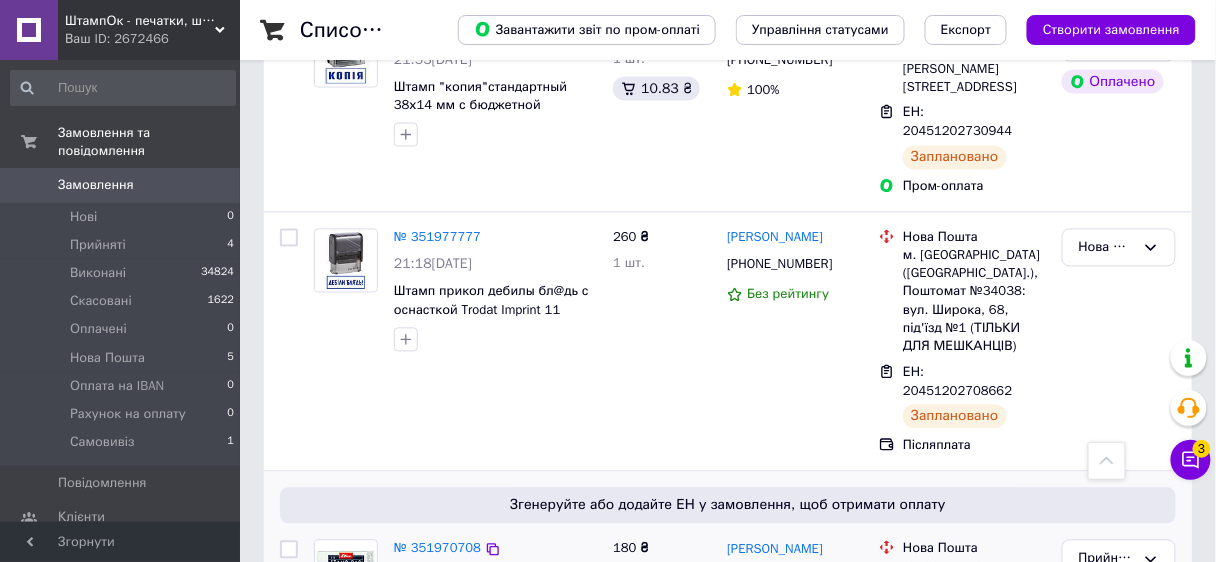 scroll, scrollTop: 773, scrollLeft: 0, axis: vertical 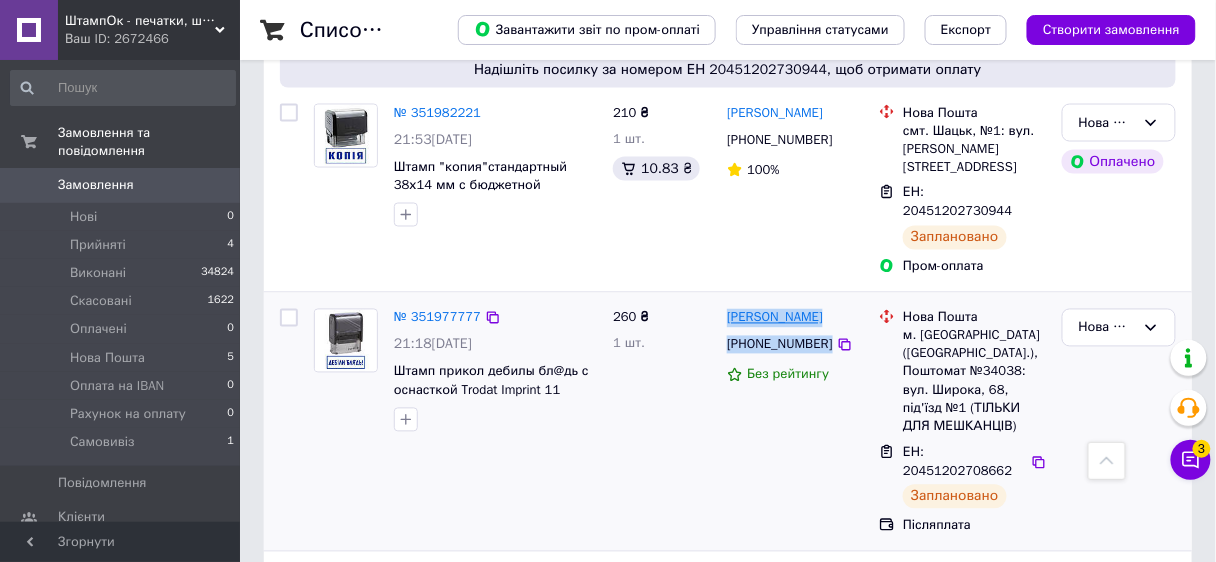 drag, startPoint x: 860, startPoint y: 270, endPoint x: 728, endPoint y: 239, distance: 135.5913 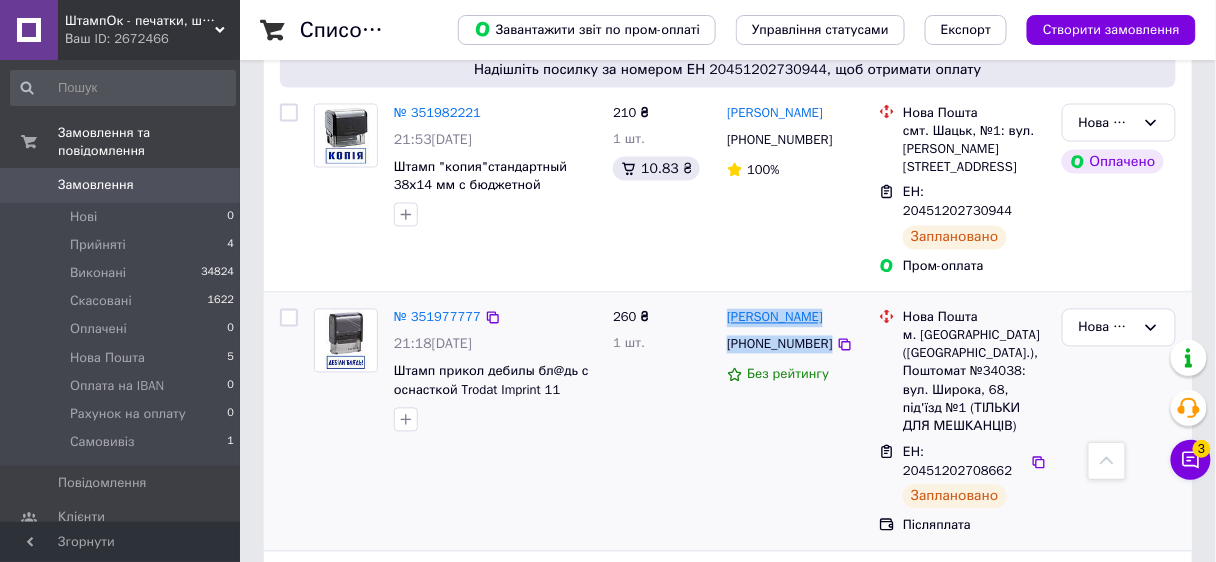 click on "Софія Левицька +380980505697 Без рейтингу" at bounding box center (795, 422) 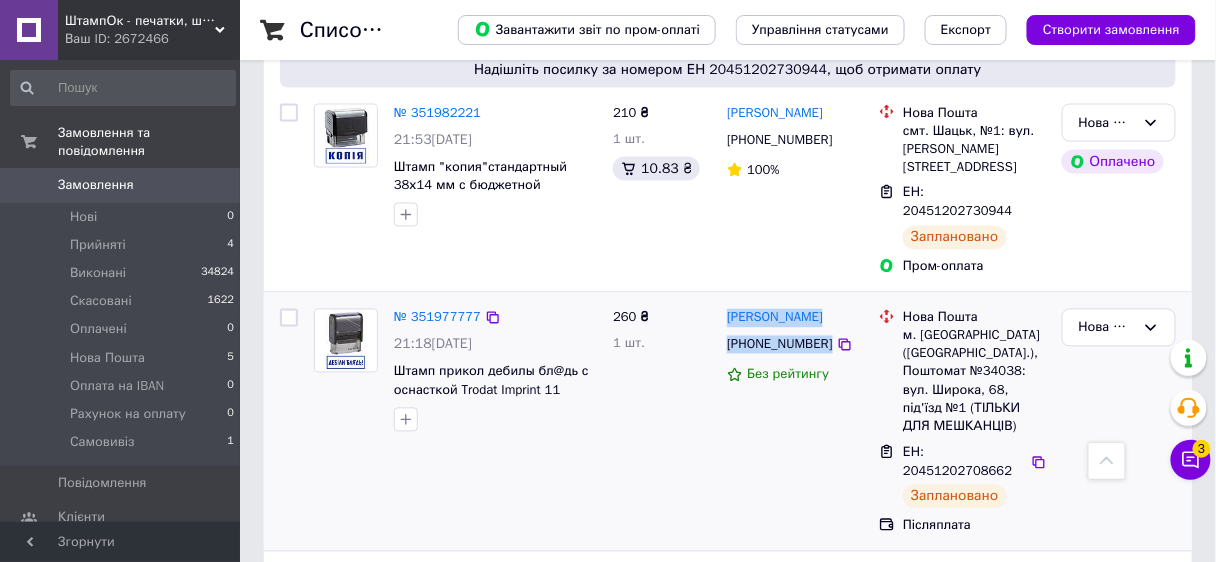 copy on "Софія Левицька +380980505697" 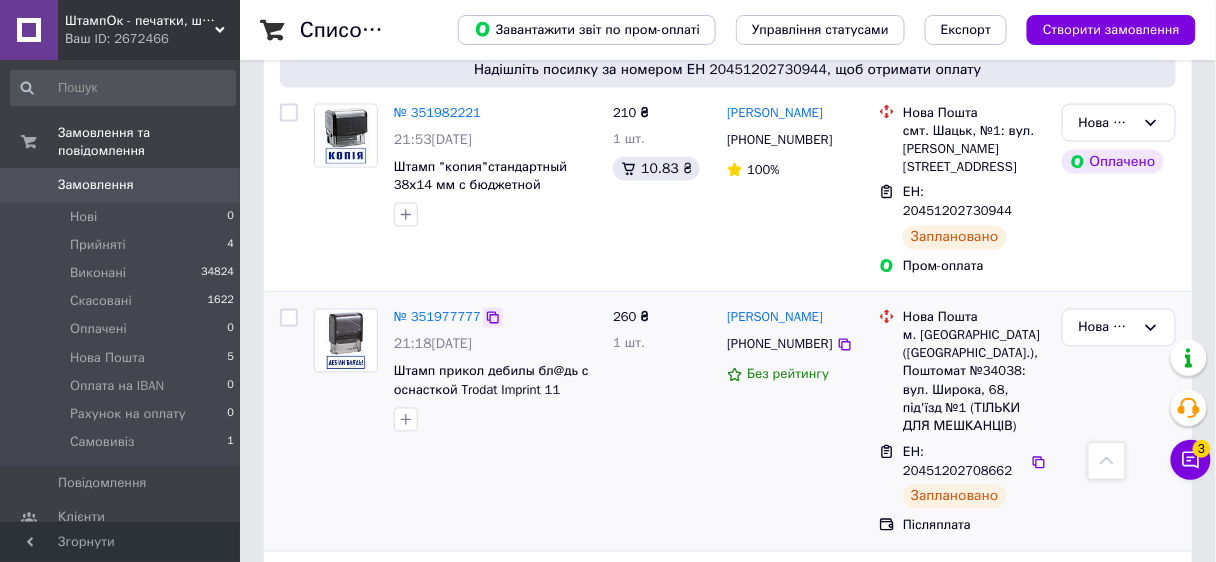 click 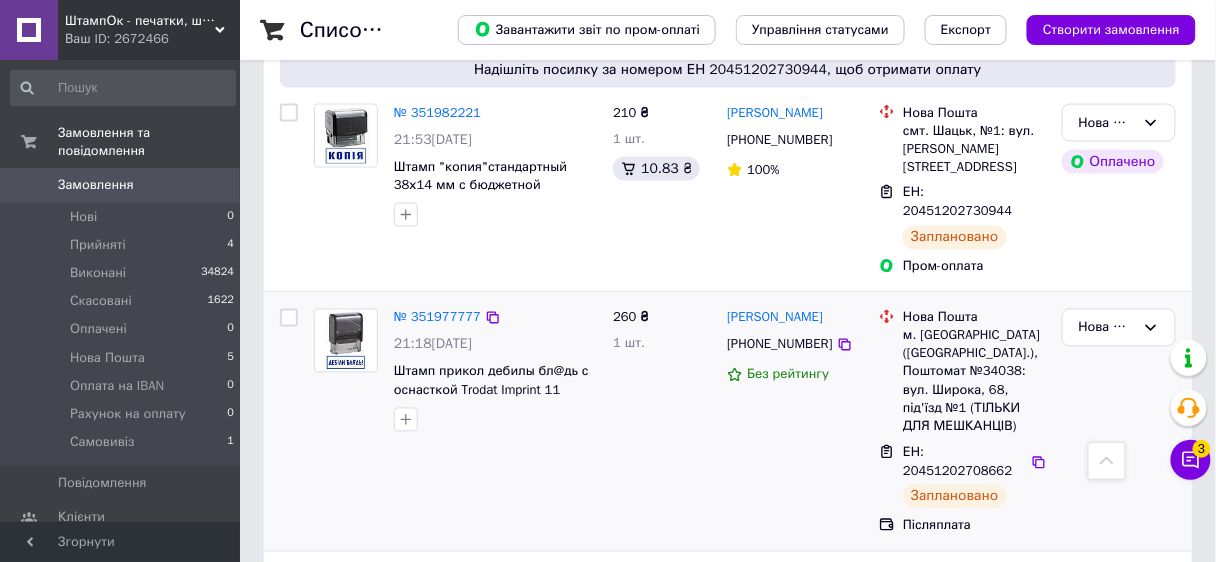 drag, startPoint x: 1037, startPoint y: 359, endPoint x: 1077, endPoint y: 291, distance: 78.892334 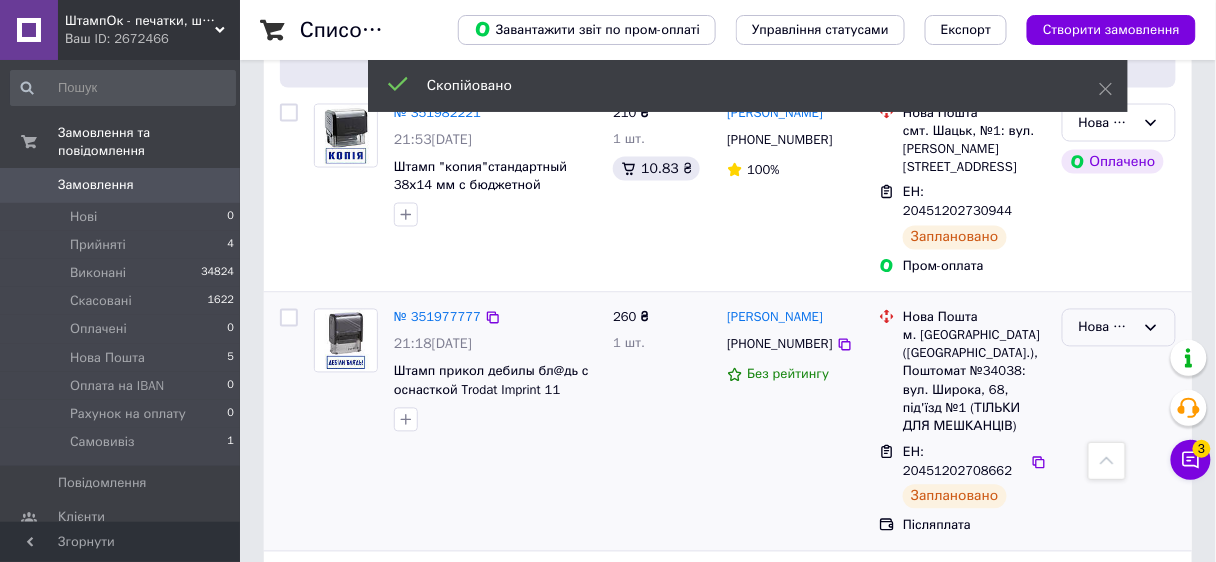 click on "Нова Пошта" at bounding box center (1107, 328) 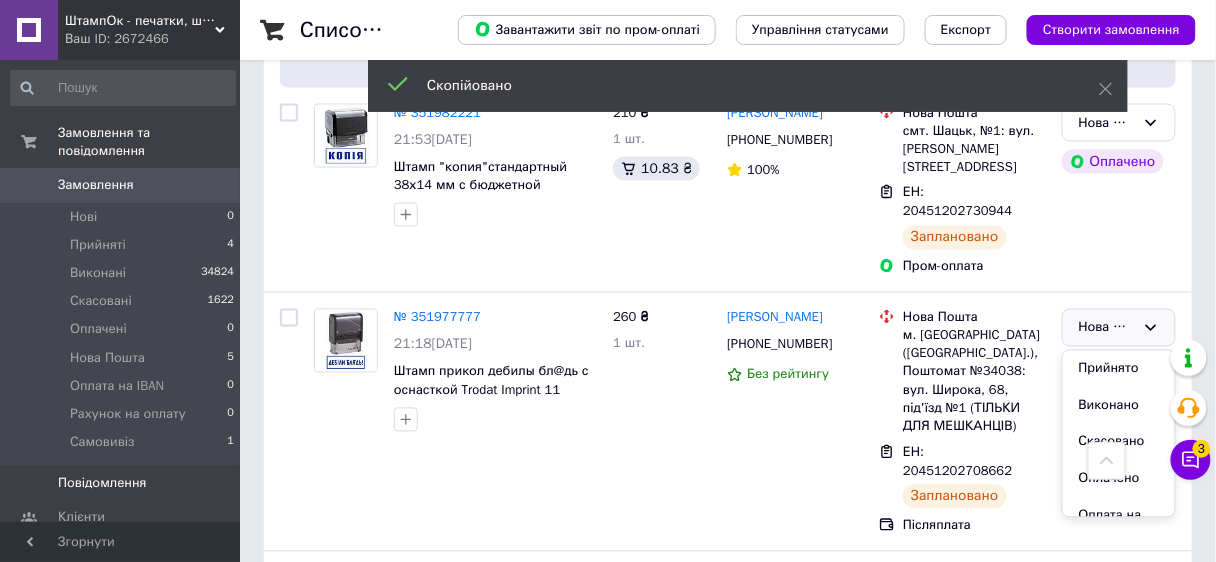 drag, startPoint x: 1098, startPoint y: 333, endPoint x: 167, endPoint y: 460, distance: 939.62225 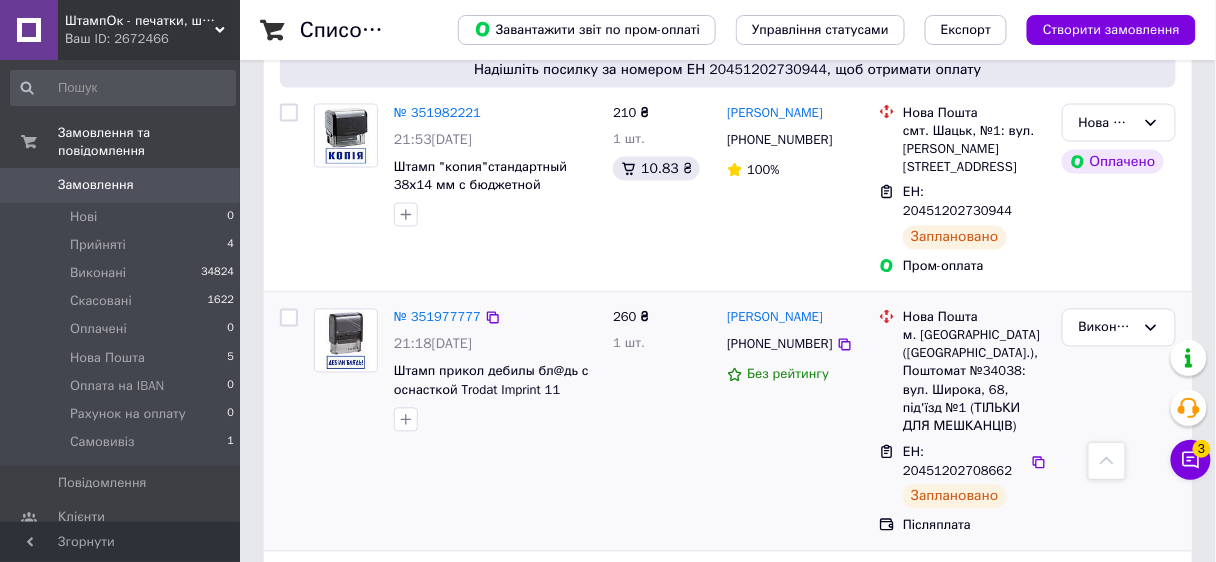 scroll, scrollTop: 613, scrollLeft: 0, axis: vertical 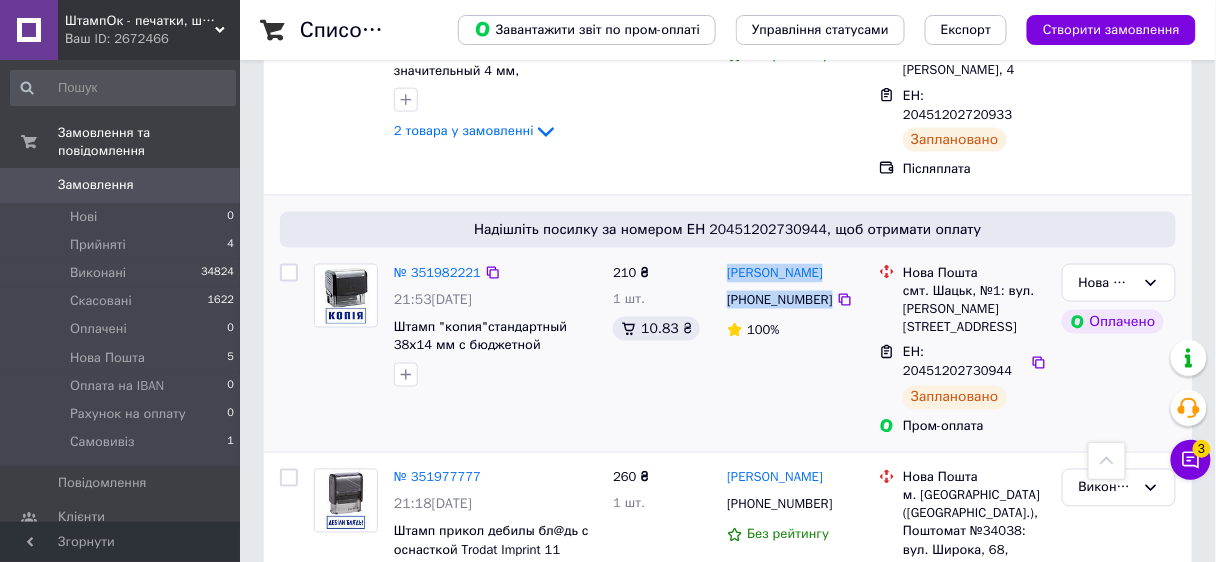 drag, startPoint x: 849, startPoint y: 263, endPoint x: 723, endPoint y: 235, distance: 129.07362 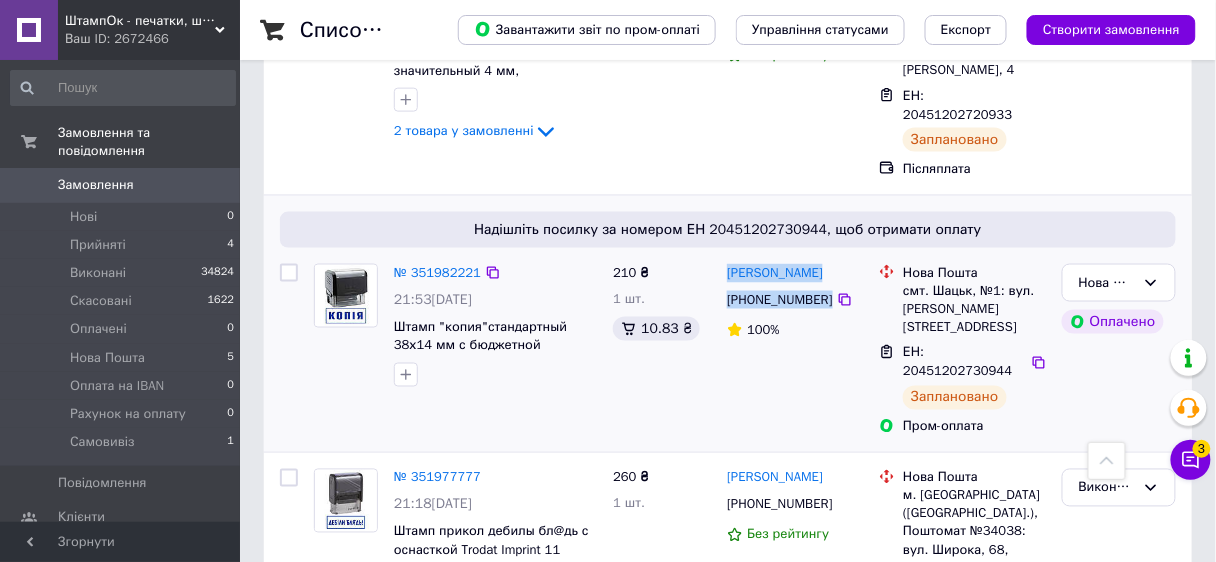 click on "Мар'яна Савчук +380680349691 100%" at bounding box center [795, 350] 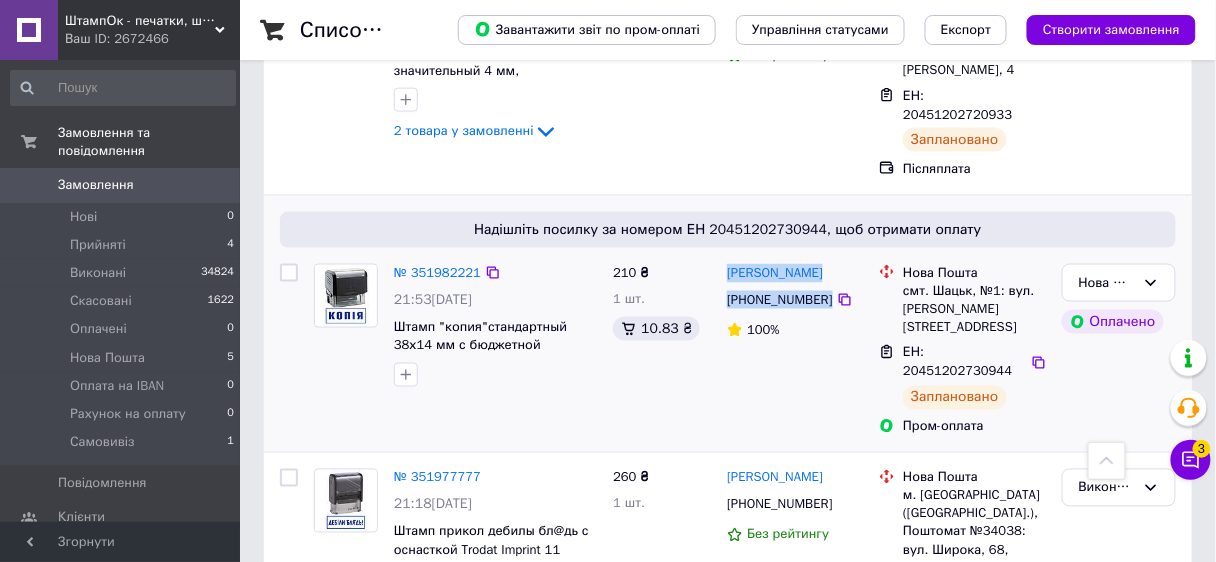 copy on "Мар'яна Савчук +380680349691" 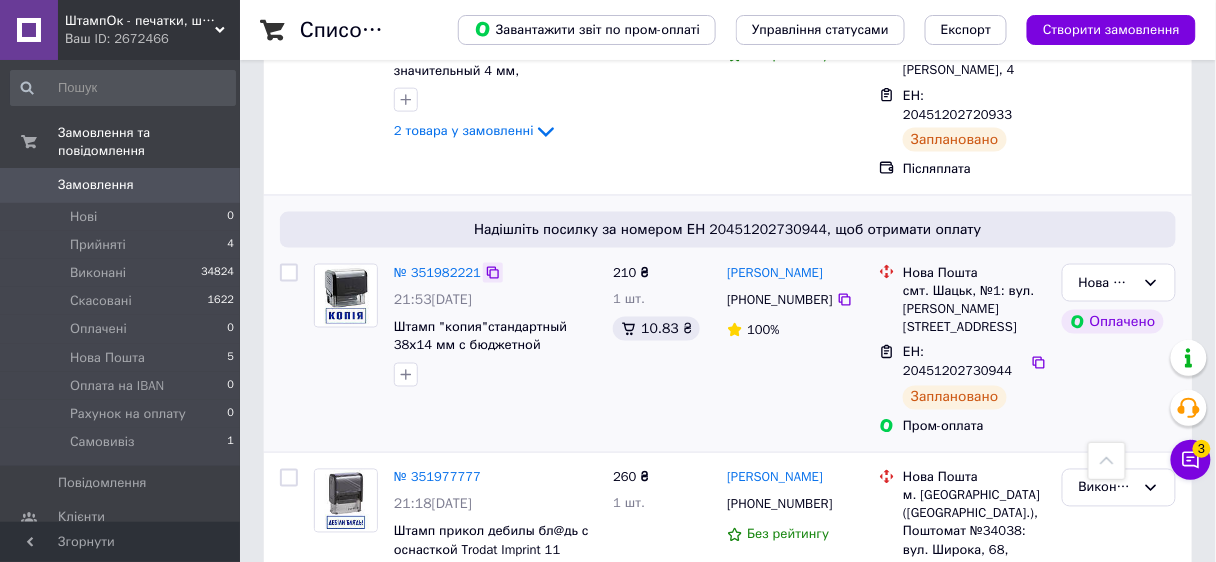 click 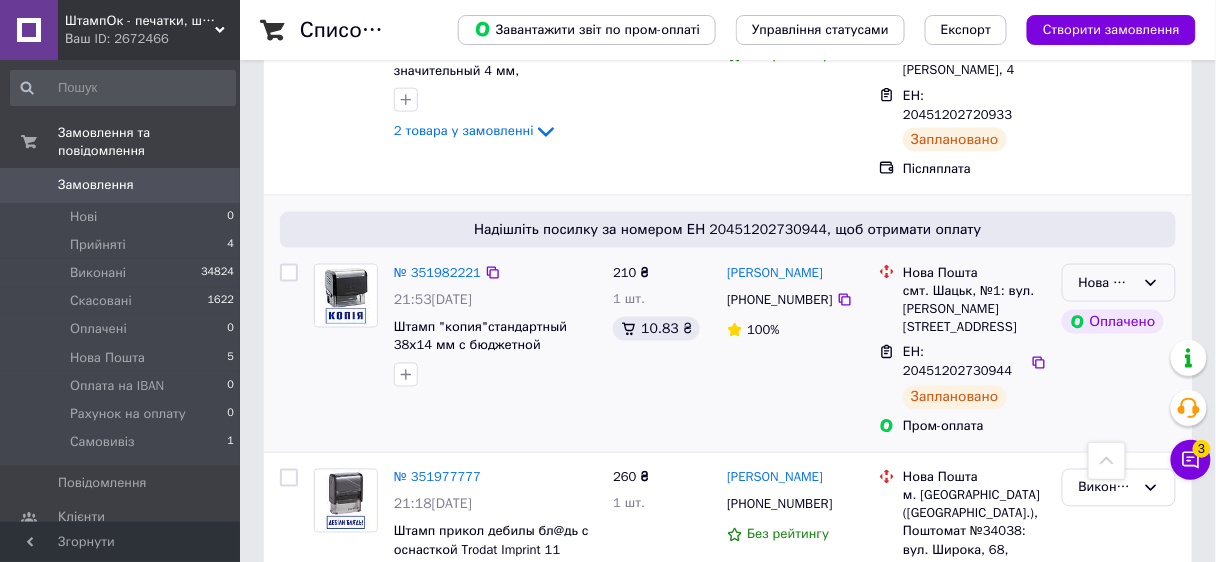 click on "Нова Пошта" at bounding box center (1119, 283) 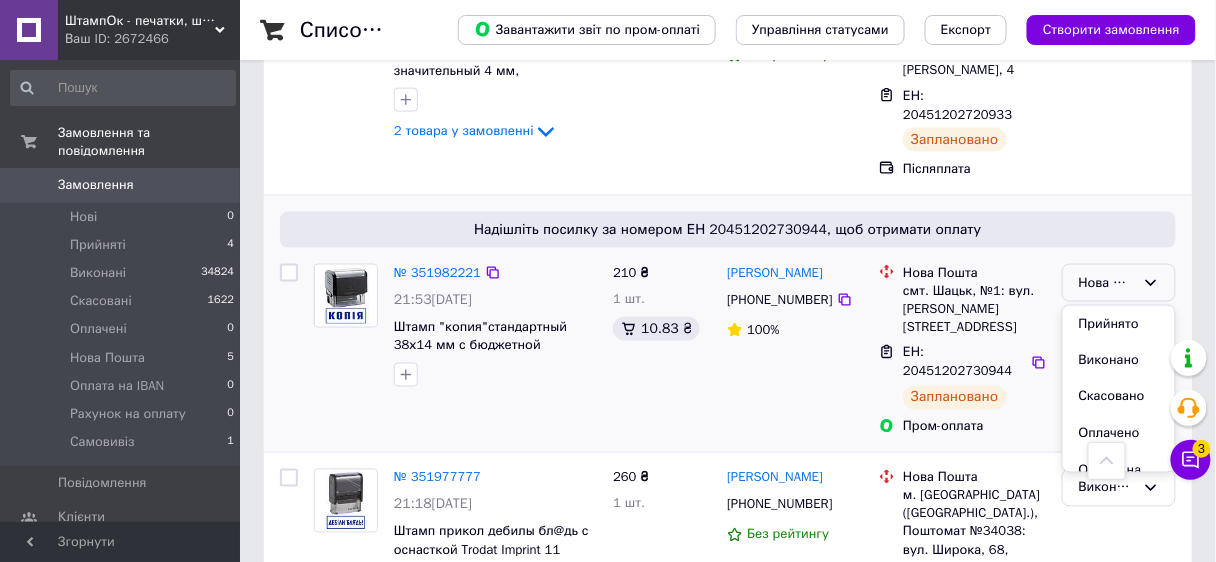 drag, startPoint x: 1141, startPoint y: 330, endPoint x: 848, endPoint y: 269, distance: 299.28247 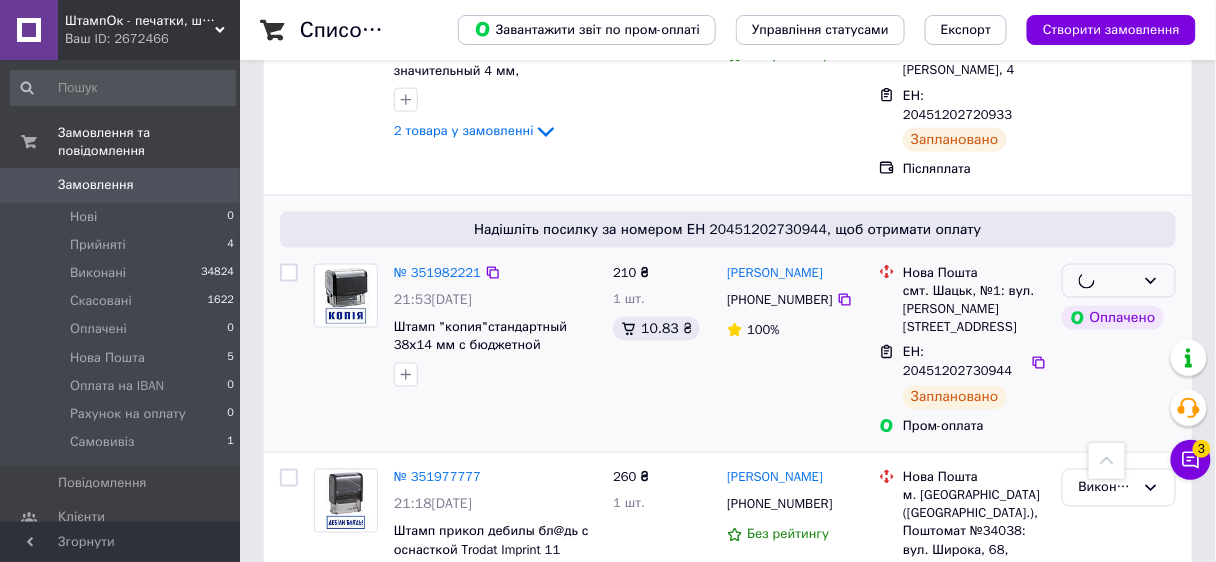 scroll, scrollTop: 373, scrollLeft: 0, axis: vertical 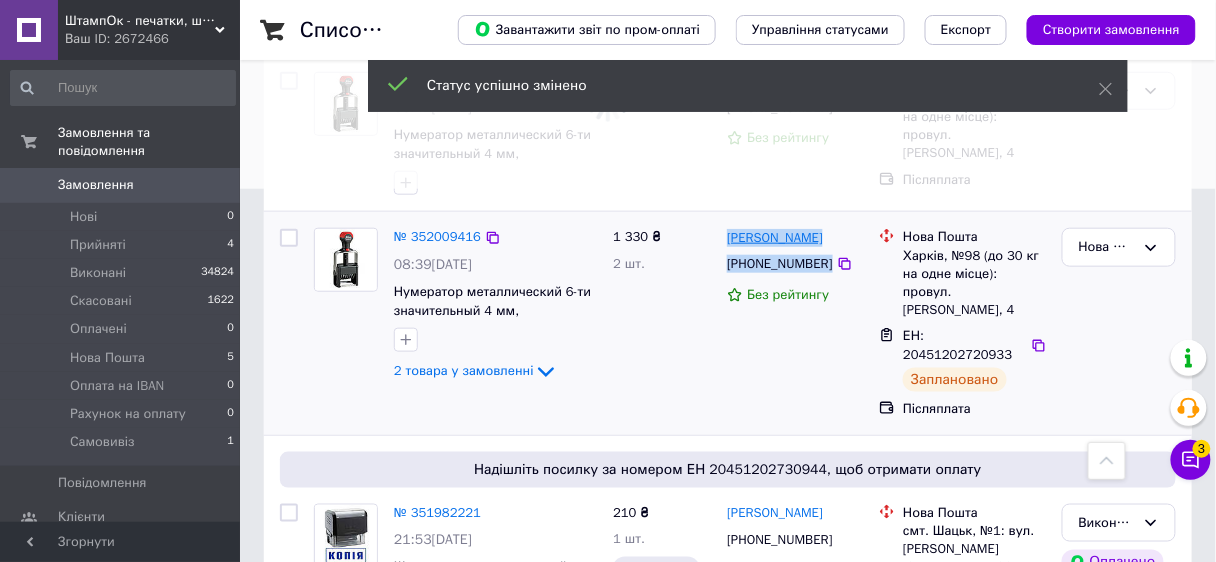 drag, startPoint x: 863, startPoint y: 262, endPoint x: 727, endPoint y: 236, distance: 138.463 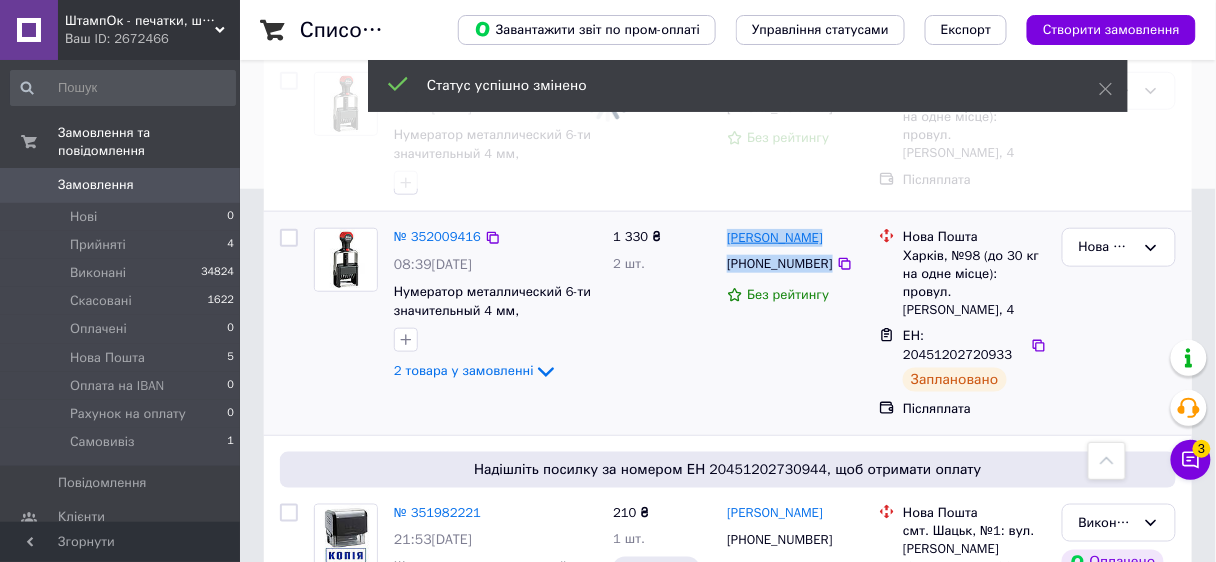 click on "Олександр Кириченко +380669825115 Без рейтингу" at bounding box center (795, 323) 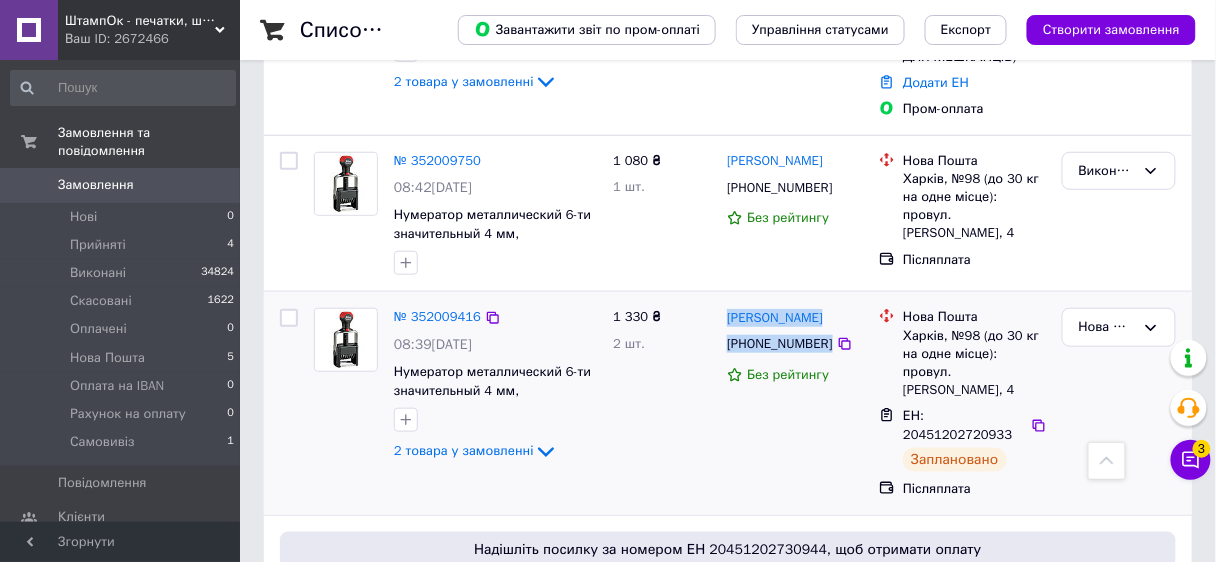 scroll, scrollTop: 373, scrollLeft: 0, axis: vertical 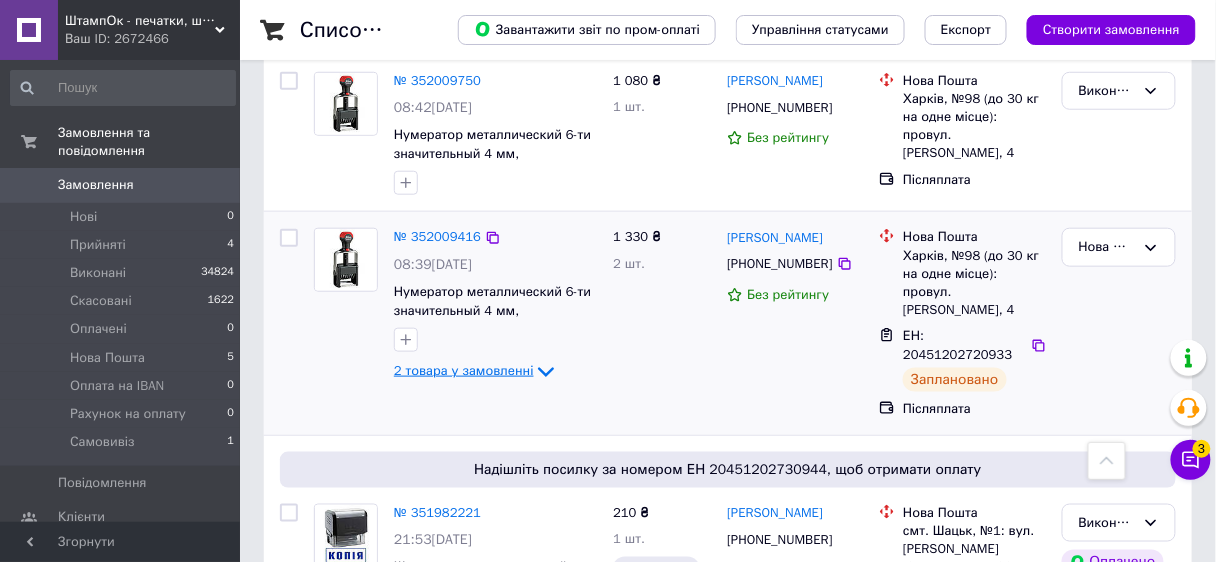 click 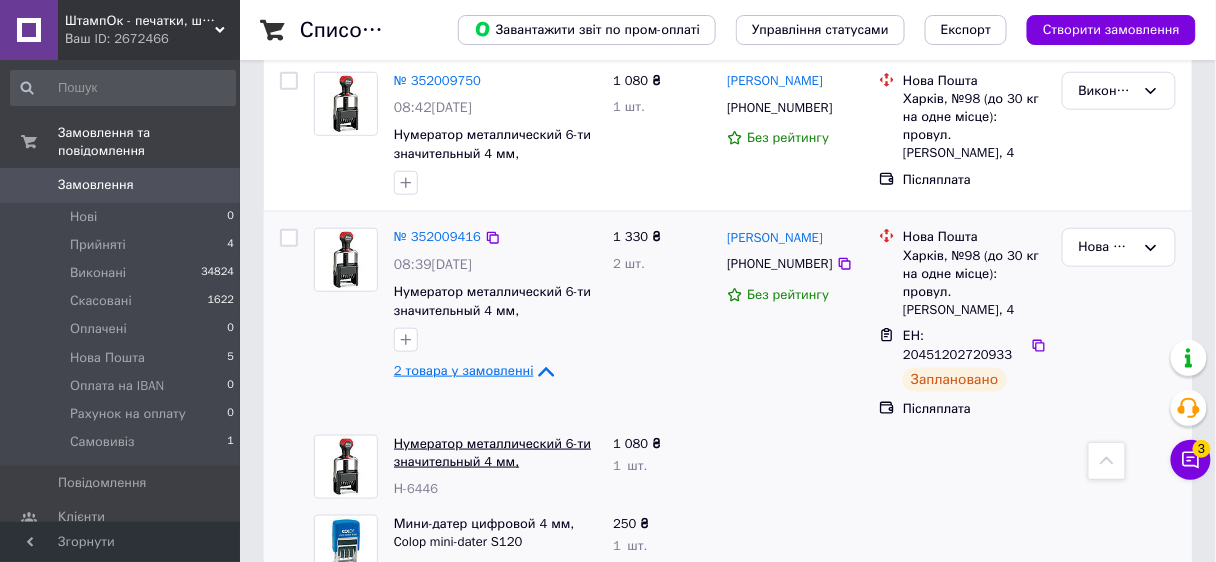scroll, scrollTop: 453, scrollLeft: 0, axis: vertical 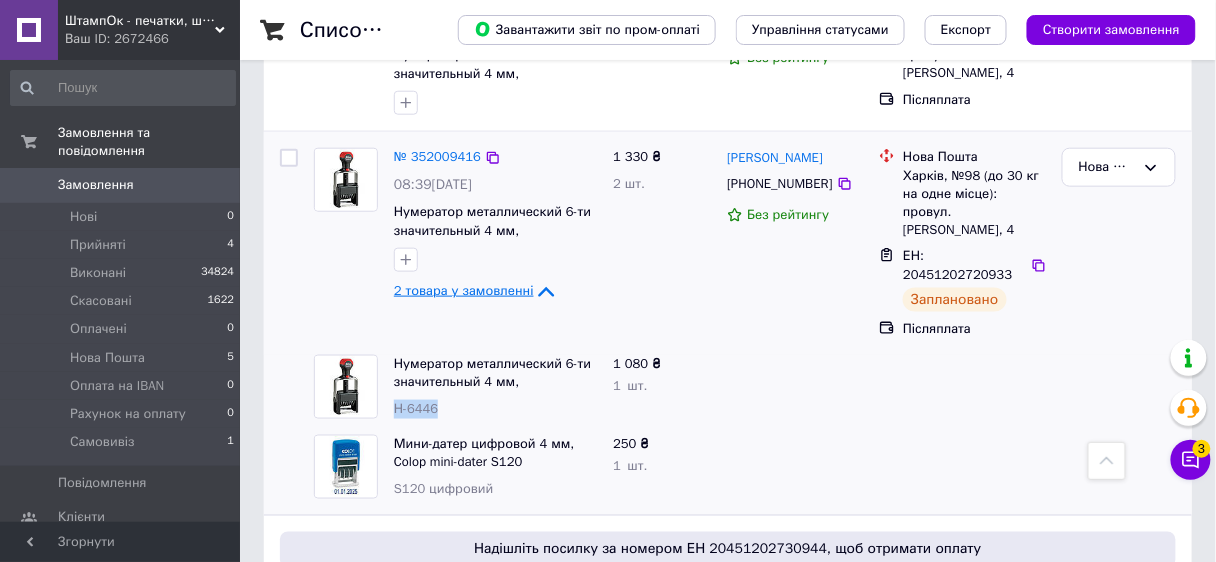 drag, startPoint x: 451, startPoint y: 378, endPoint x: 392, endPoint y: 374, distance: 59.135437 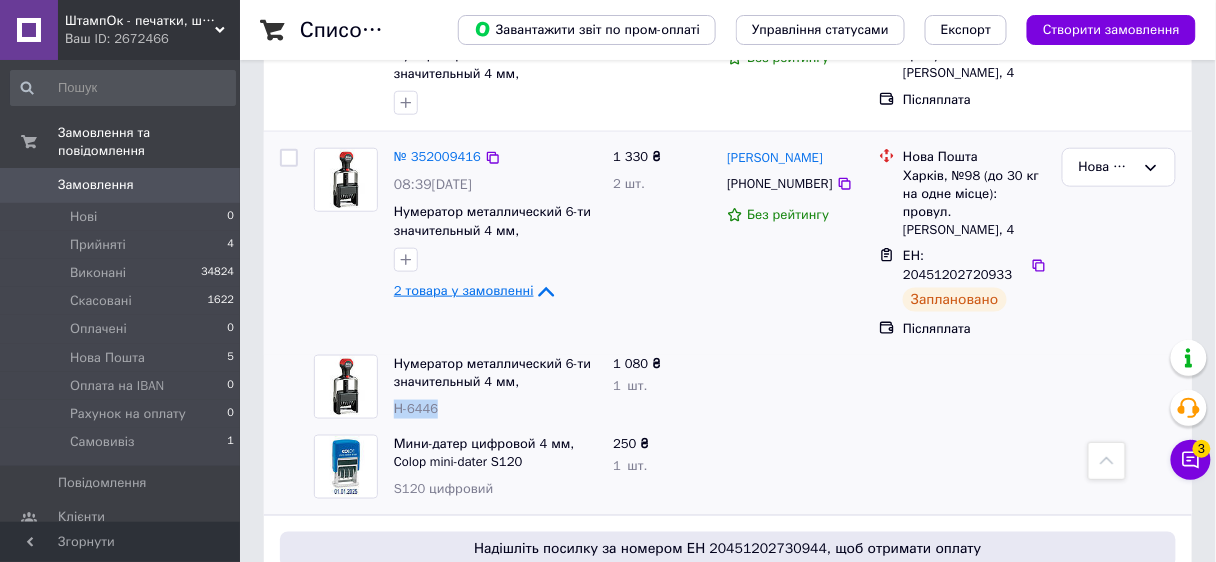 click on "Нумератор металлический 6-ти значительный 4 мм, Shiny H-6446 Н-6446" at bounding box center (495, 387) 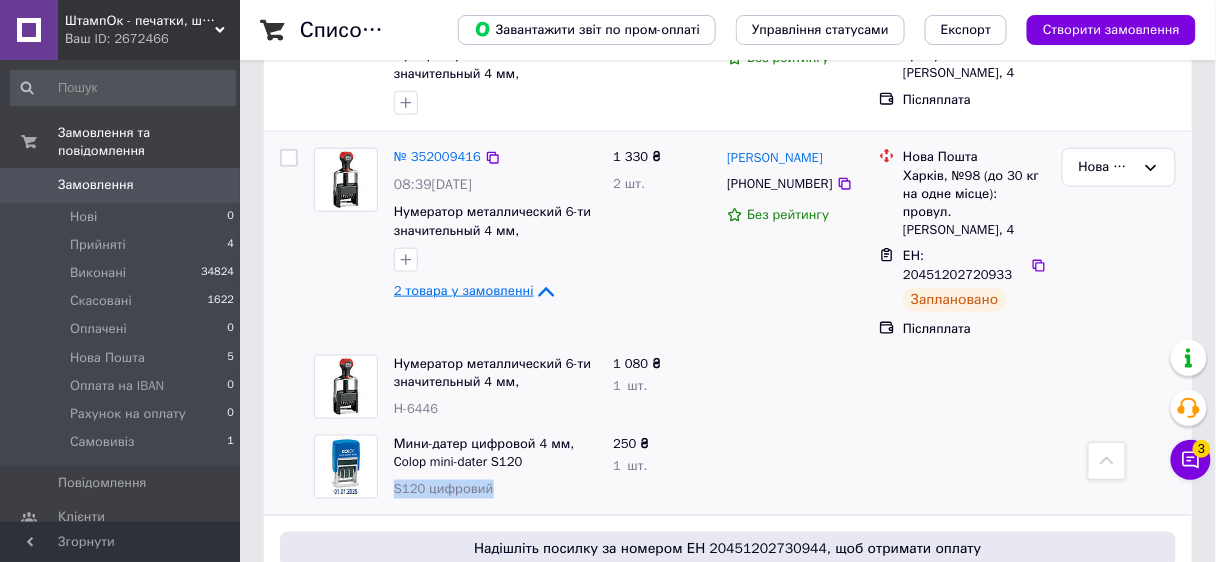 drag, startPoint x: 460, startPoint y: 448, endPoint x: 388, endPoint y: 438, distance: 72.691124 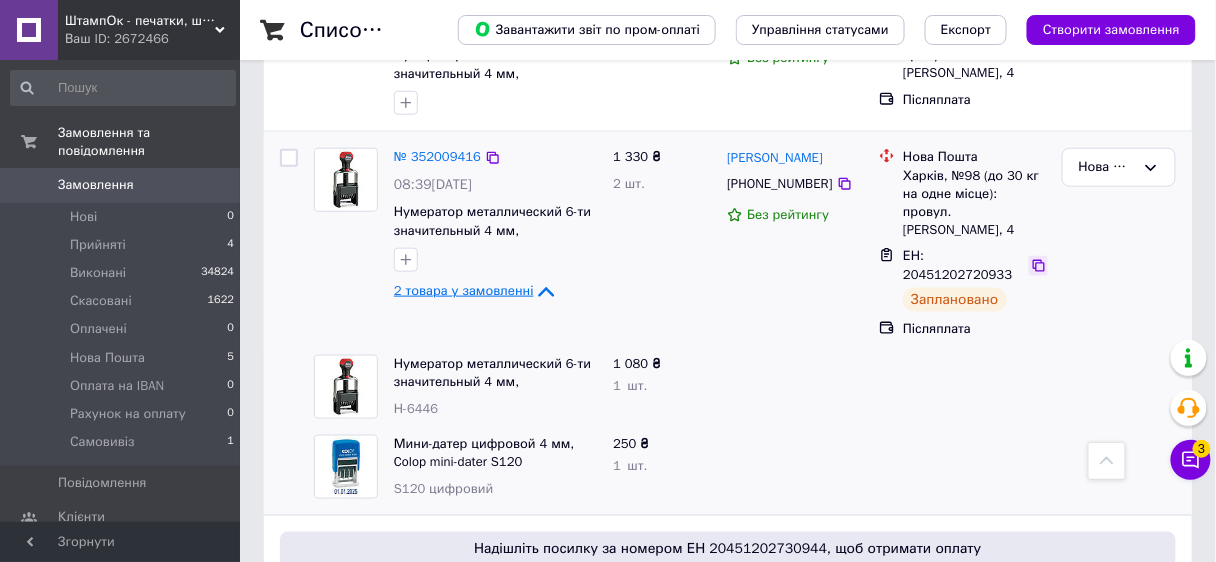 click 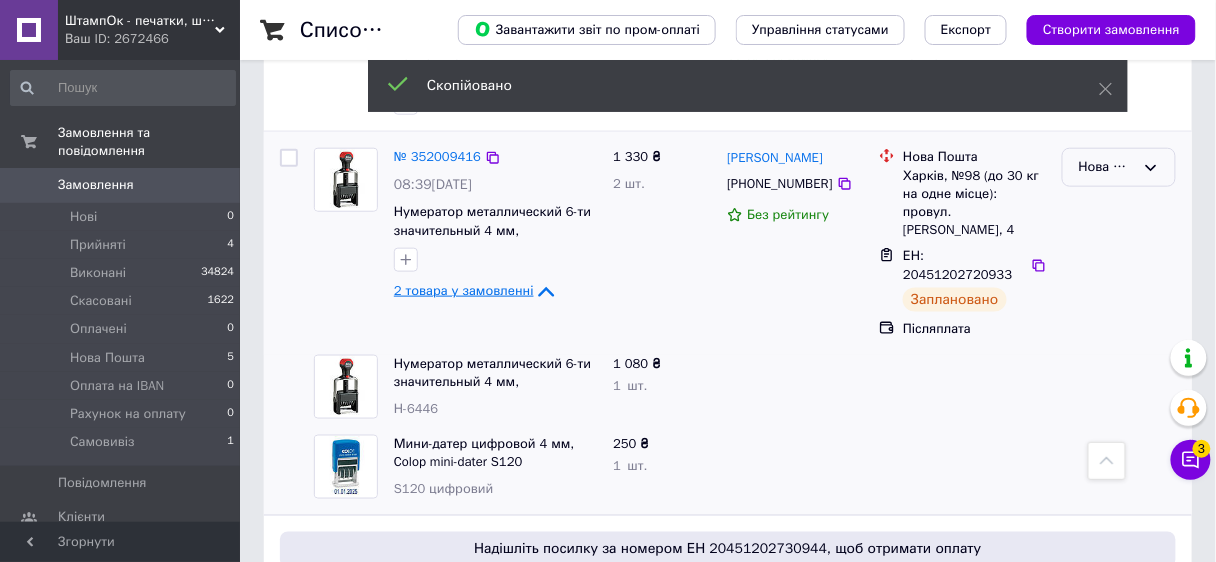 click on "Нова Пошта" at bounding box center [1107, 167] 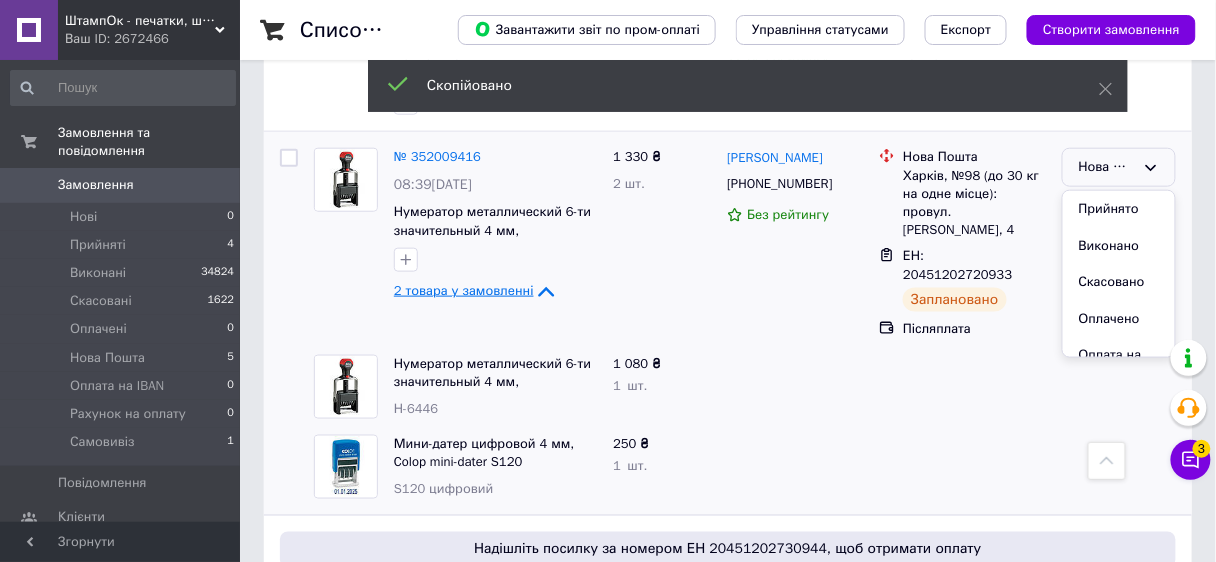 drag, startPoint x: 1120, startPoint y: 248, endPoint x: 329, endPoint y: 423, distance: 810.12714 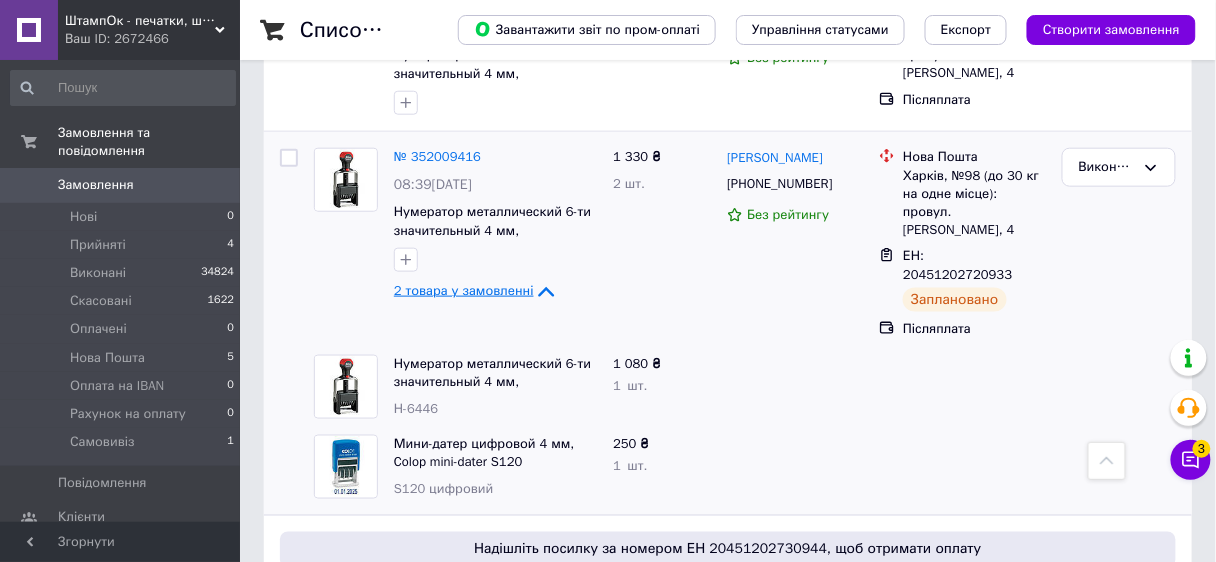click 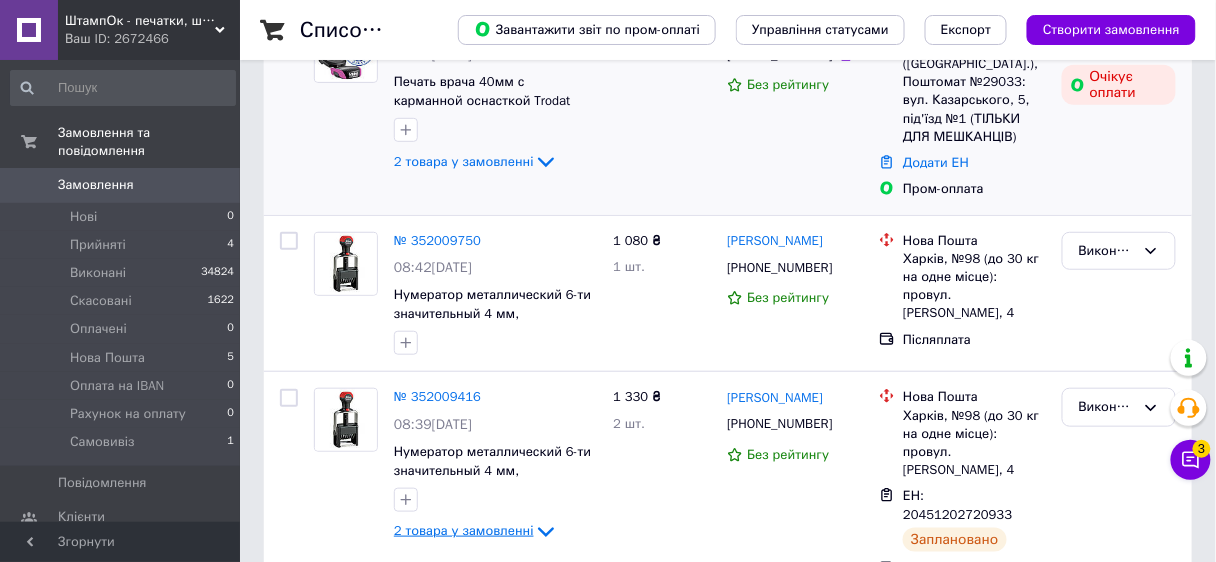 scroll, scrollTop: 53, scrollLeft: 0, axis: vertical 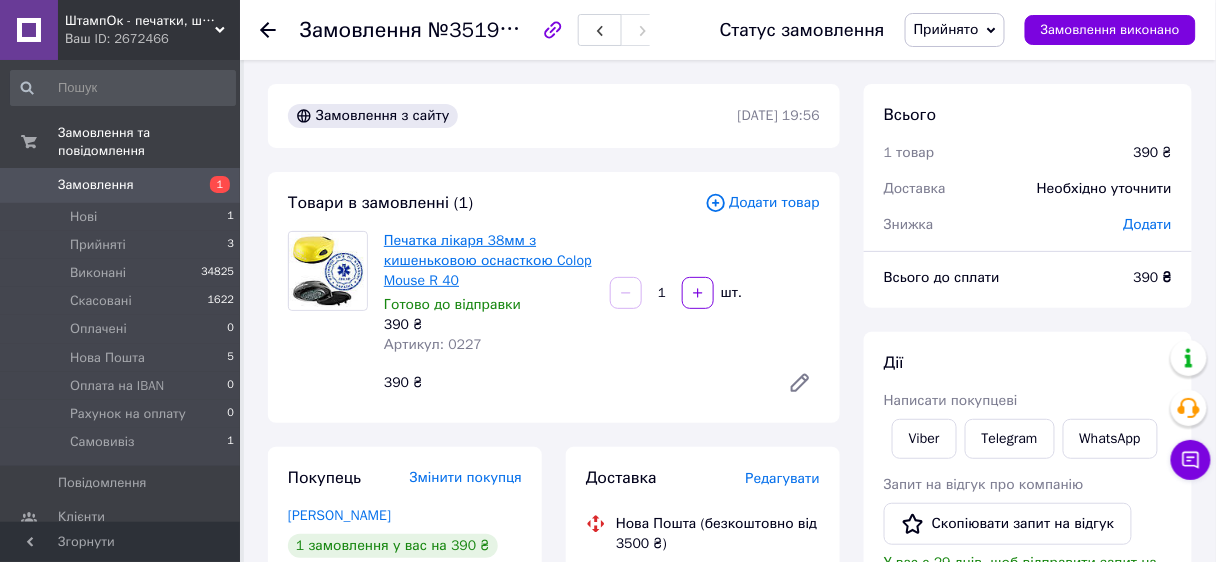 click on "Печатка лікаря 38мм з кишеньковою оснасткою Colop Mouse R 40" at bounding box center (488, 260) 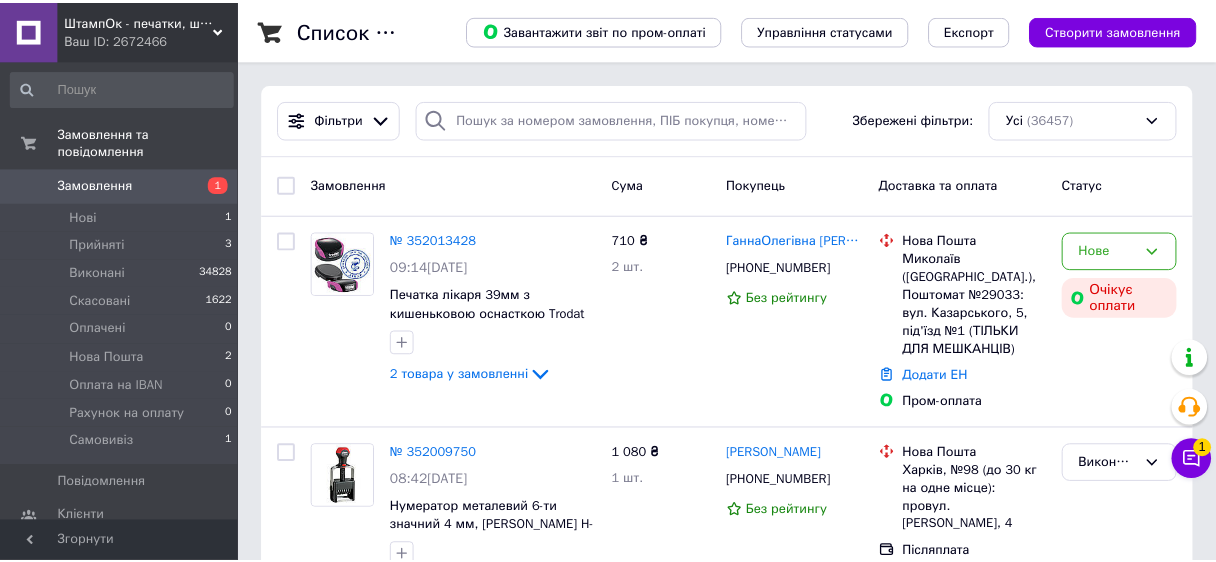 scroll, scrollTop: 0, scrollLeft: 0, axis: both 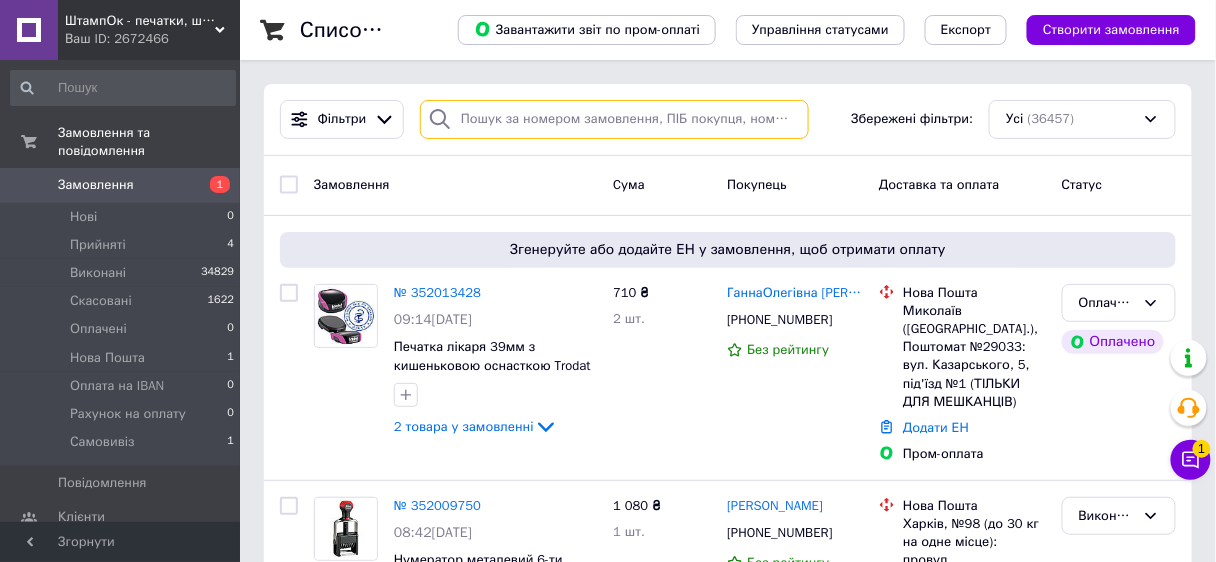 drag, startPoint x: 523, startPoint y: 118, endPoint x: 529, endPoint y: 93, distance: 25.70992 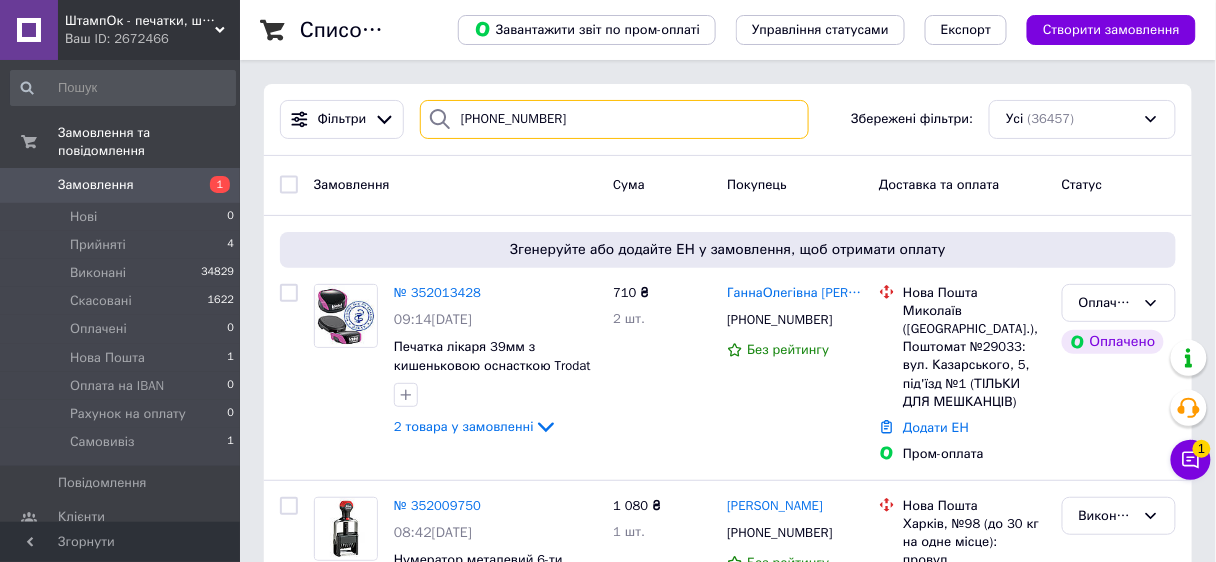 type on "[PHONE_NUMBER]" 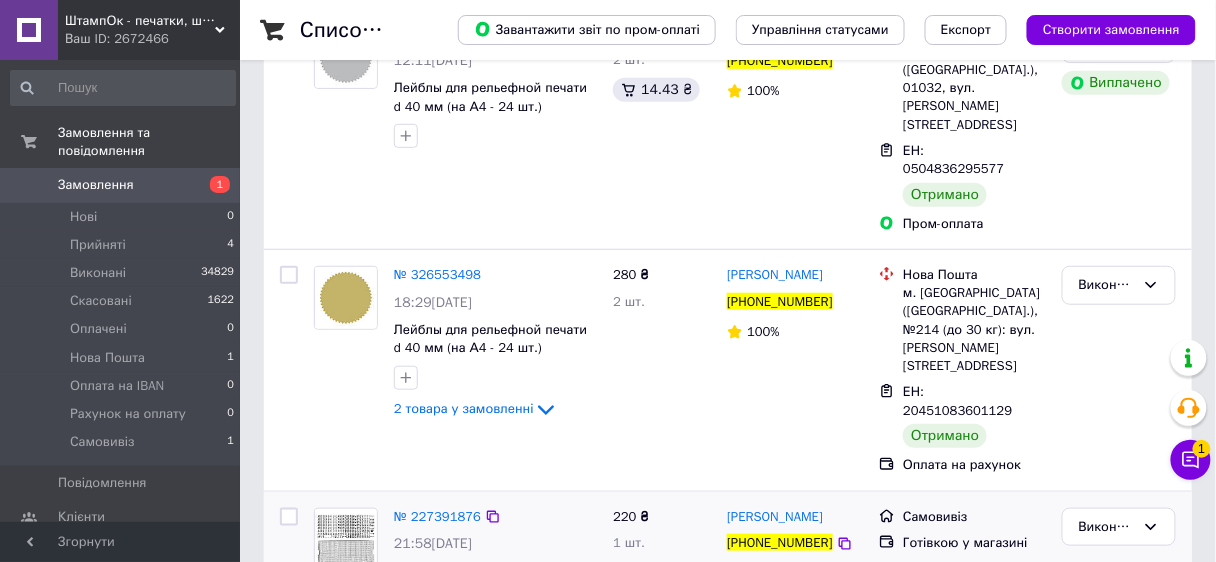 scroll, scrollTop: 0, scrollLeft: 0, axis: both 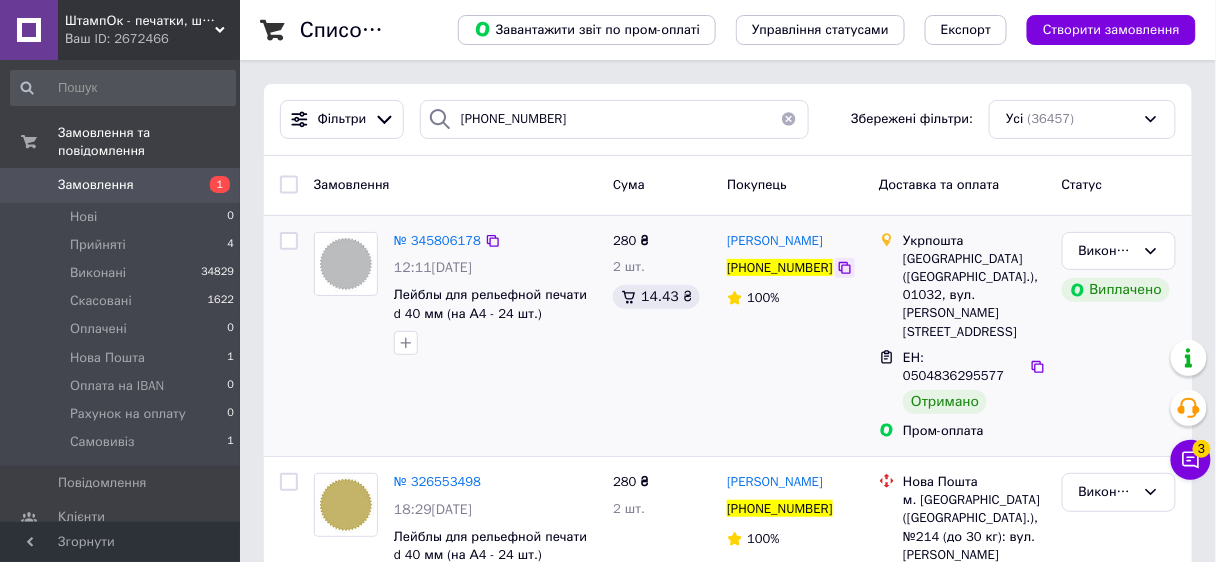 click 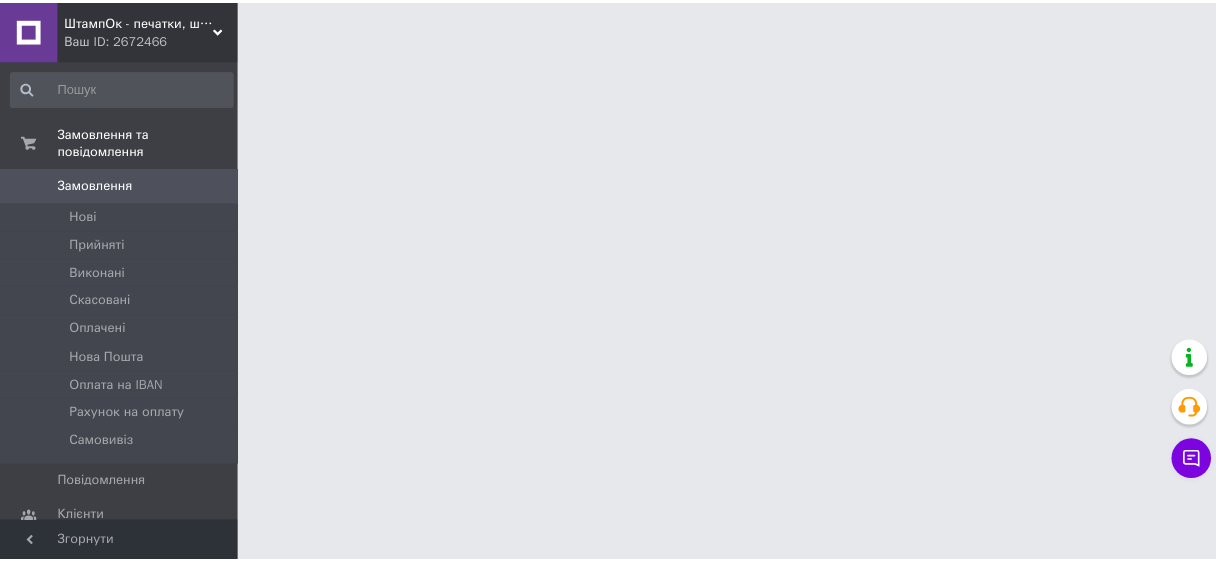scroll, scrollTop: 0, scrollLeft: 0, axis: both 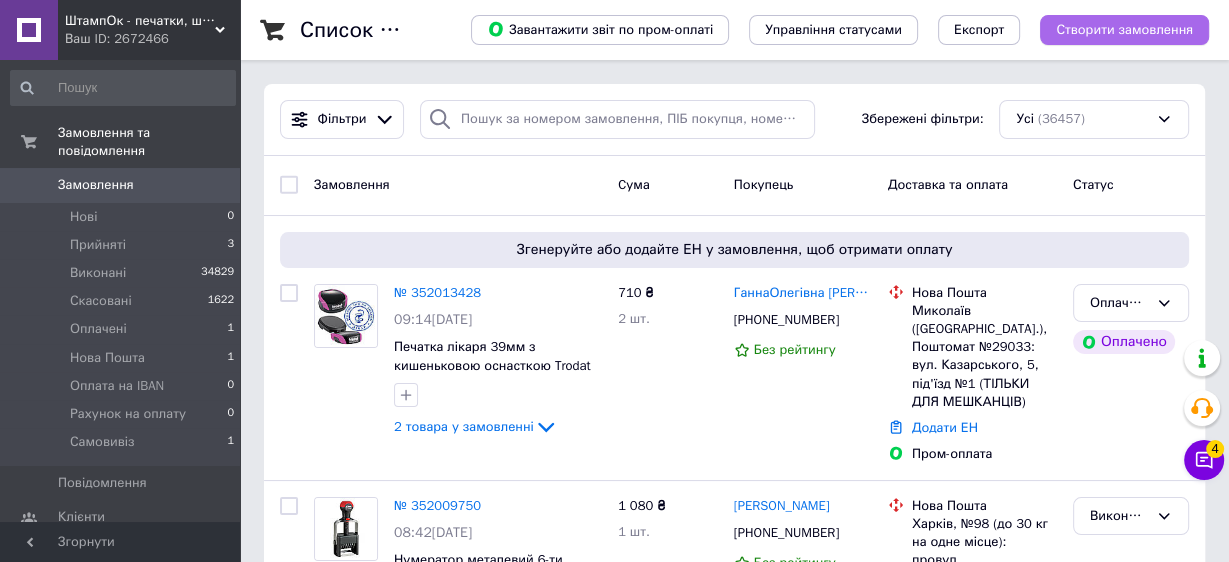 click on "Створити замовлення" at bounding box center (1124, 30) 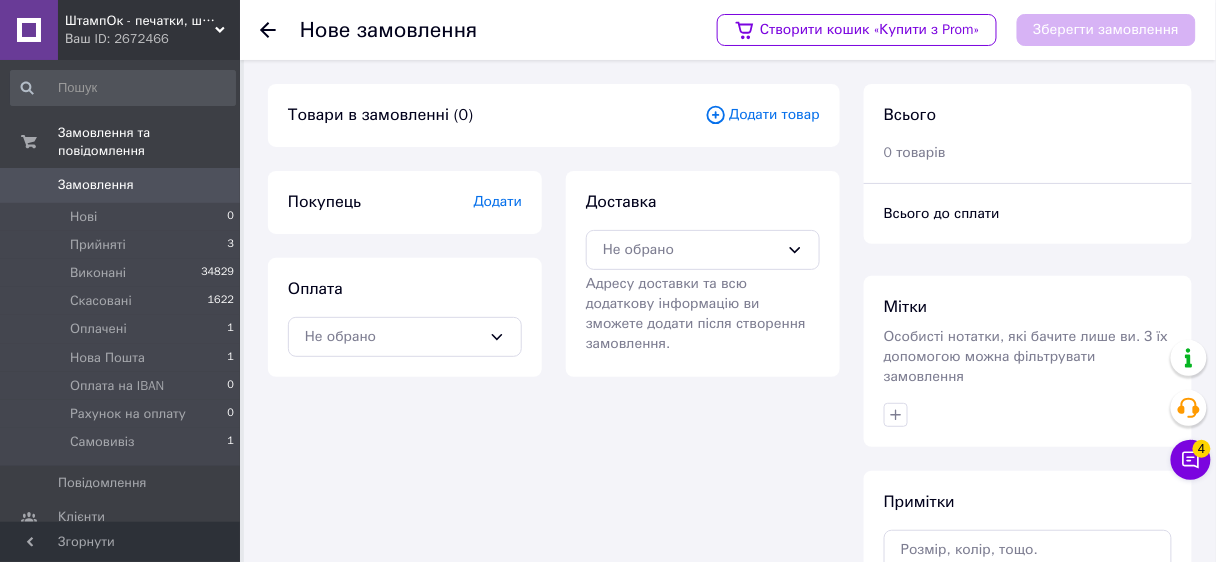 click on "Додати" at bounding box center (498, 201) 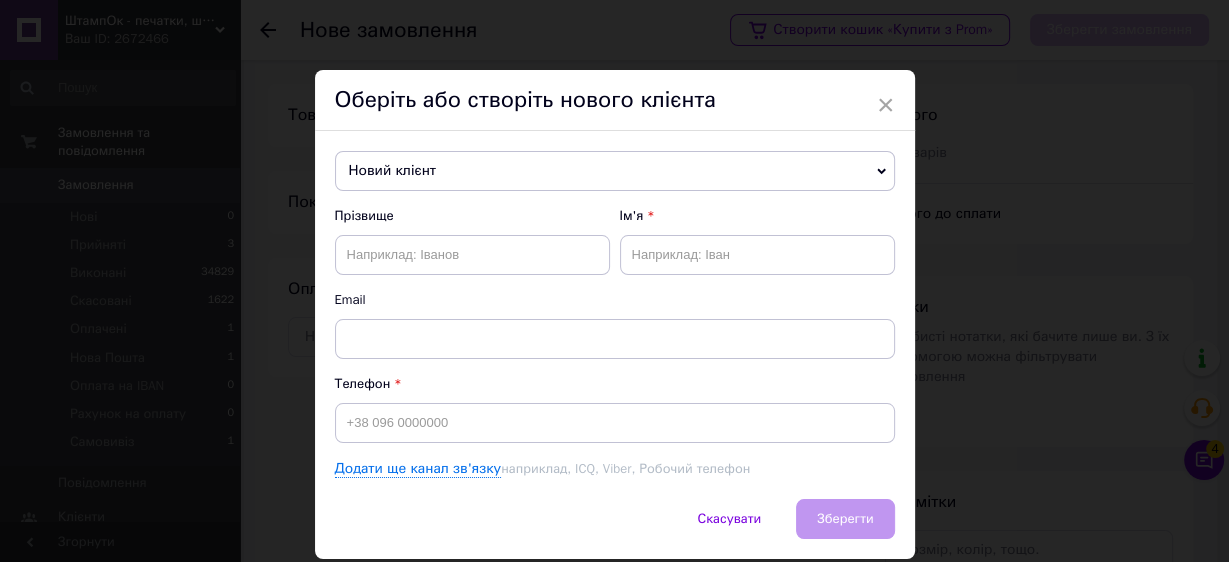 click on "Новий клієнт" at bounding box center (615, 171) 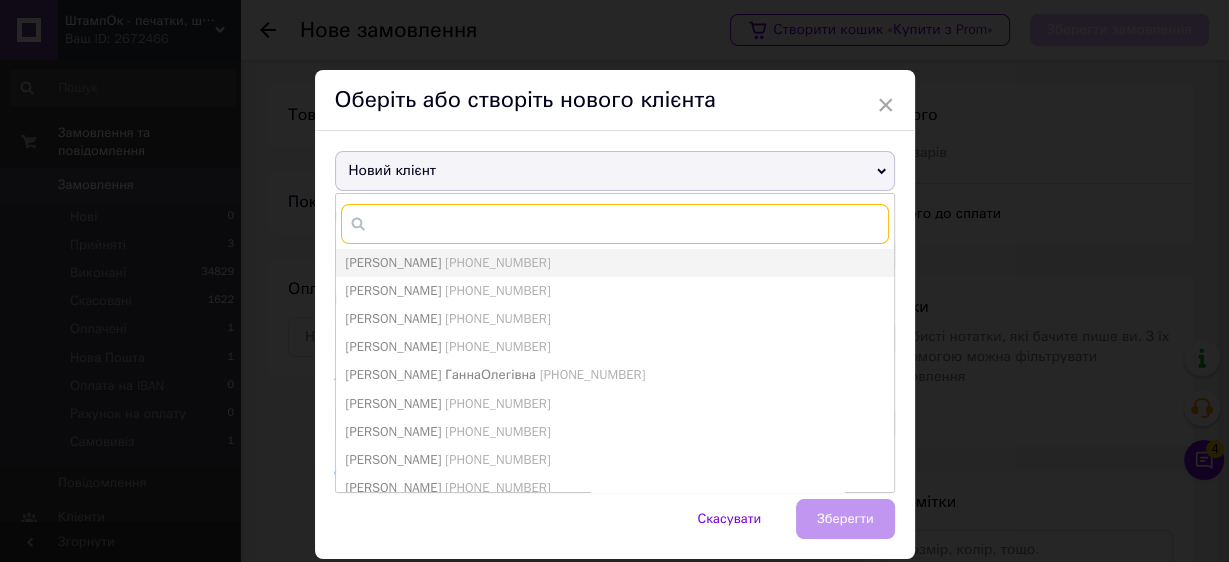 paste on "[PHONE_NUMBER]" 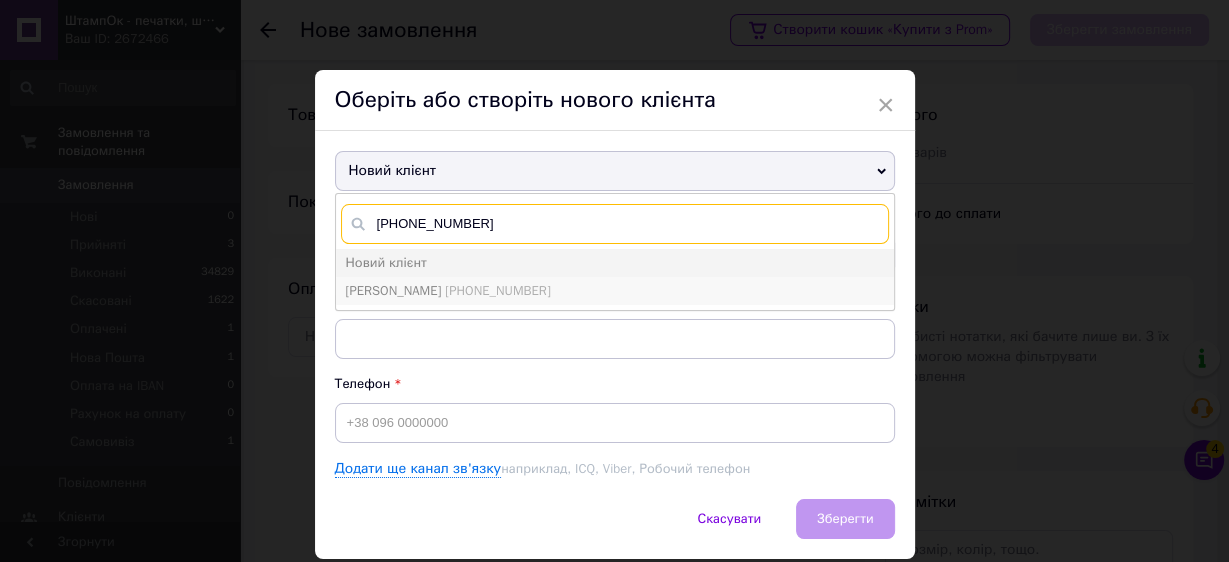 type on "[PHONE_NUMBER]" 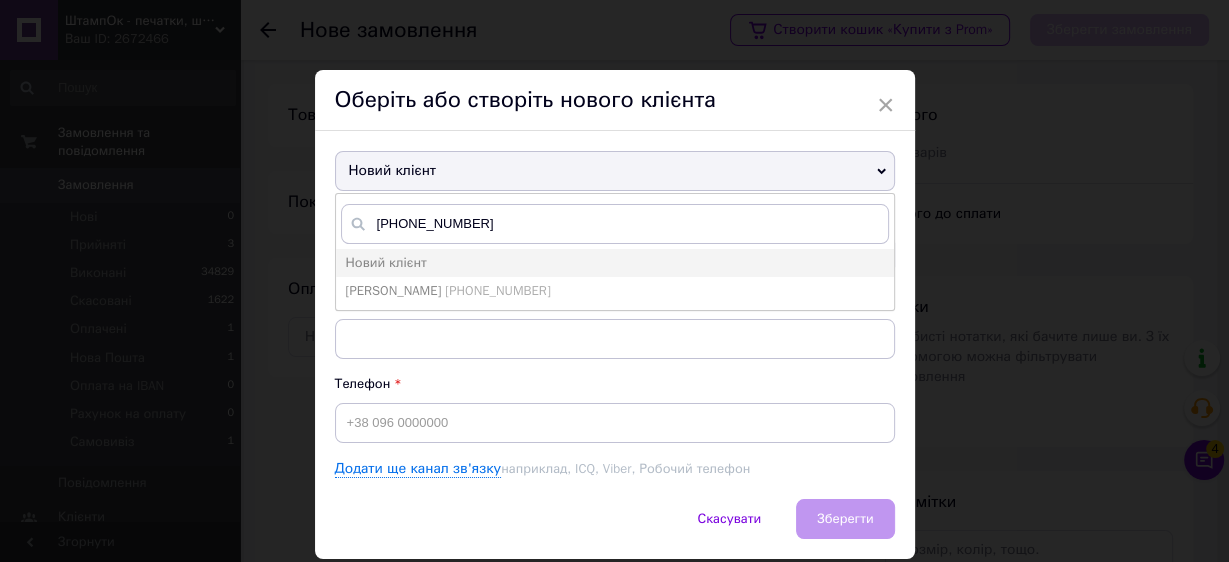 click on "[PERSON_NAME]" at bounding box center (394, 290) 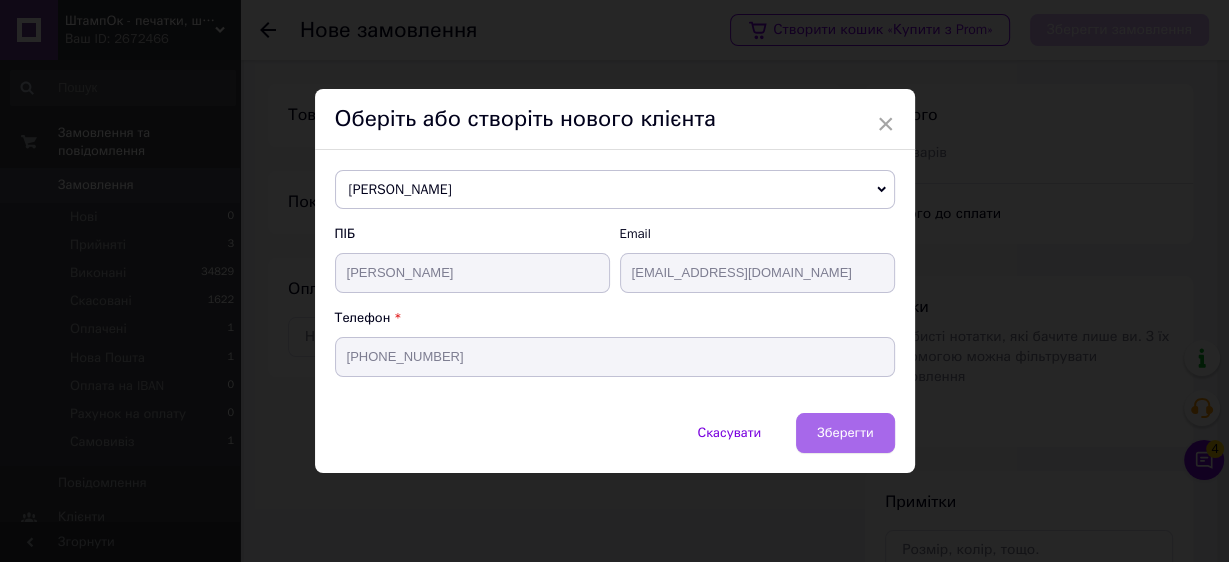 click on "Зберегти" at bounding box center (845, 432) 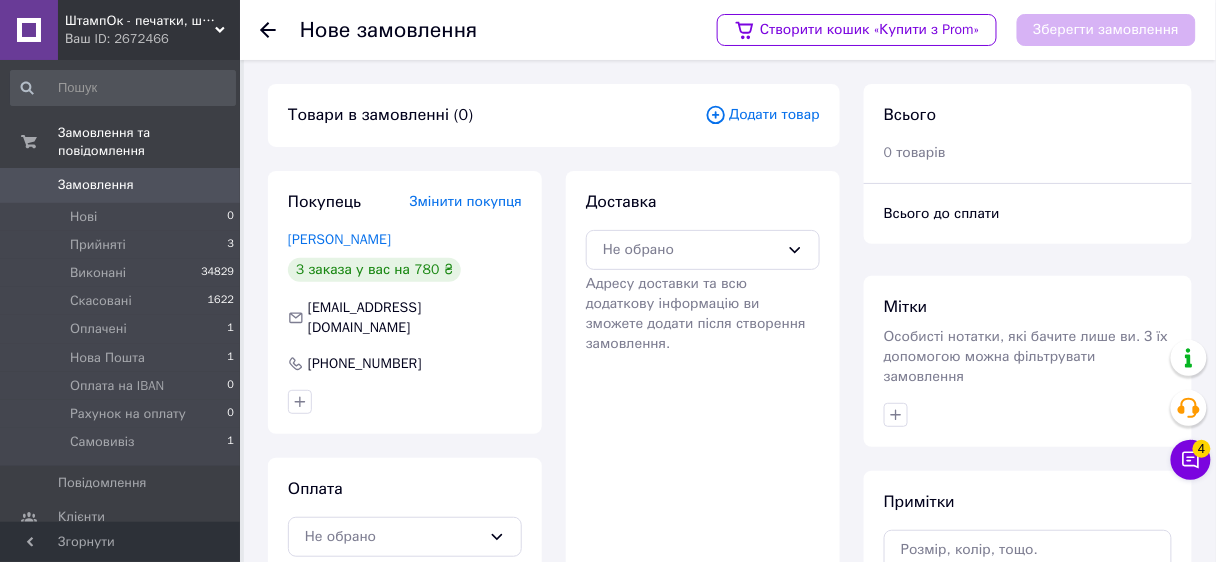 click on "Додати товар" at bounding box center (762, 115) 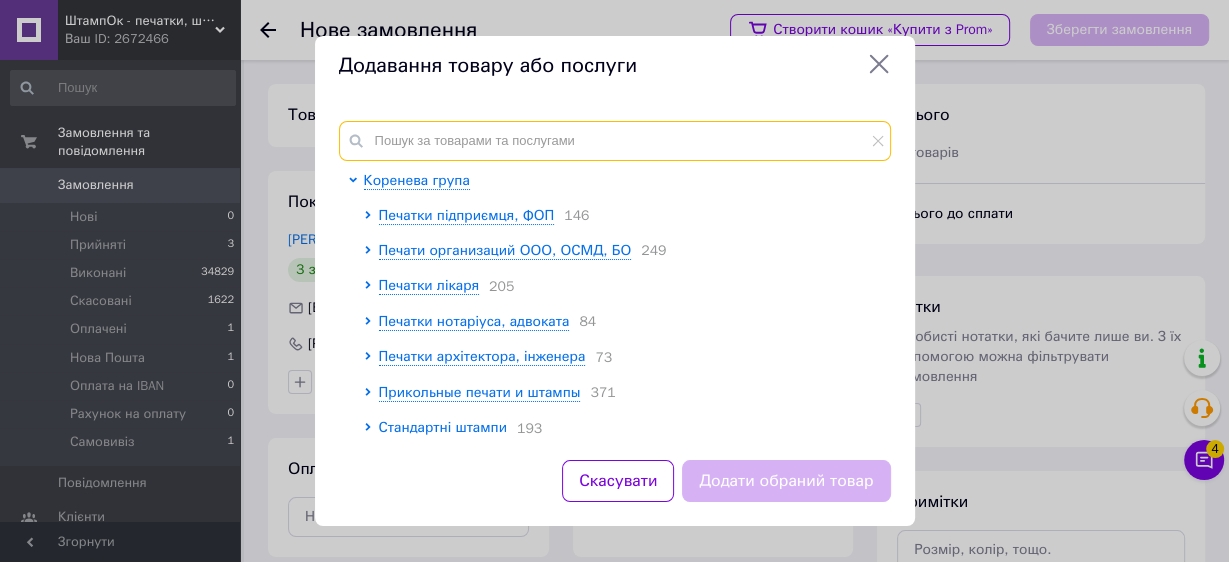 click at bounding box center (615, 141) 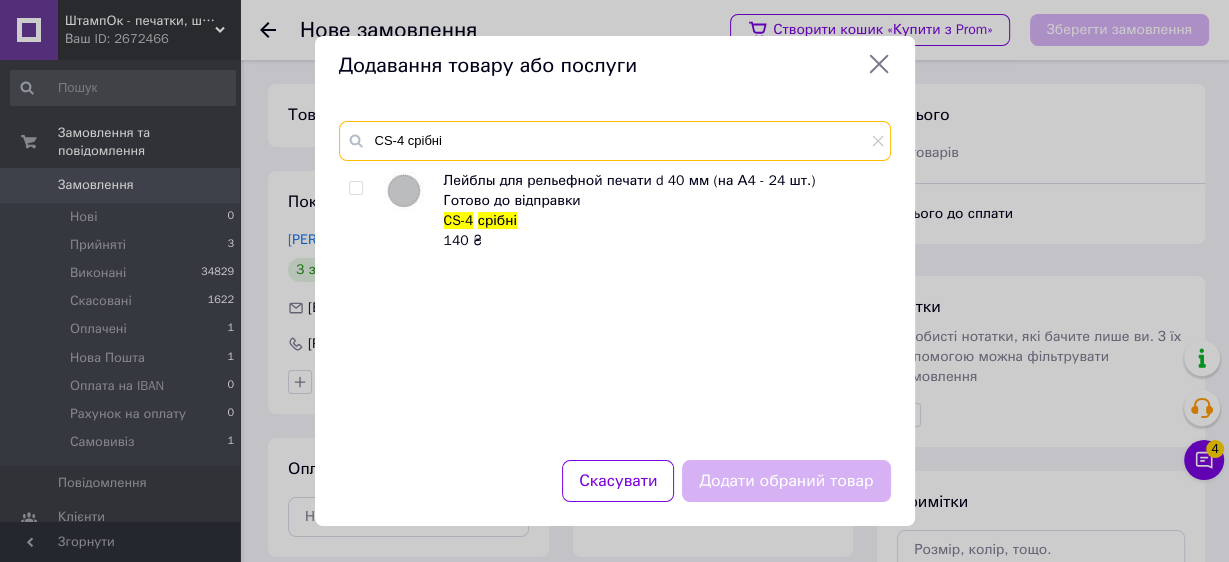 type on "CS-4 срібні" 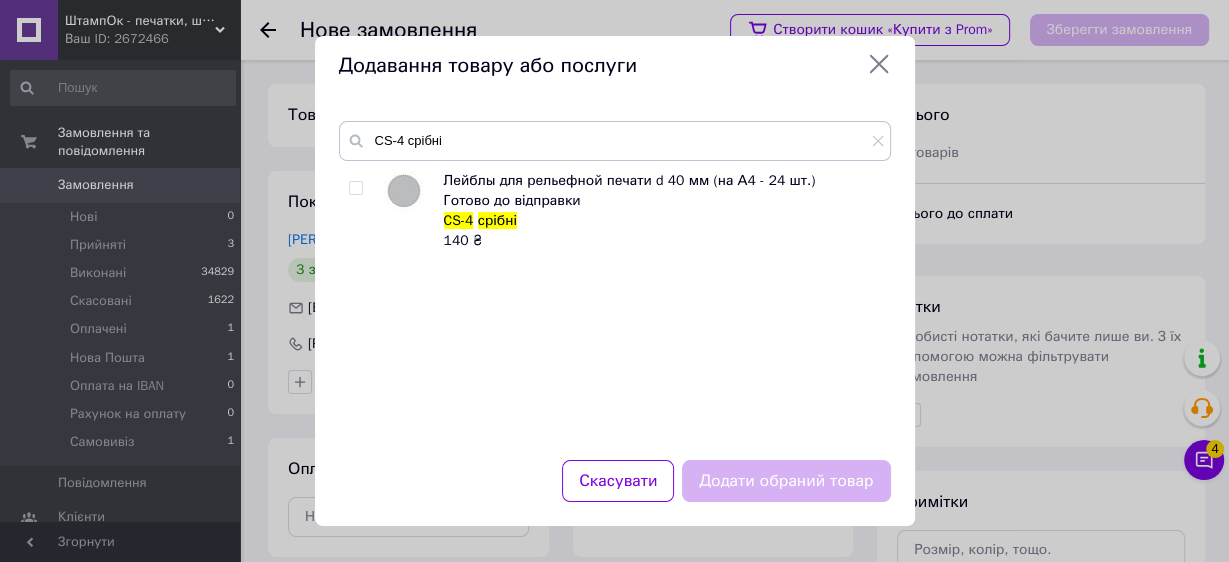 click at bounding box center [355, 188] 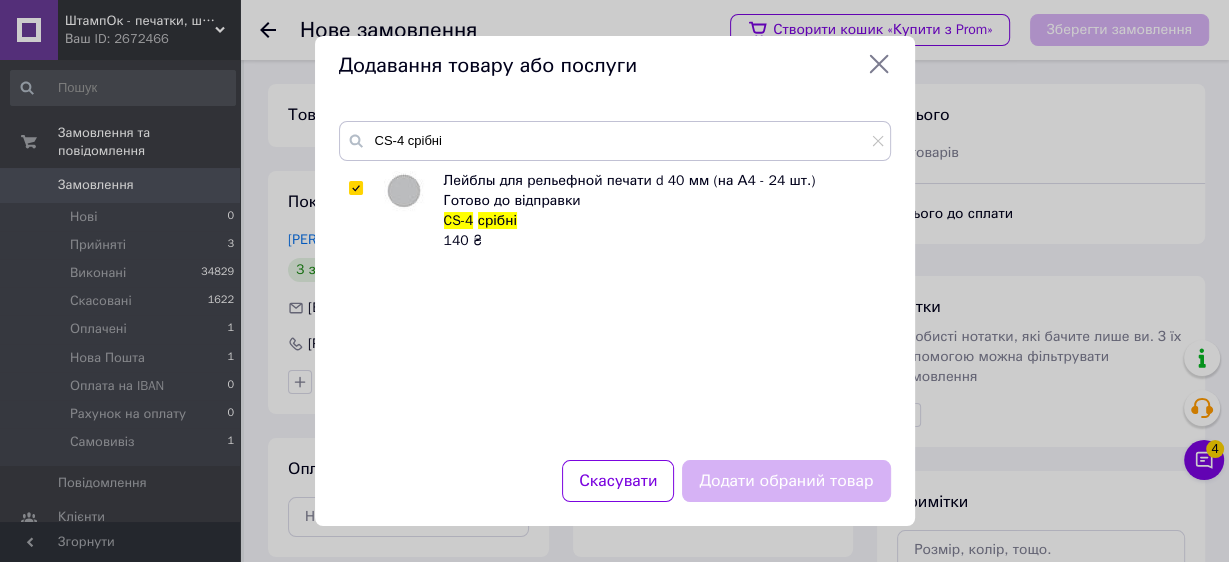 checkbox on "true" 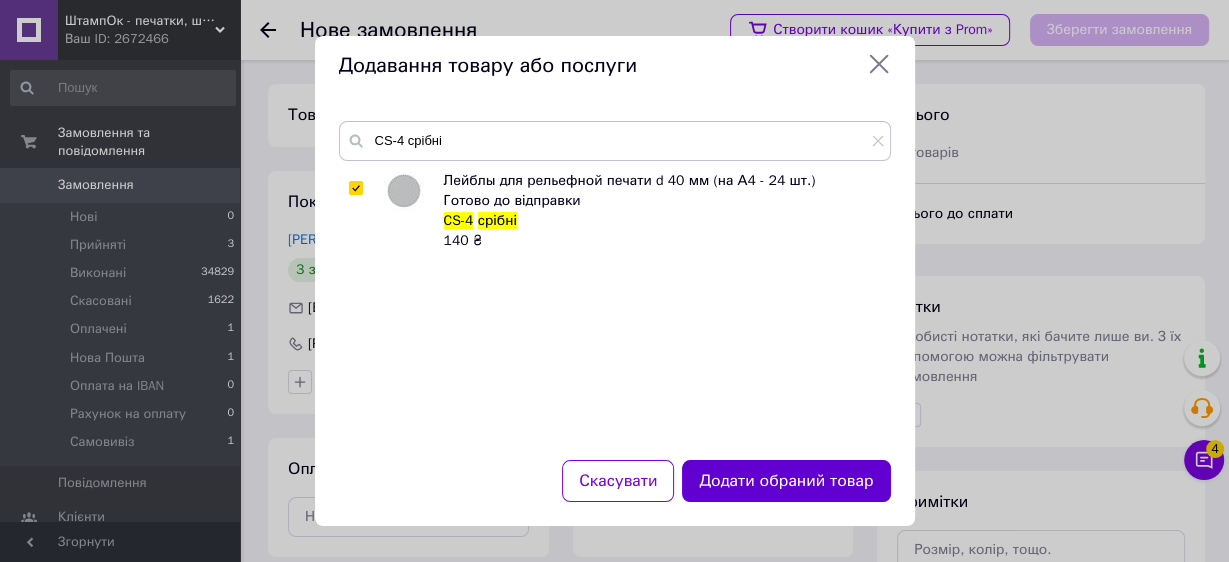 click on "Додати обраний товар" at bounding box center (786, 481) 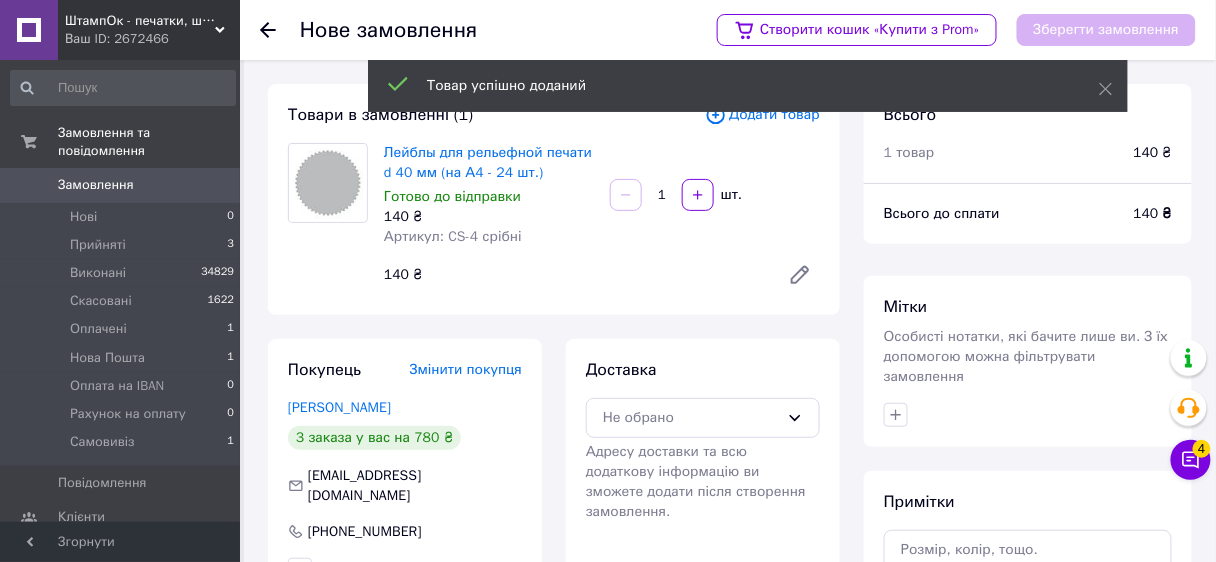 drag, startPoint x: 699, startPoint y: 196, endPoint x: 569, endPoint y: 23, distance: 216.40009 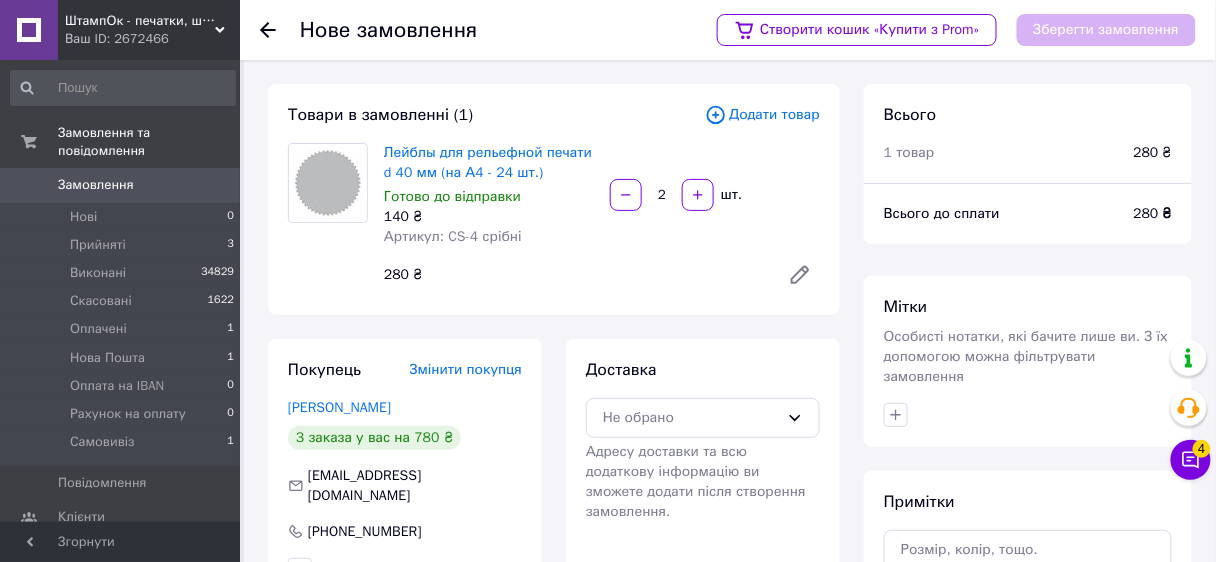 click on "Додати товар" at bounding box center (762, 115) 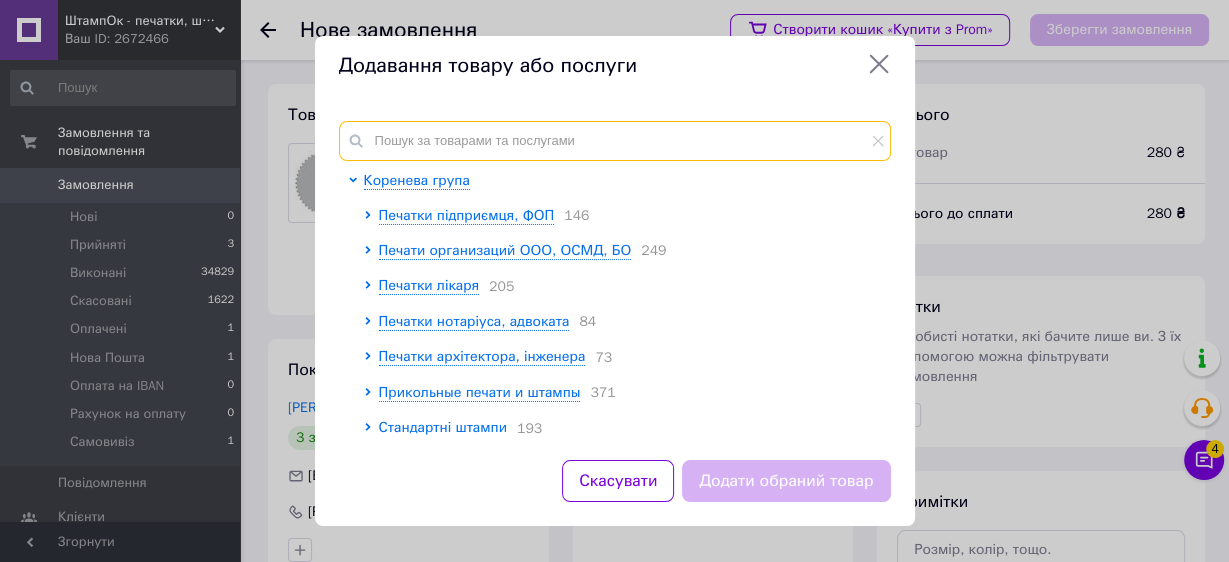 click at bounding box center (615, 141) 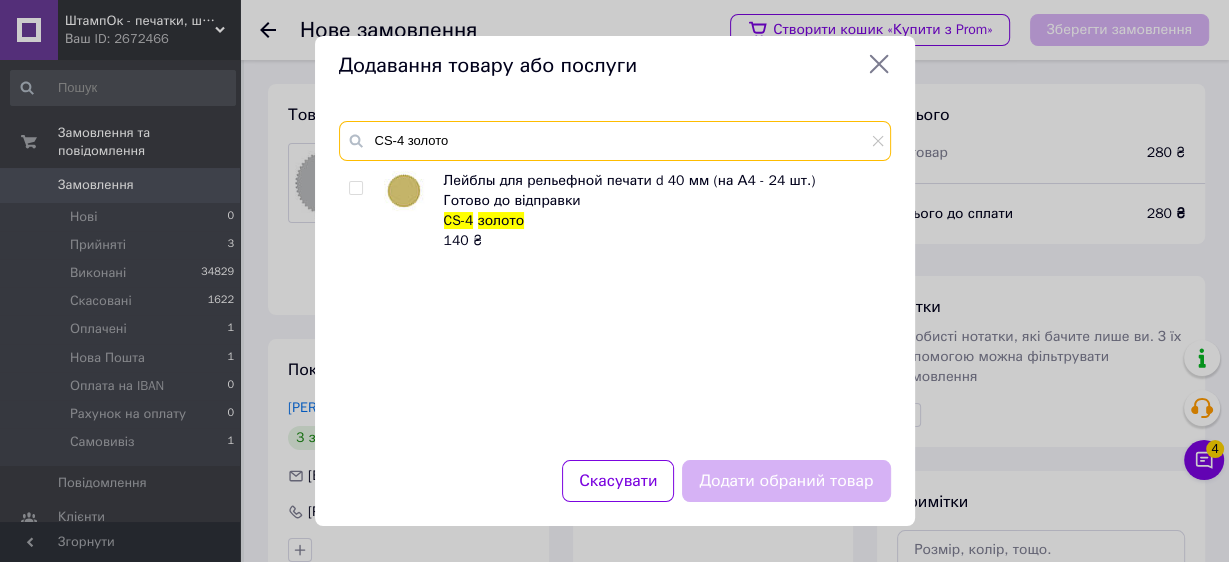 type on "CS-4 золото" 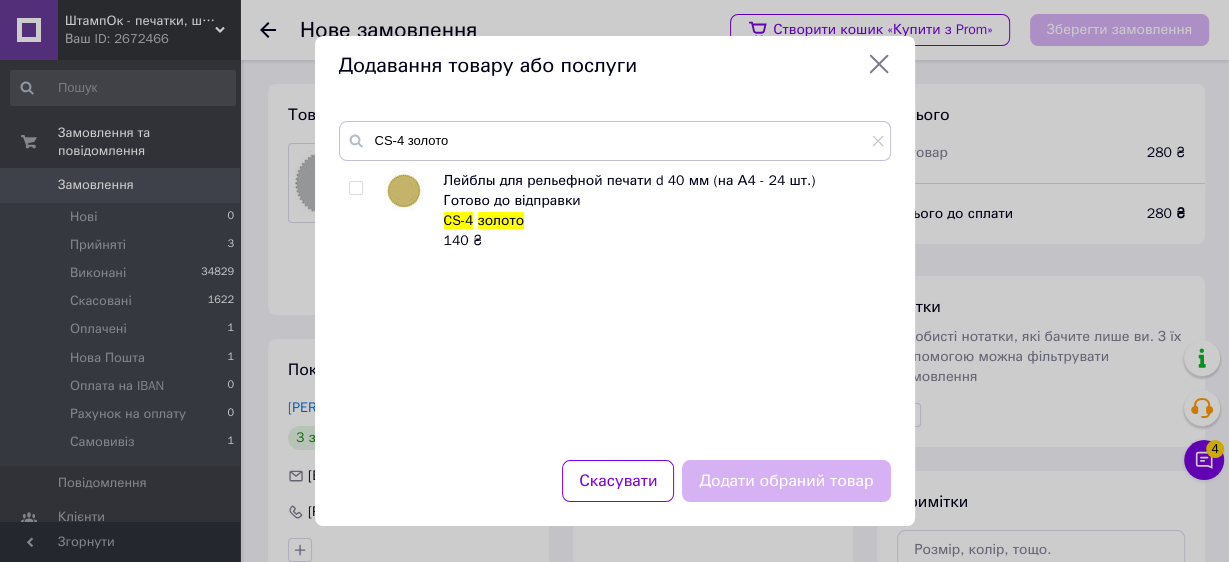 click at bounding box center [355, 188] 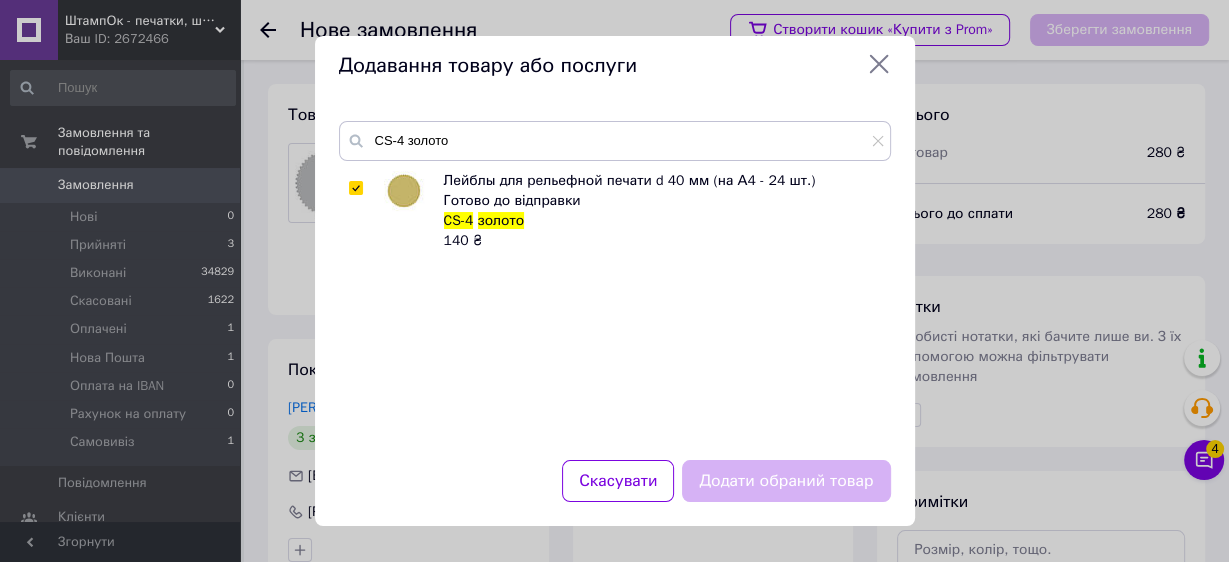 checkbox on "true" 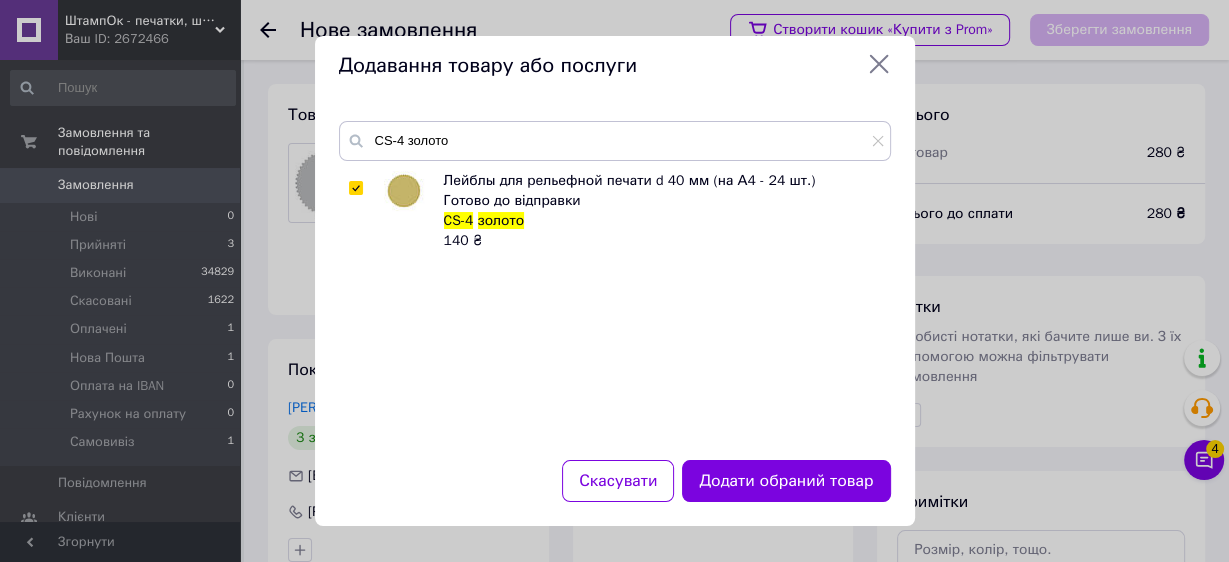 click on "Додати обраний товар" at bounding box center (786, 481) 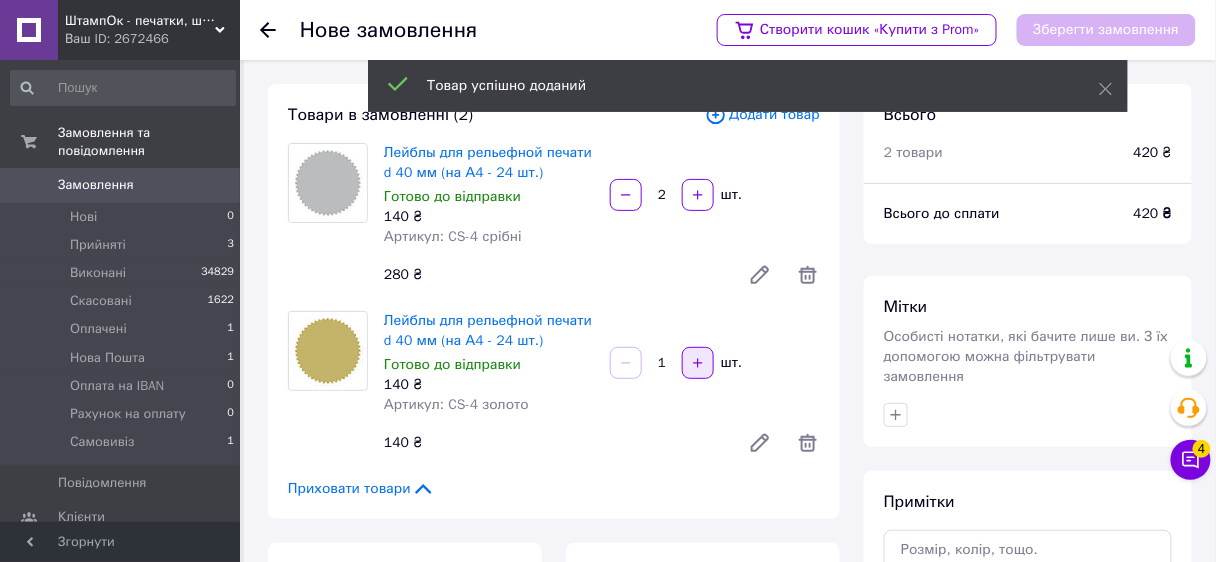 click 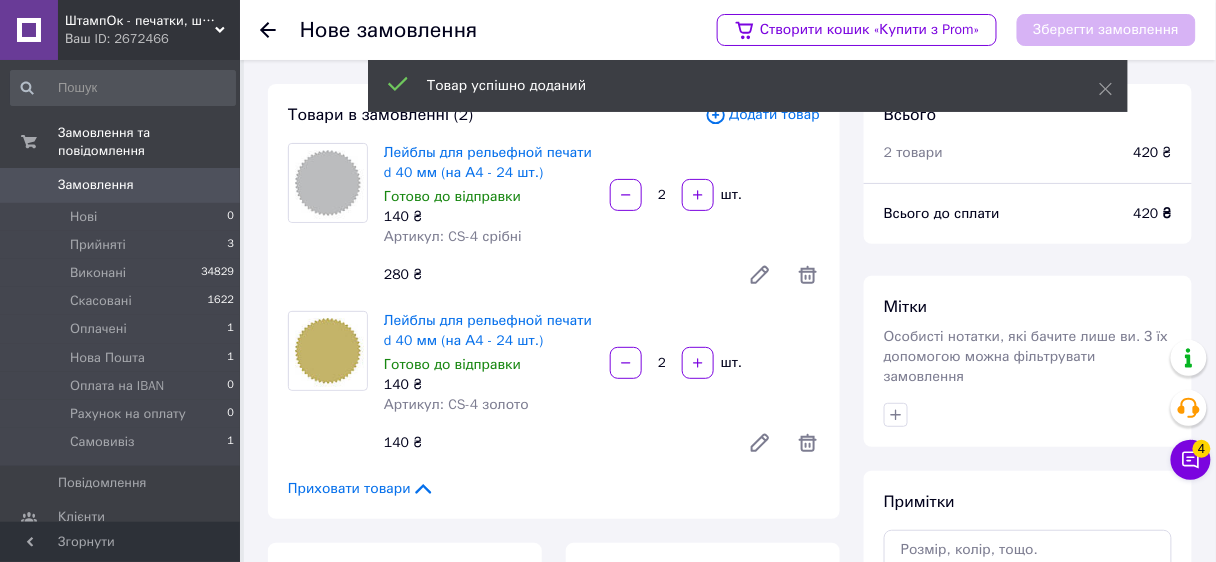scroll, scrollTop: 320, scrollLeft: 0, axis: vertical 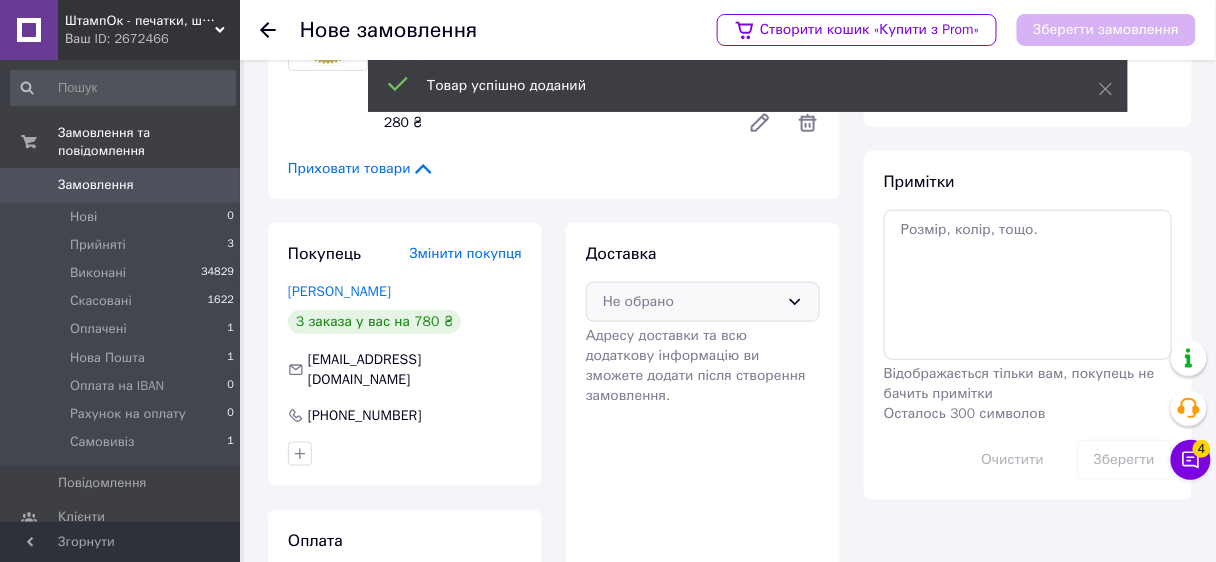 click on "Не обрано" at bounding box center (703, 302) 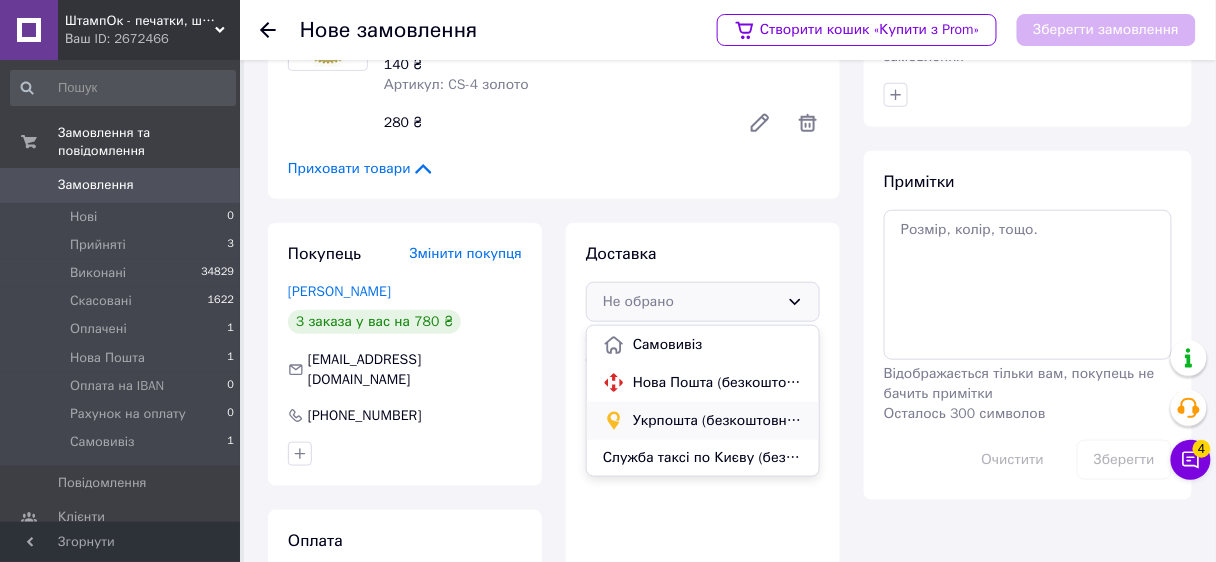 click on "Укрпошта (безкоштовно від 3500 ₴)" at bounding box center (718, 421) 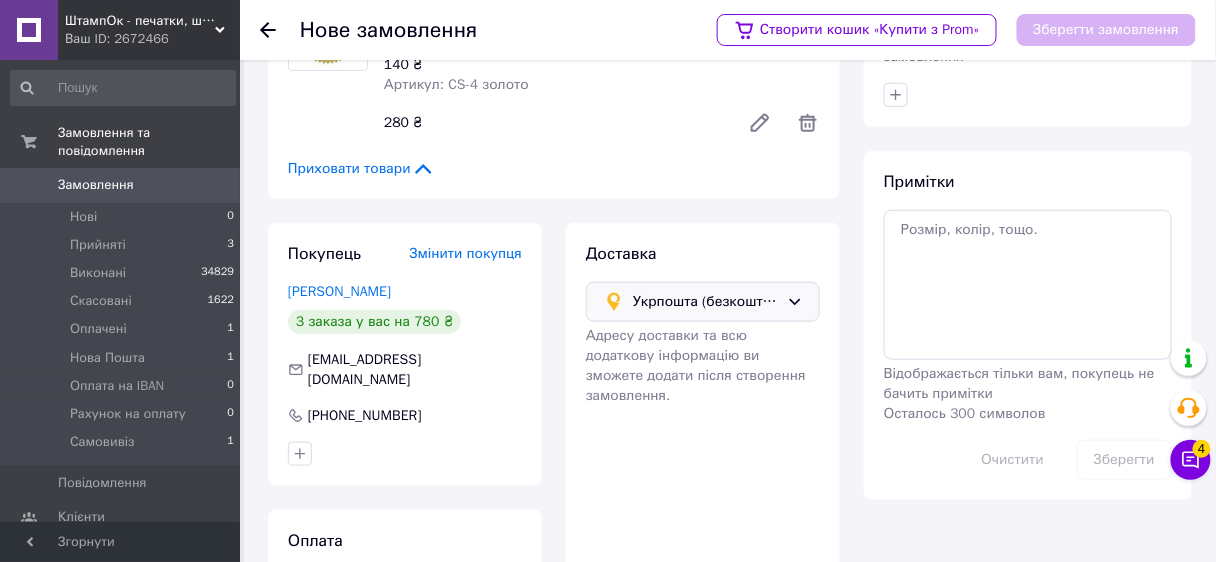 scroll, scrollTop: 390, scrollLeft: 0, axis: vertical 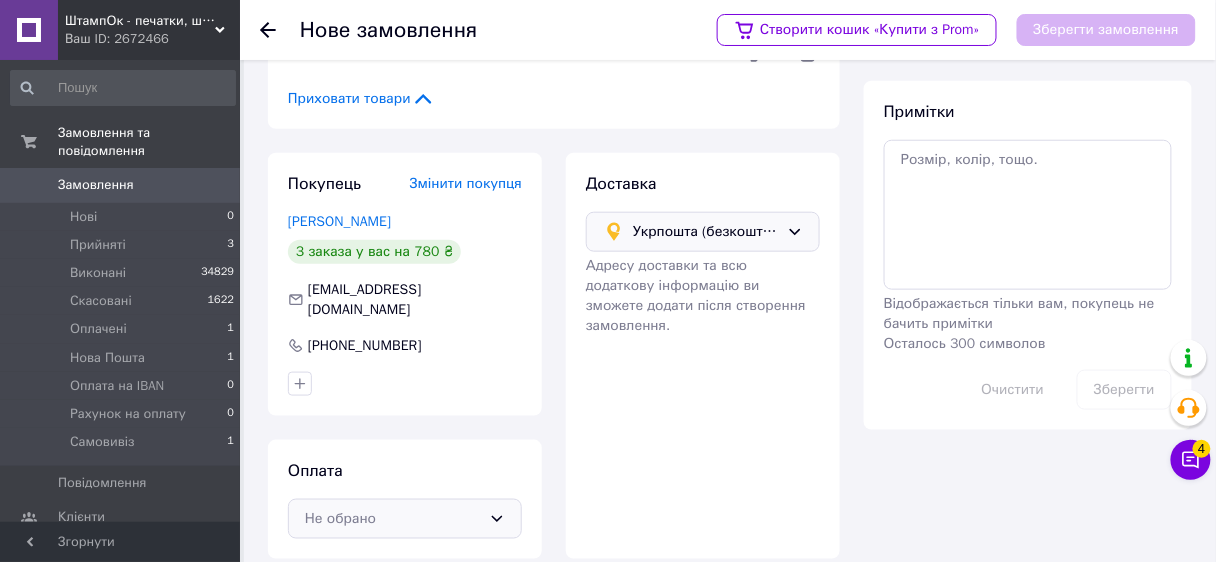 click 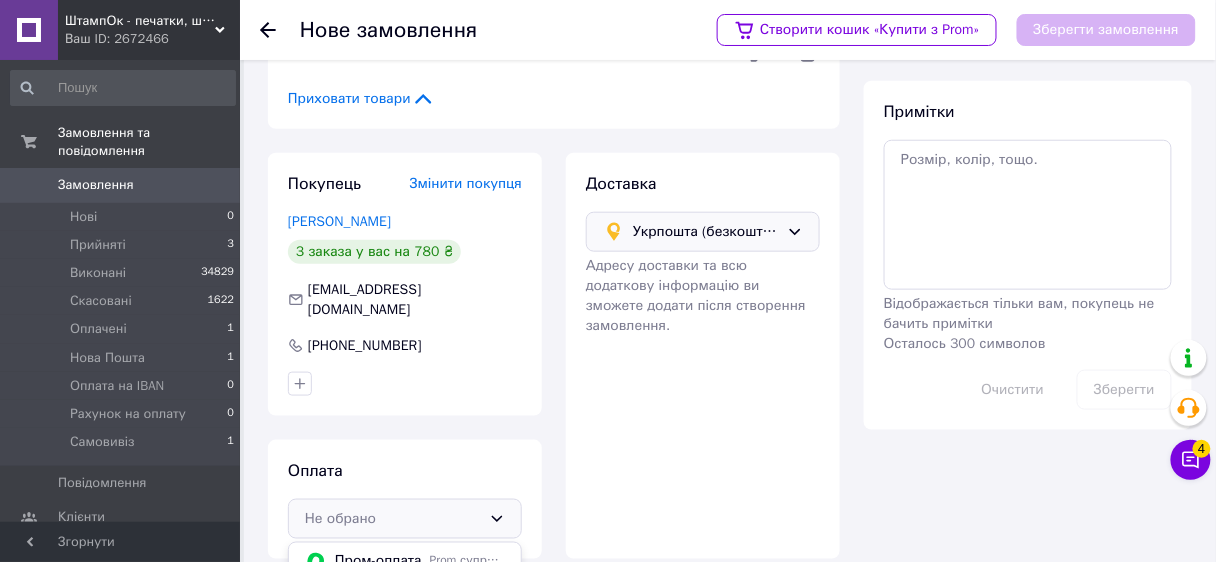 scroll, scrollTop: 523, scrollLeft: 0, axis: vertical 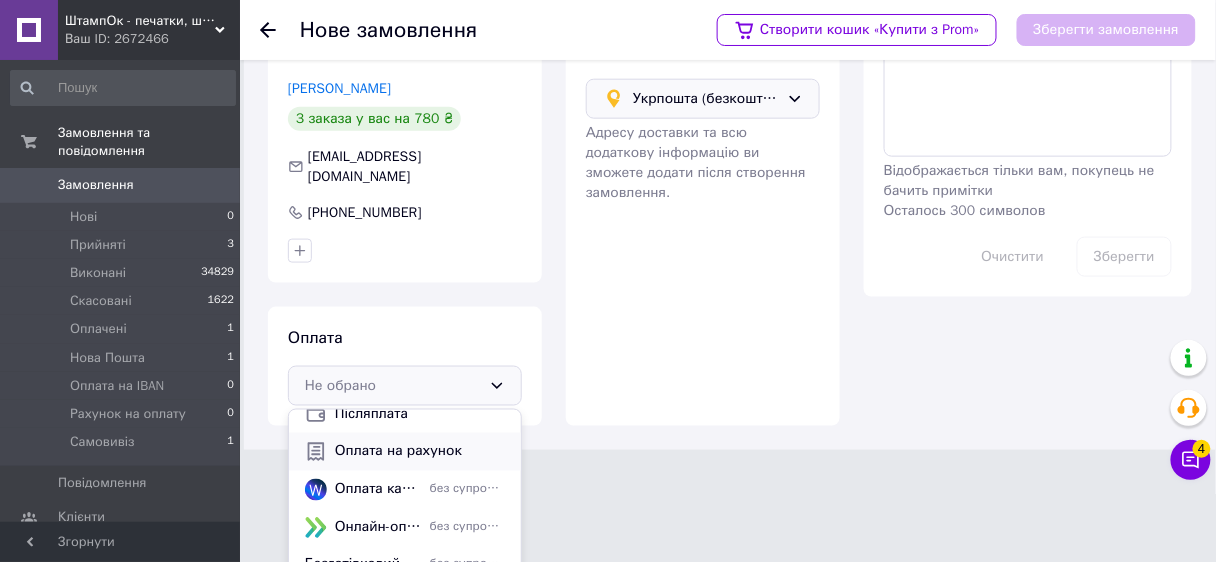 click on "Оплата на рахунок" at bounding box center (420, 452) 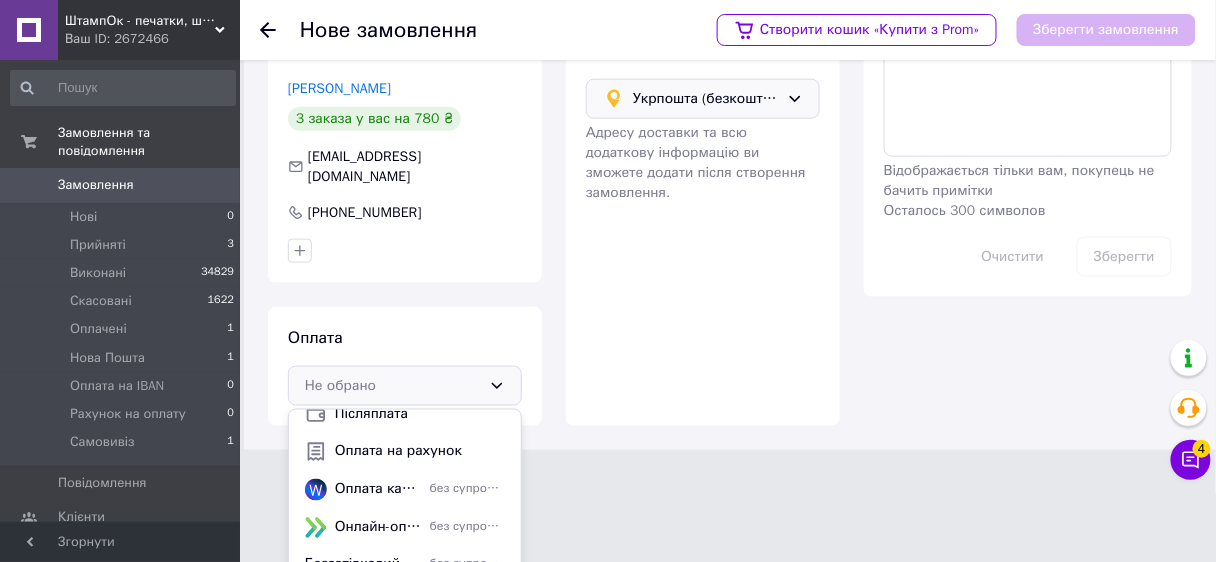 scroll, scrollTop: 390, scrollLeft: 0, axis: vertical 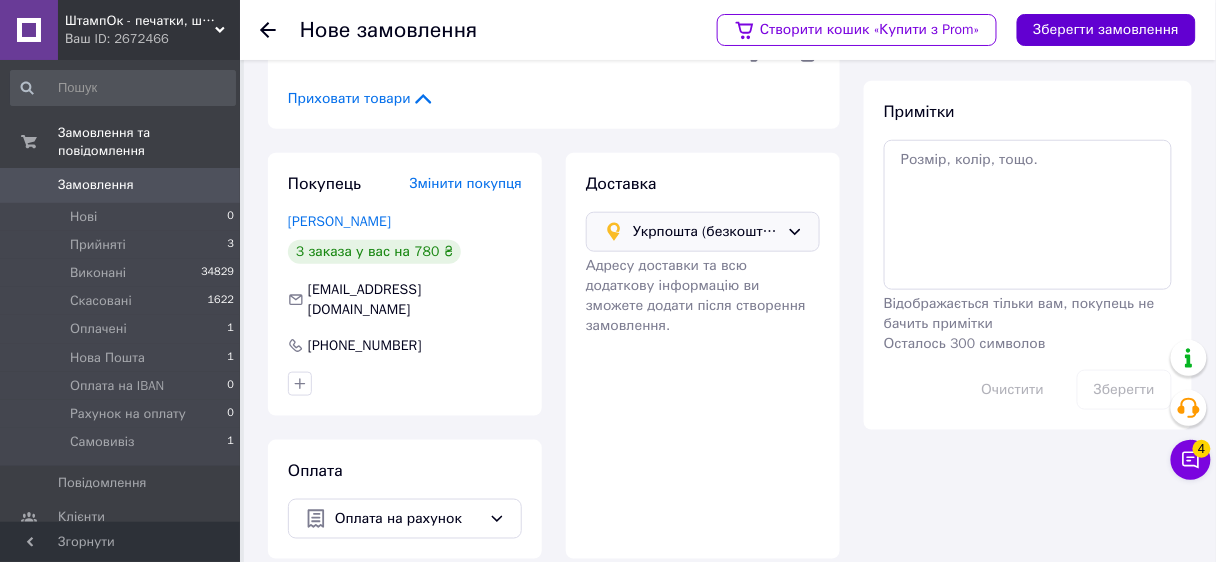click on "Зберегти замовлення" at bounding box center [1106, 30] 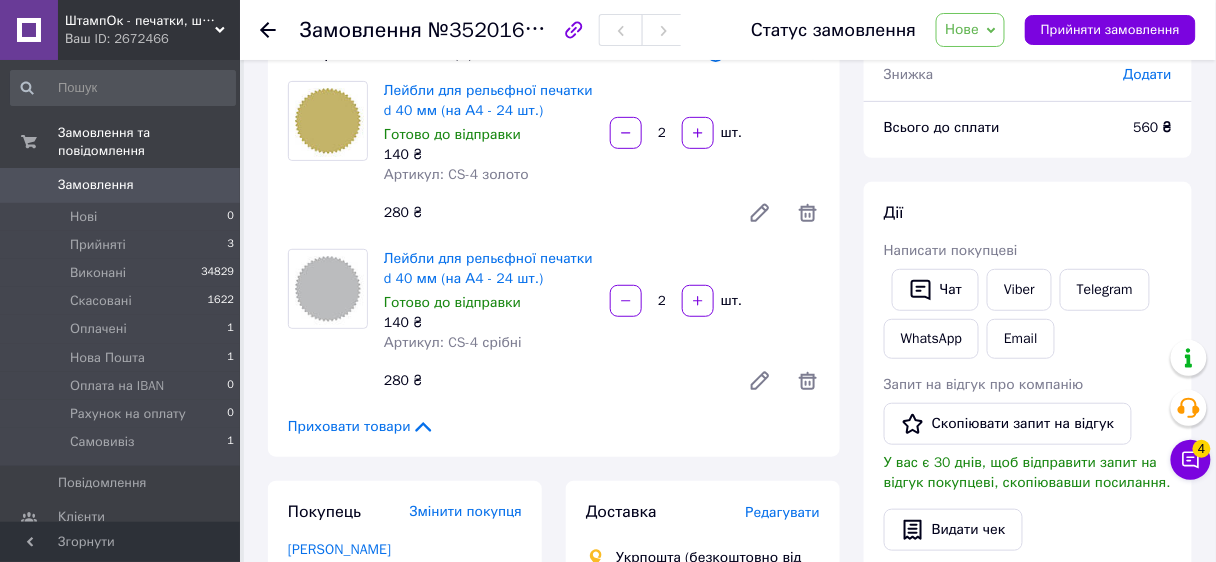 scroll, scrollTop: 470, scrollLeft: 0, axis: vertical 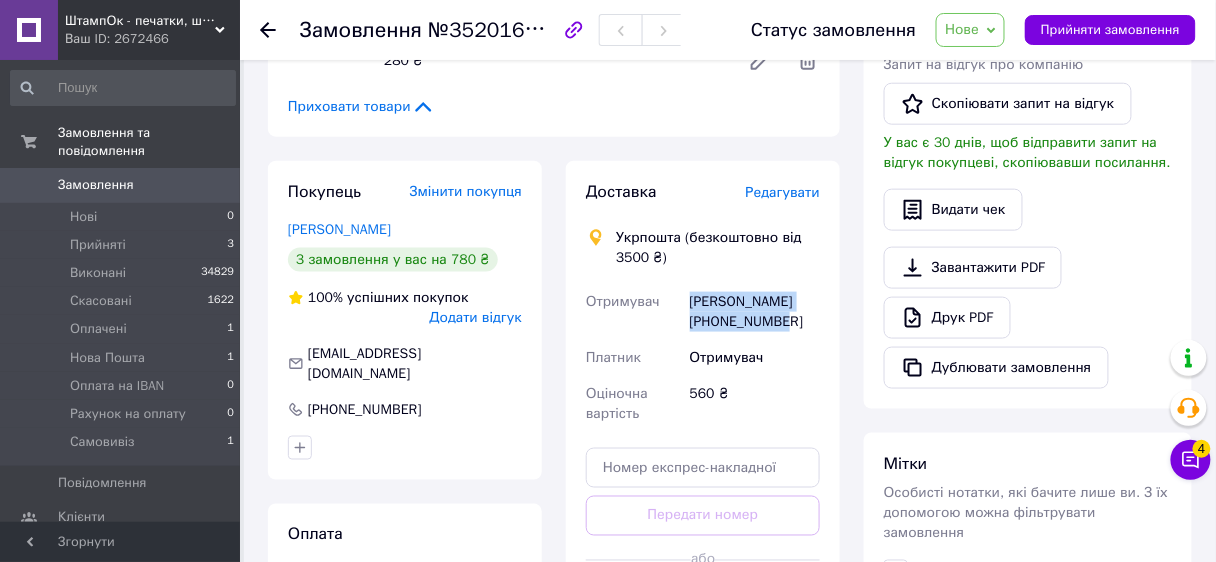 drag, startPoint x: 772, startPoint y: 322, endPoint x: 693, endPoint y: 301, distance: 81.7435 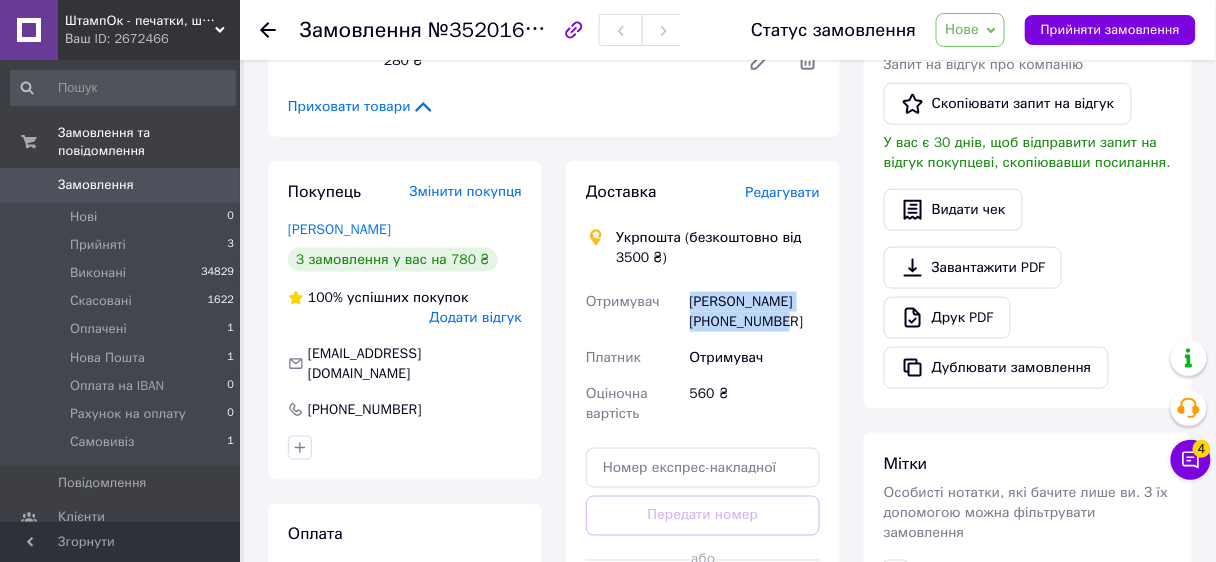 click on "[PERSON_NAME] [PHONE_NUMBER]" at bounding box center [755, 312] 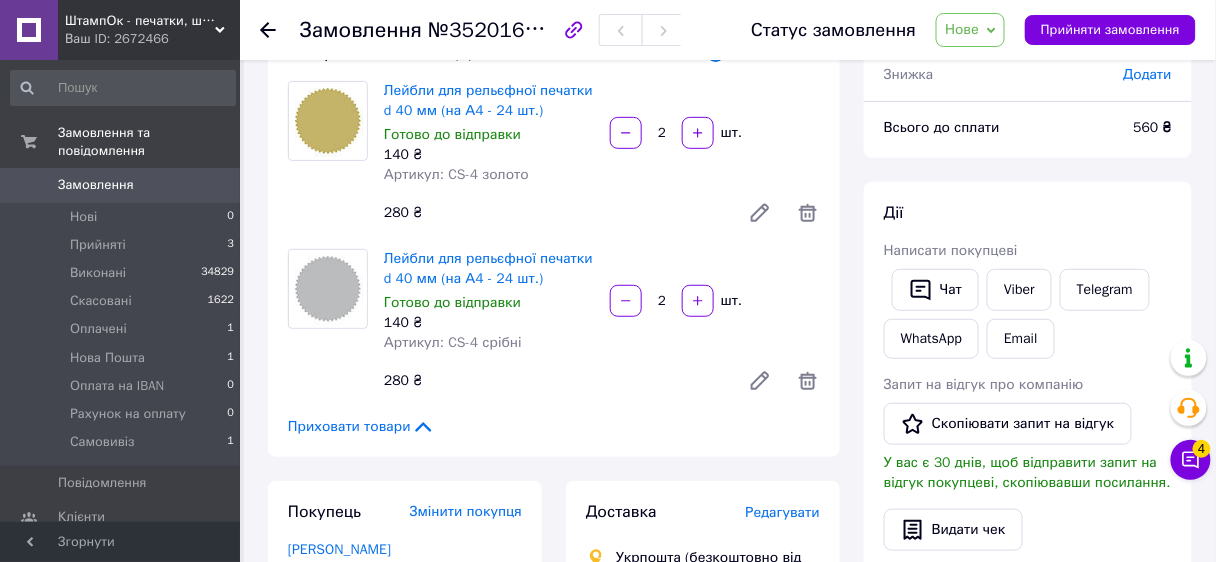 scroll, scrollTop: 70, scrollLeft: 0, axis: vertical 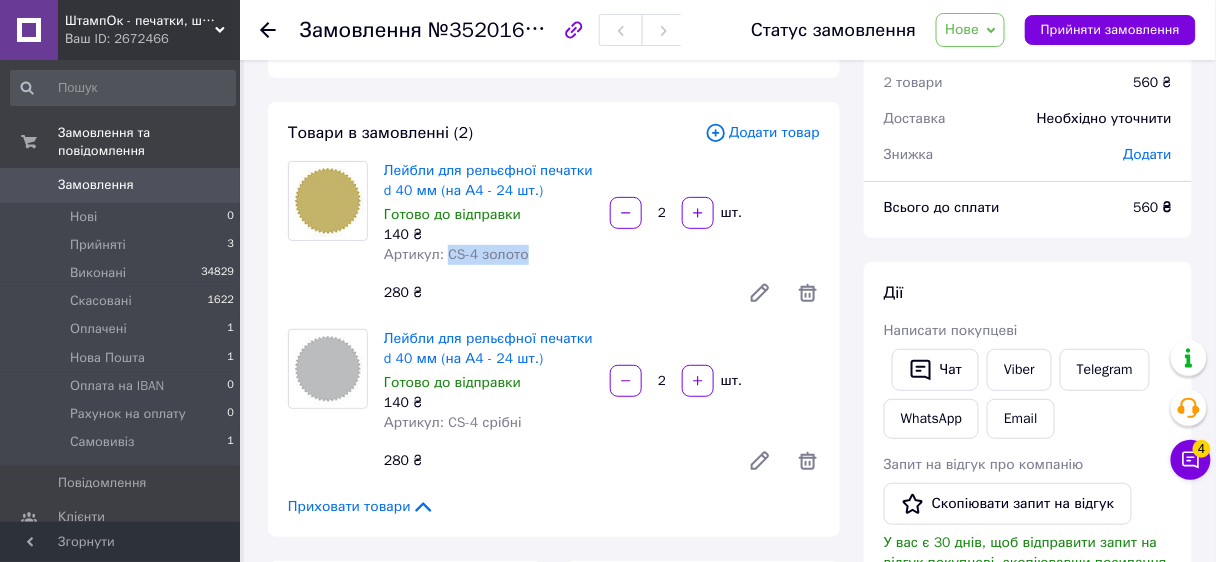drag, startPoint x: 544, startPoint y: 257, endPoint x: 444, endPoint y: 252, distance: 100.12492 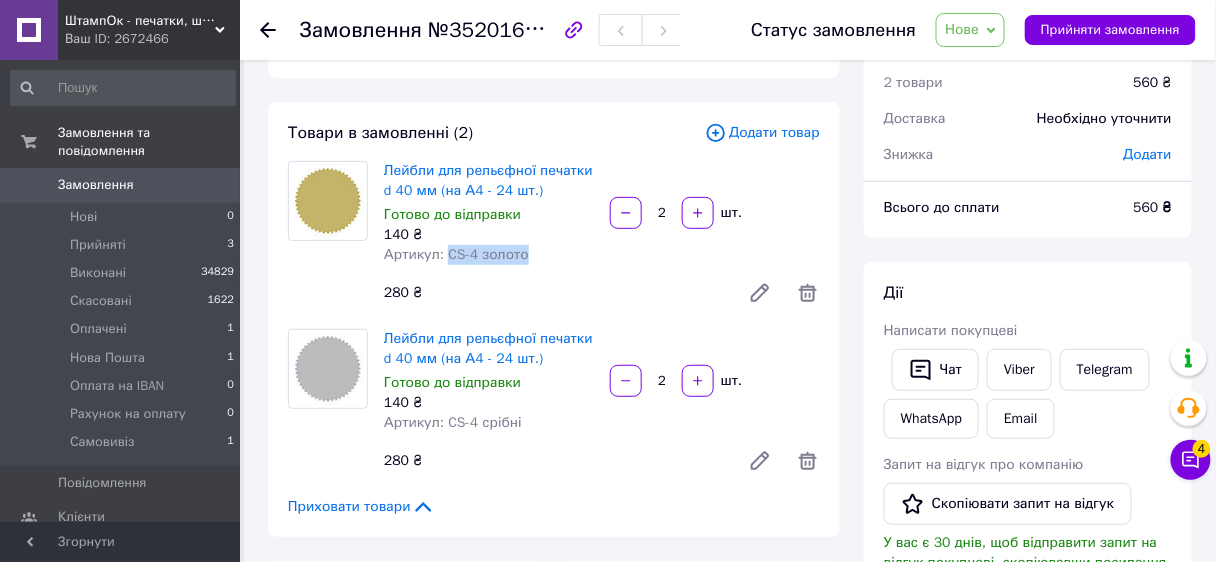click on "Артикул: CS-4 золото" at bounding box center (489, 255) 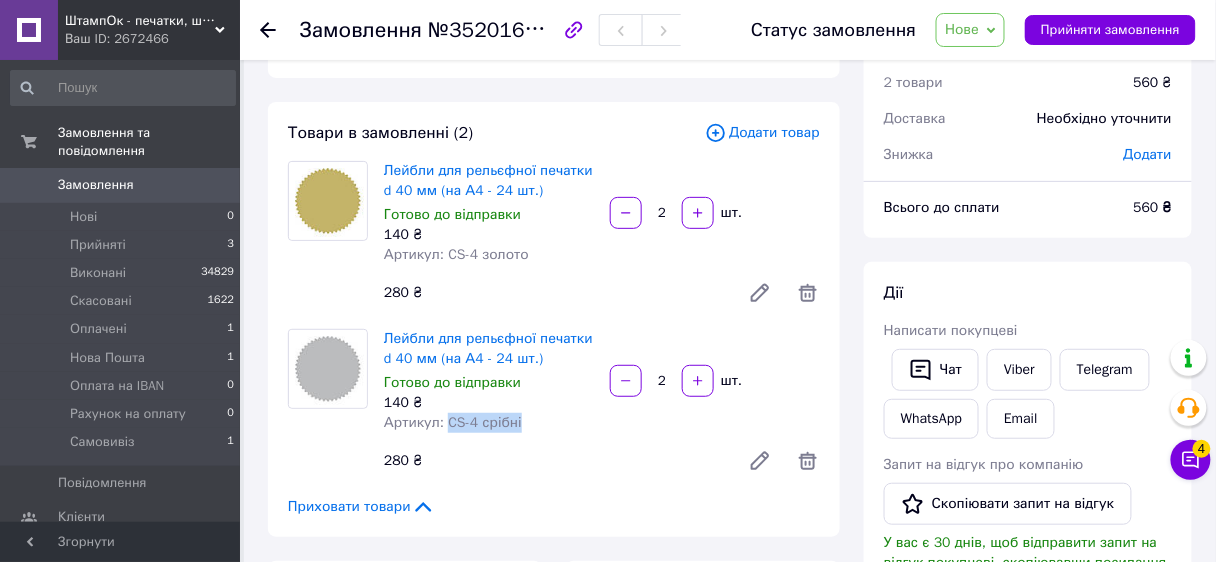 drag, startPoint x: 519, startPoint y: 424, endPoint x: 444, endPoint y: 415, distance: 75.53807 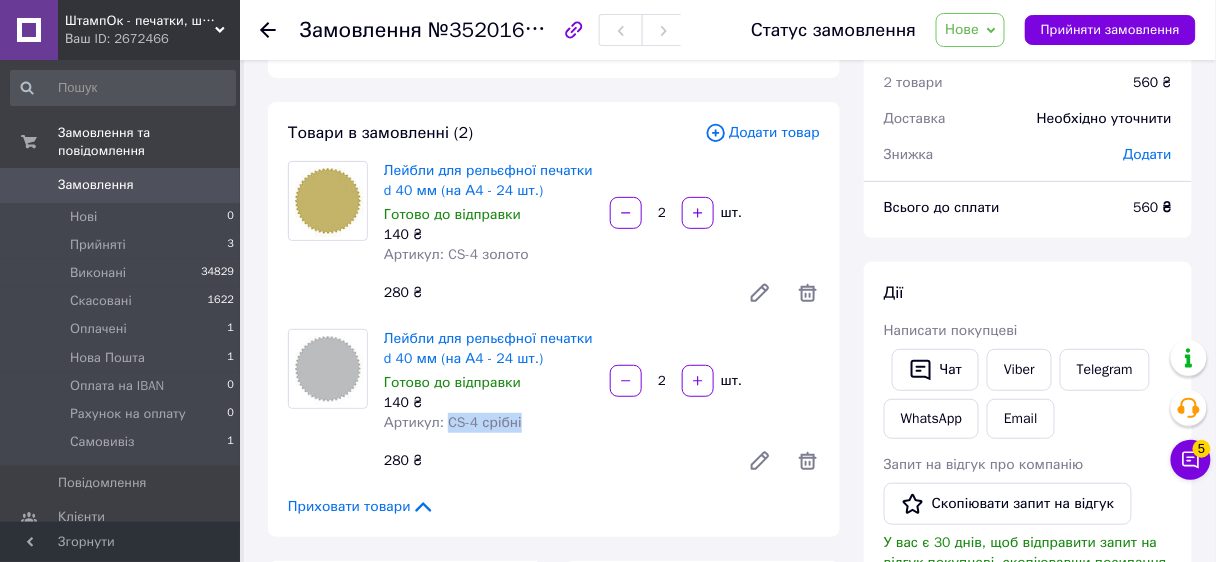 click on "Нове" at bounding box center (970, 30) 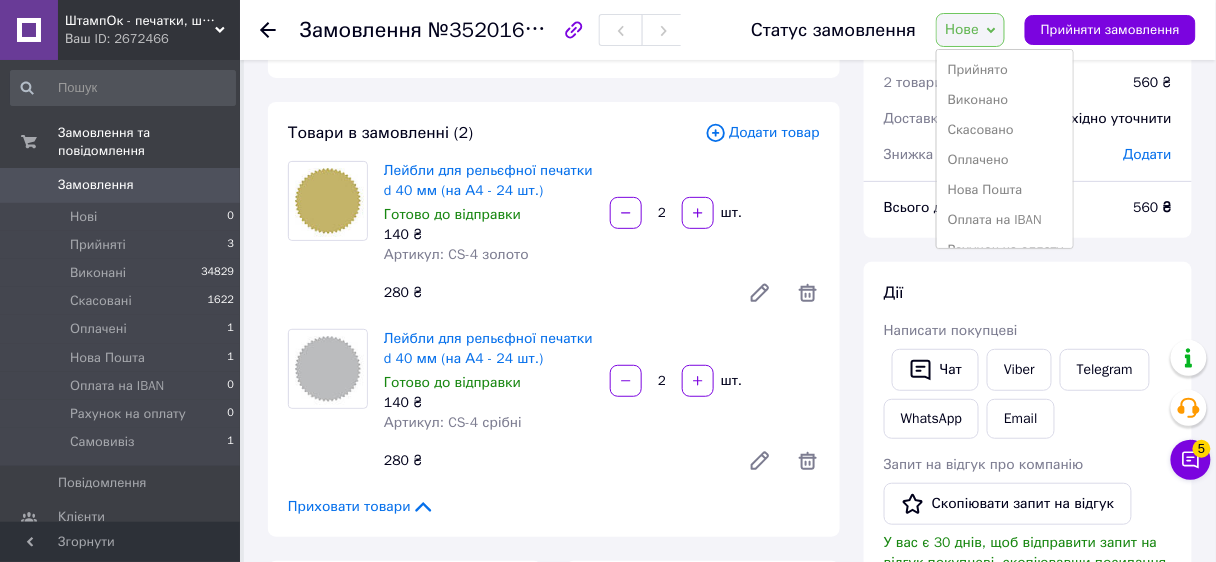 drag, startPoint x: 1018, startPoint y: 223, endPoint x: 1011, endPoint y: 215, distance: 10.630146 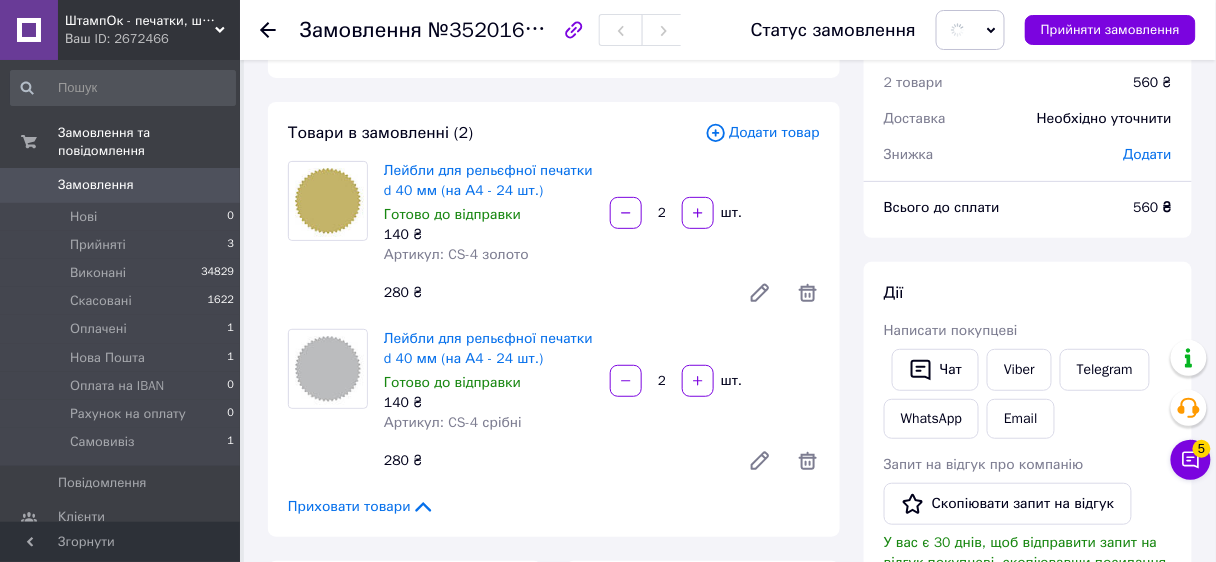 click 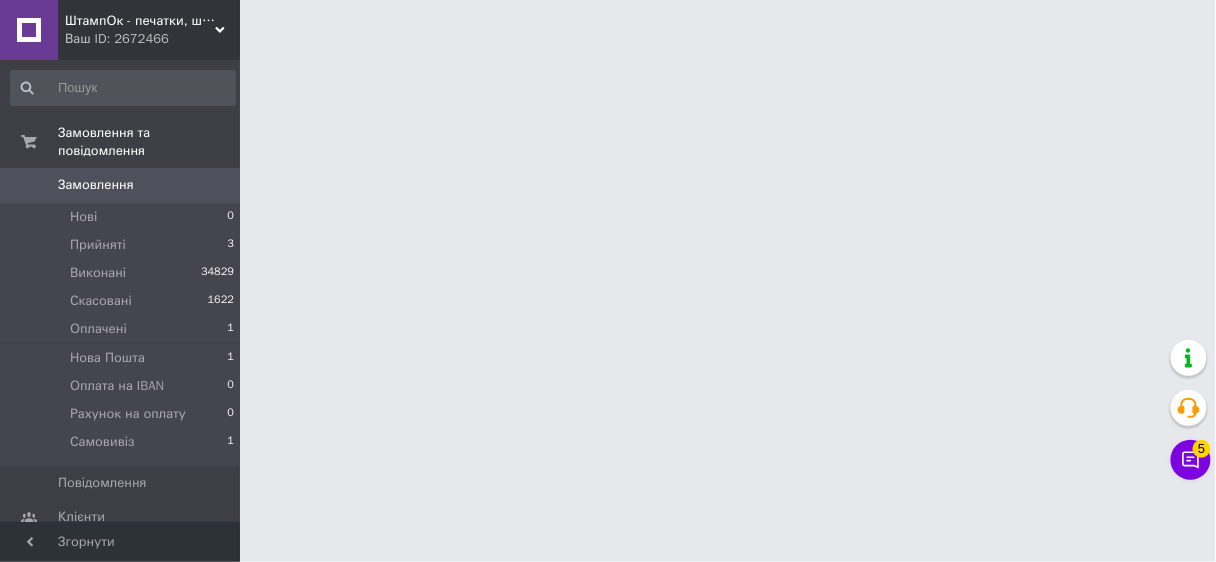 scroll, scrollTop: 0, scrollLeft: 0, axis: both 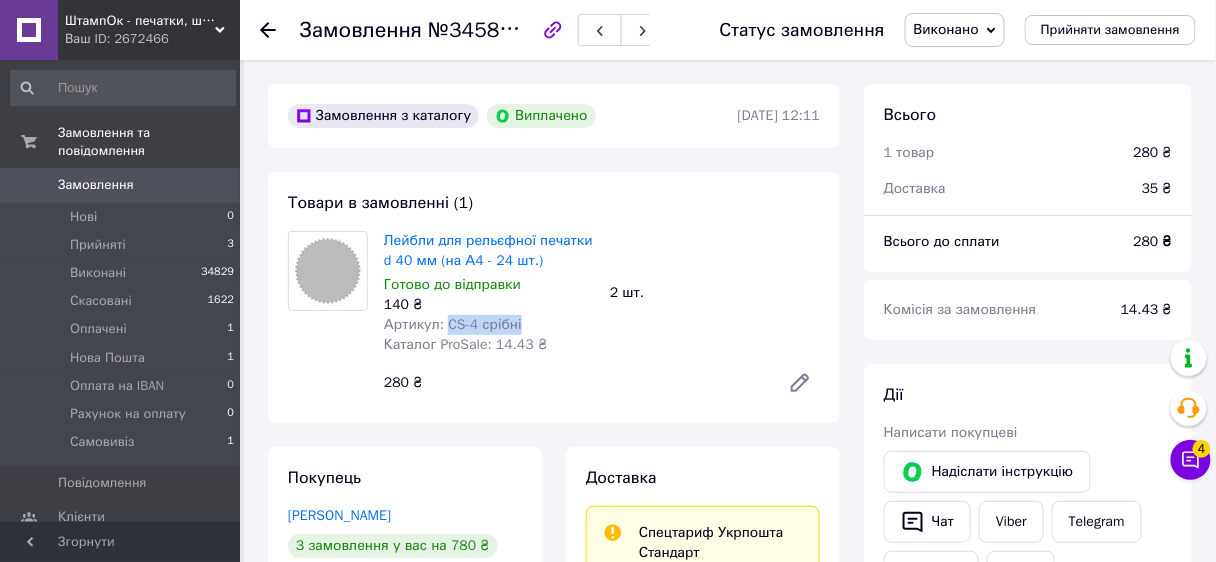 drag, startPoint x: 510, startPoint y: 324, endPoint x: 441, endPoint y: 326, distance: 69.02898 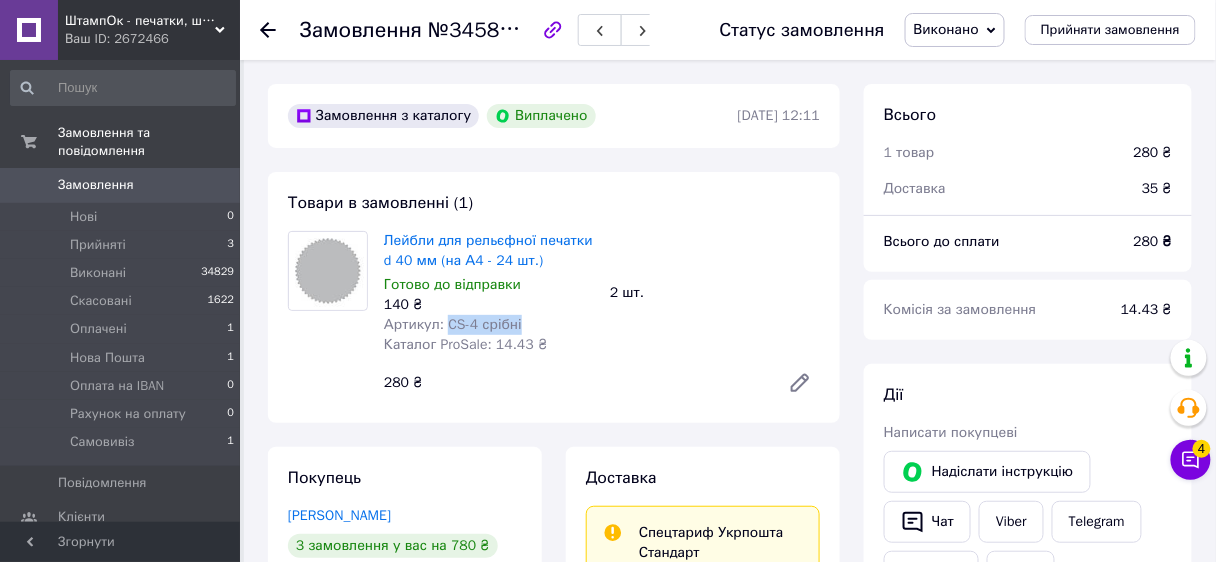 click on "Артикул: CS-4 срібні" at bounding box center (489, 325) 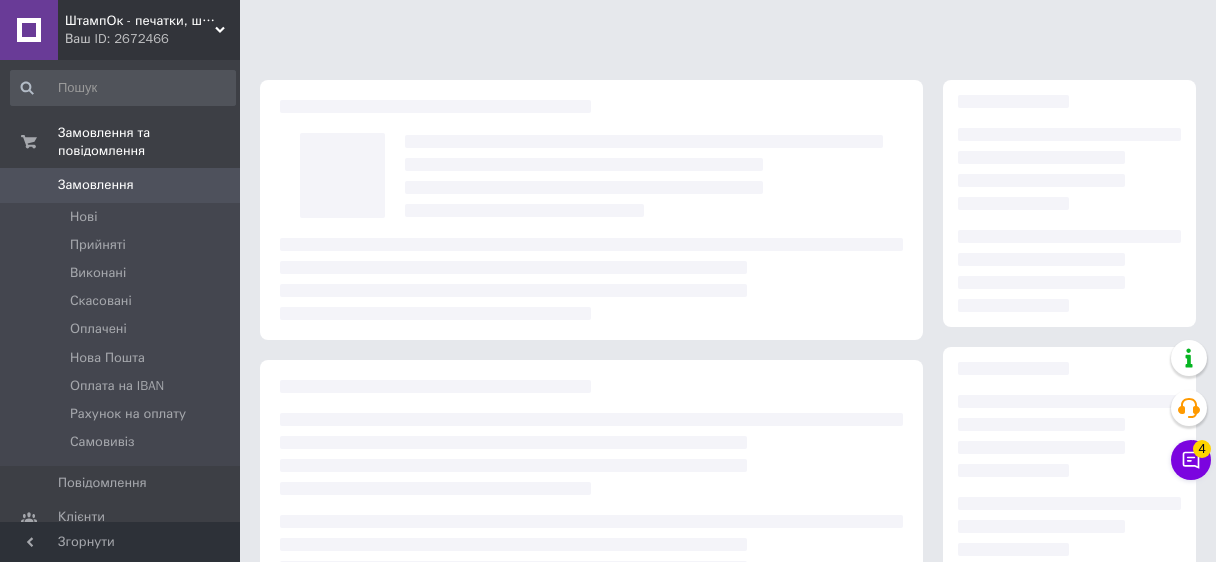 scroll, scrollTop: 0, scrollLeft: 0, axis: both 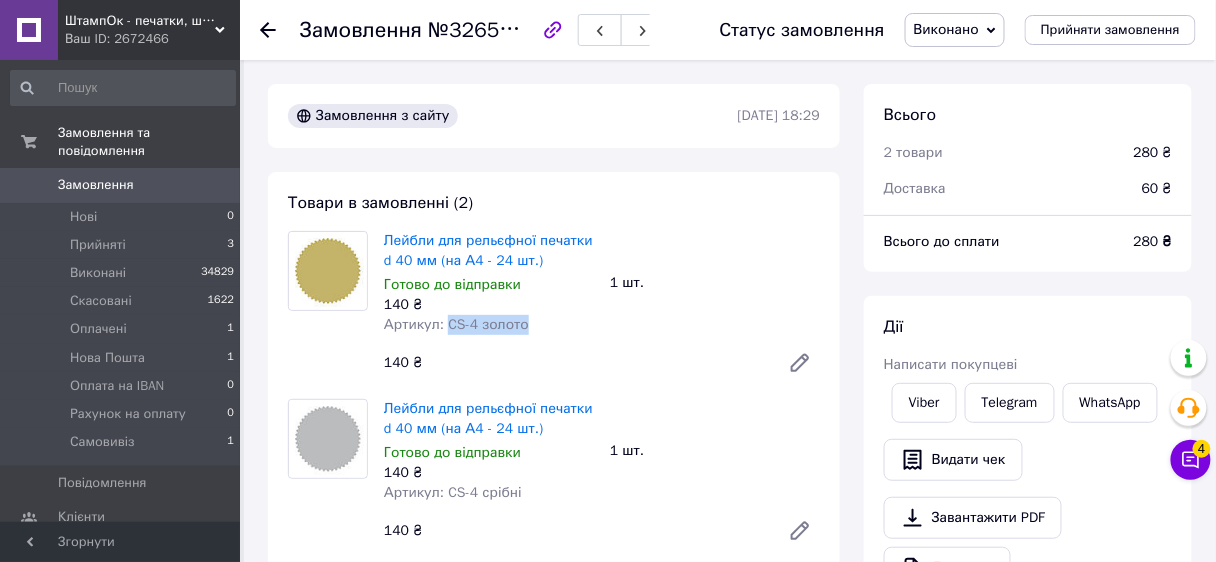 drag, startPoint x: 487, startPoint y: 328, endPoint x: 442, endPoint y: 326, distance: 45.044422 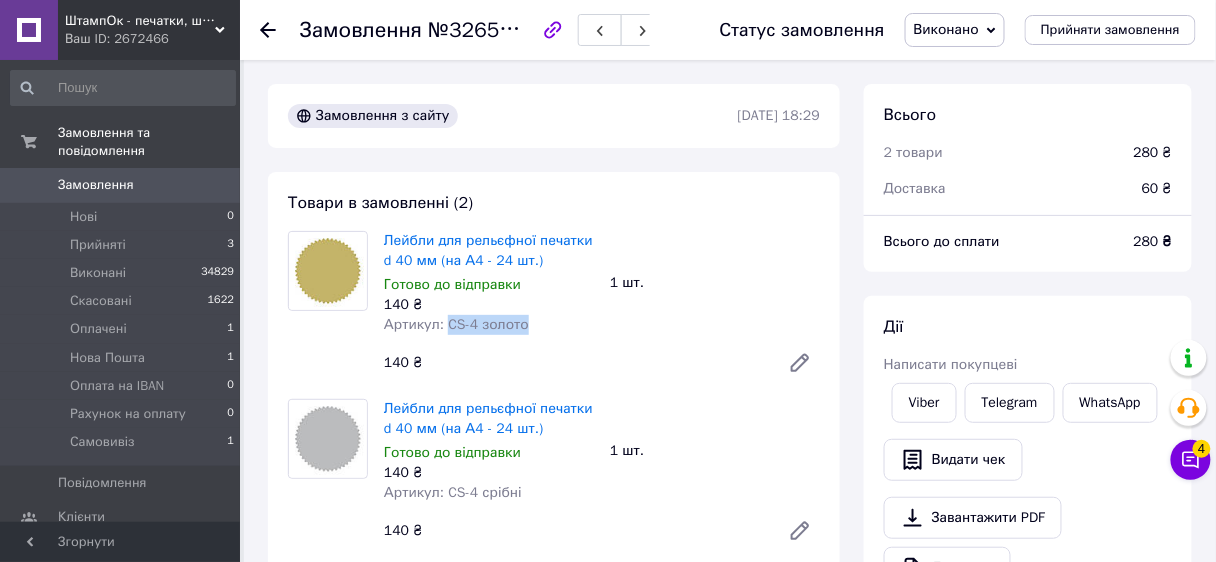 click on "Артикул: CS-4 золото" at bounding box center [489, 325] 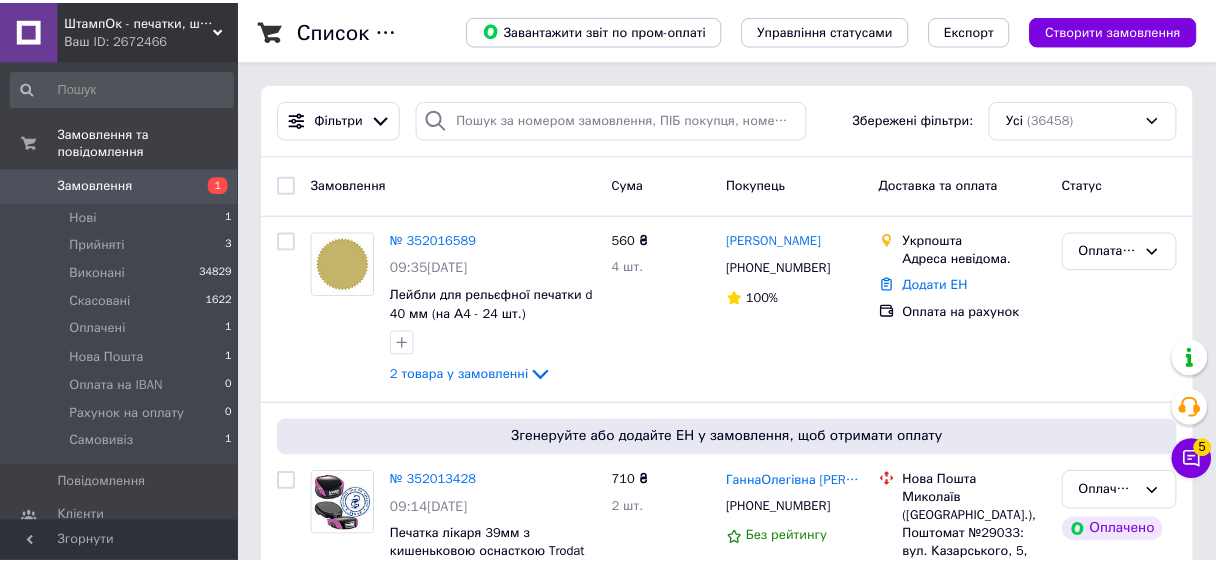 scroll, scrollTop: 0, scrollLeft: 0, axis: both 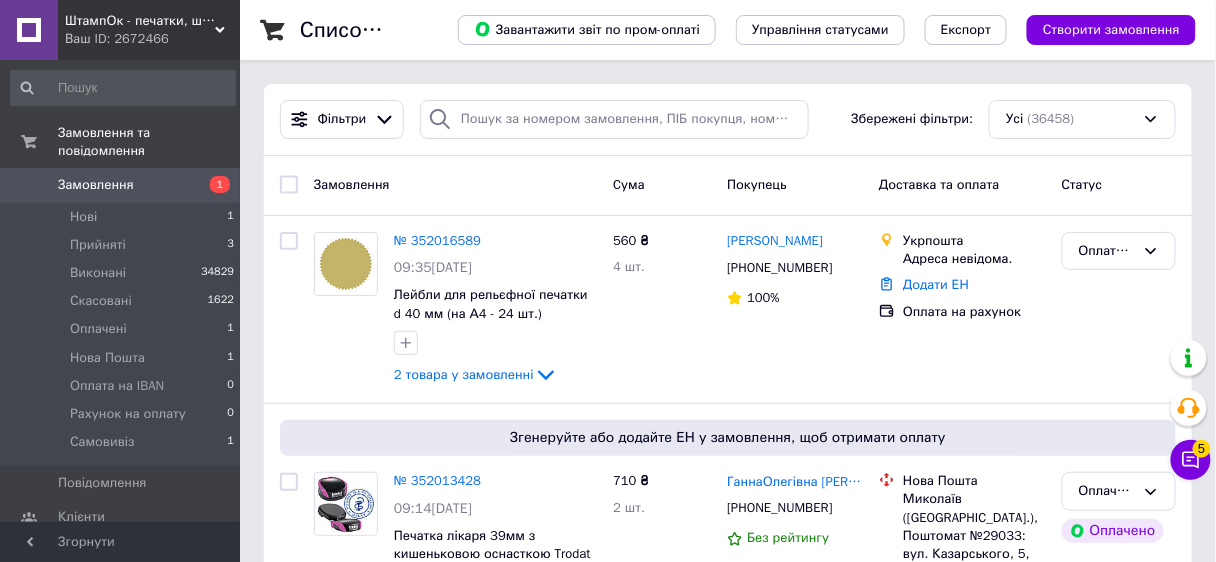click on "№ 352016589" at bounding box center [437, 240] 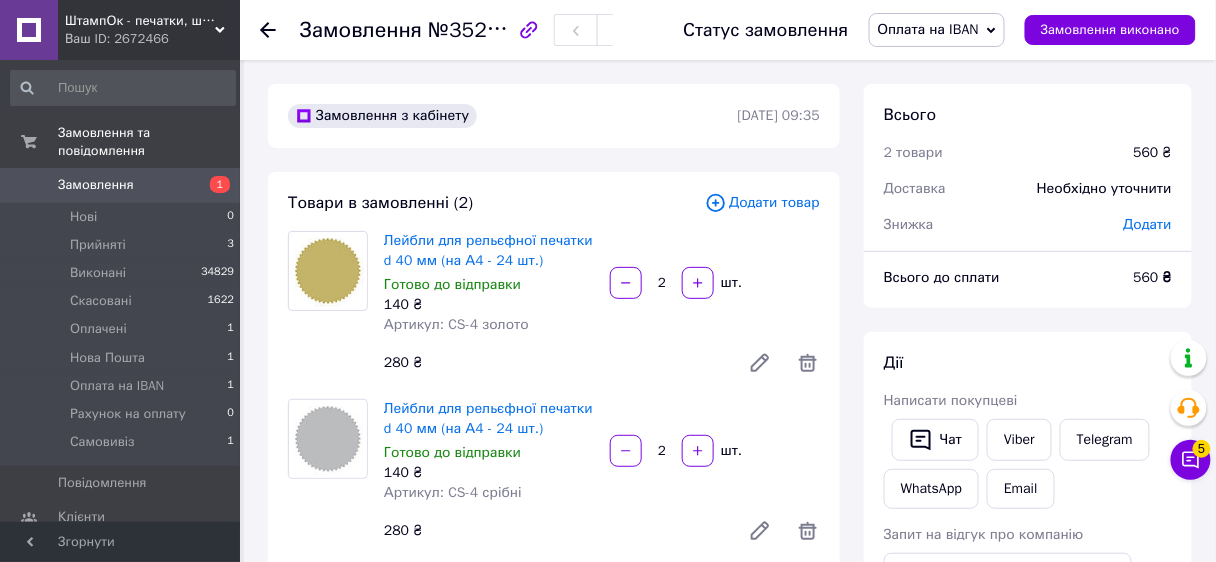 scroll, scrollTop: 320, scrollLeft: 0, axis: vertical 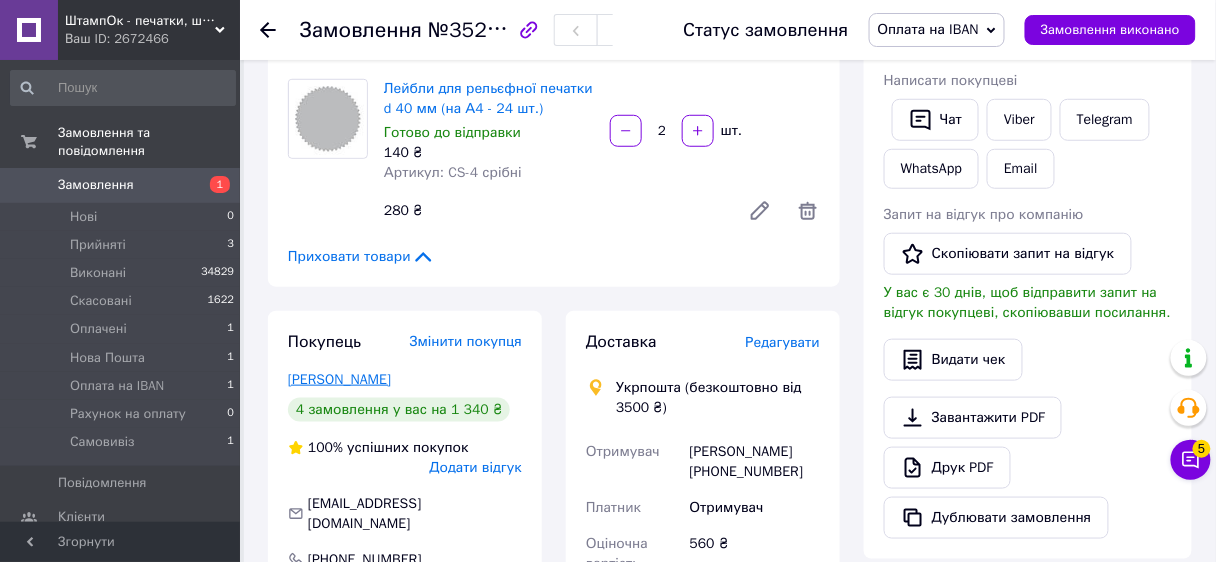 click on "[PERSON_NAME]" at bounding box center [339, 379] 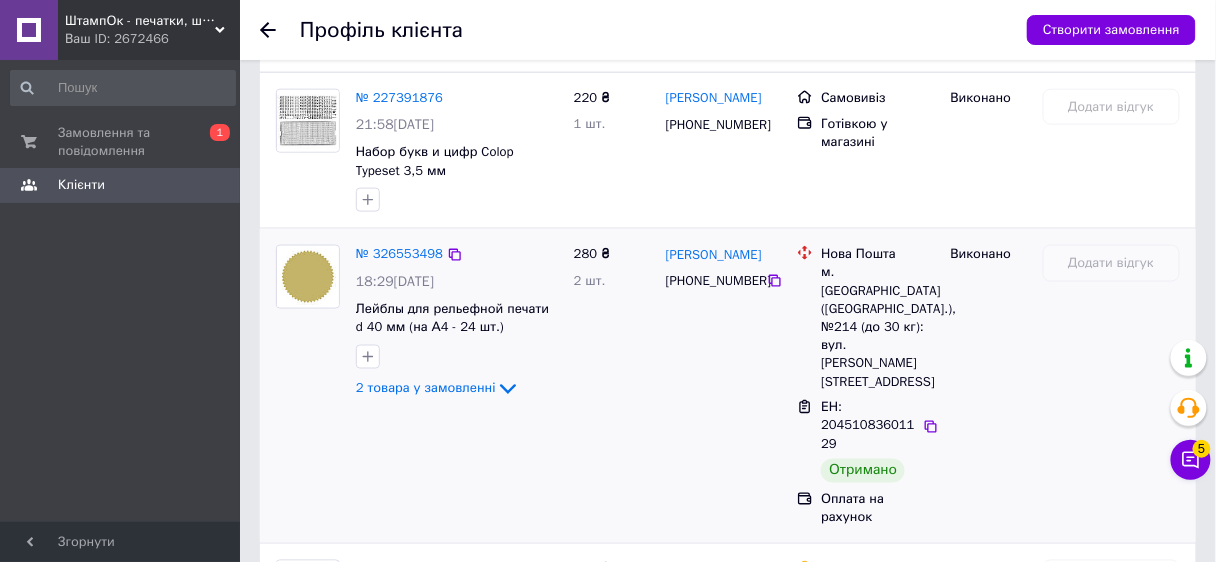 scroll, scrollTop: 640, scrollLeft: 0, axis: vertical 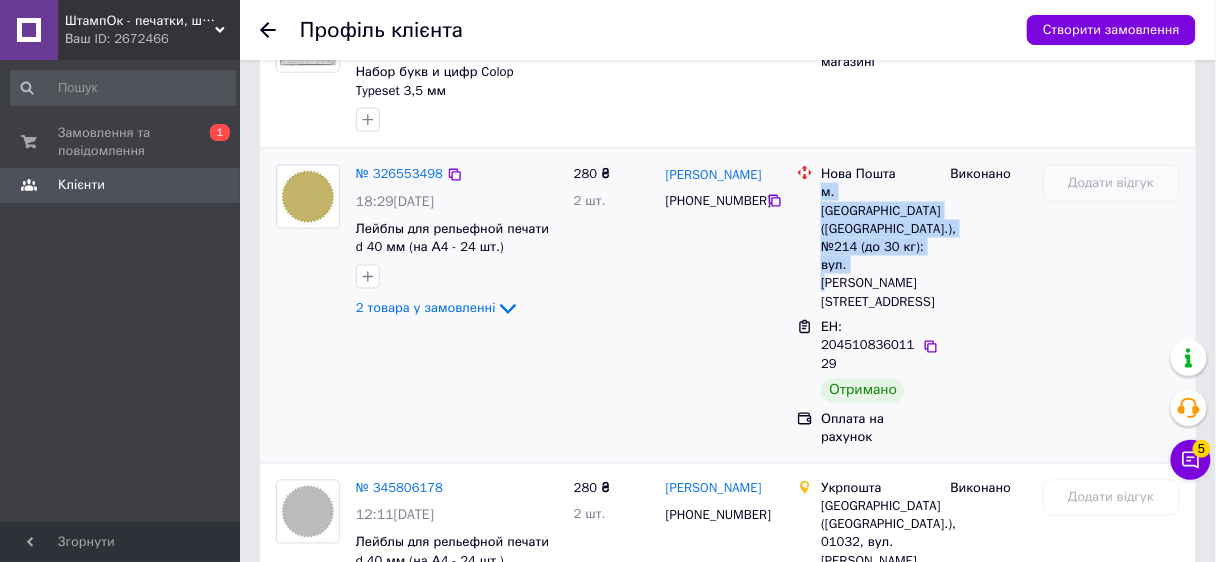 drag, startPoint x: 871, startPoint y: 263, endPoint x: 819, endPoint y: 197, distance: 84.0238 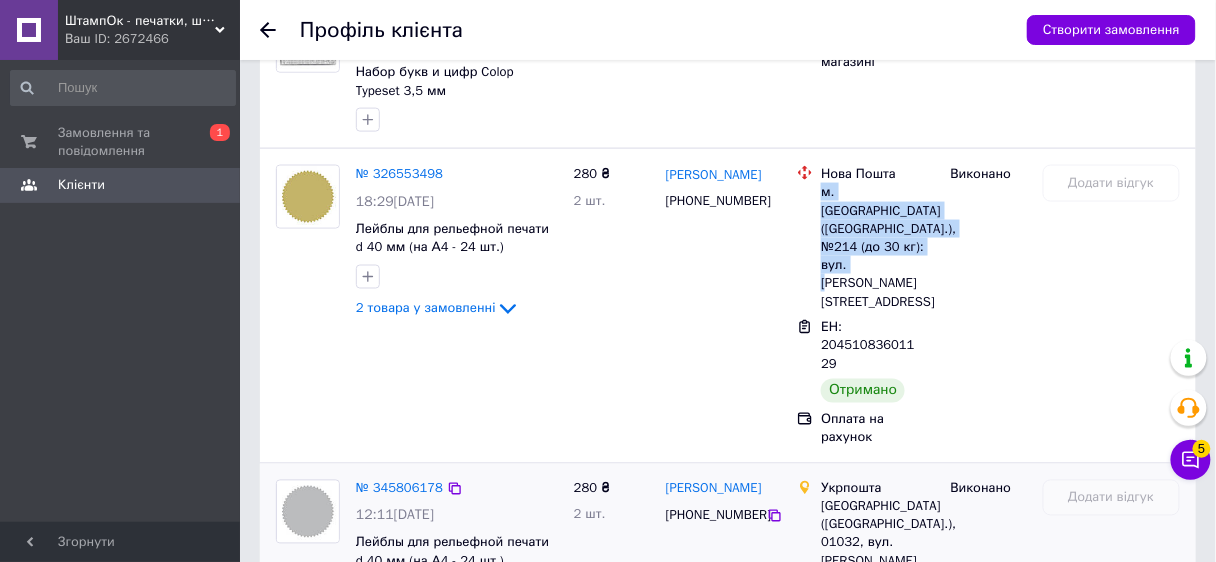 copy on "м. [GEOGRAPHIC_DATA] ([GEOGRAPHIC_DATA].), №214 (до 30 кг): вул. [PERSON_NAME][STREET_ADDRESS]" 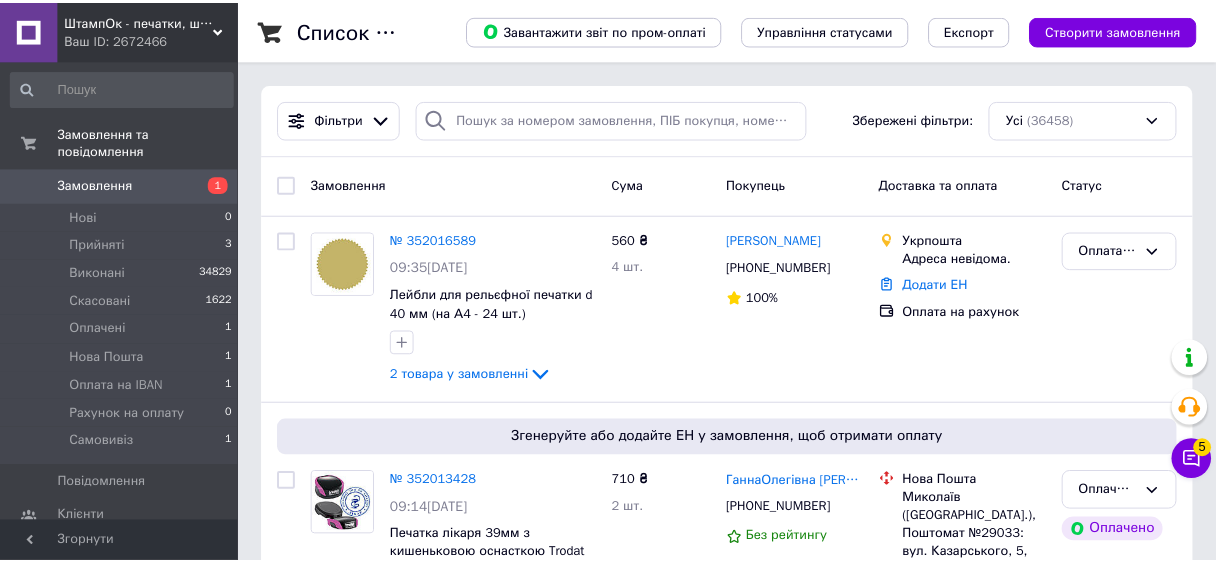 scroll, scrollTop: 0, scrollLeft: 0, axis: both 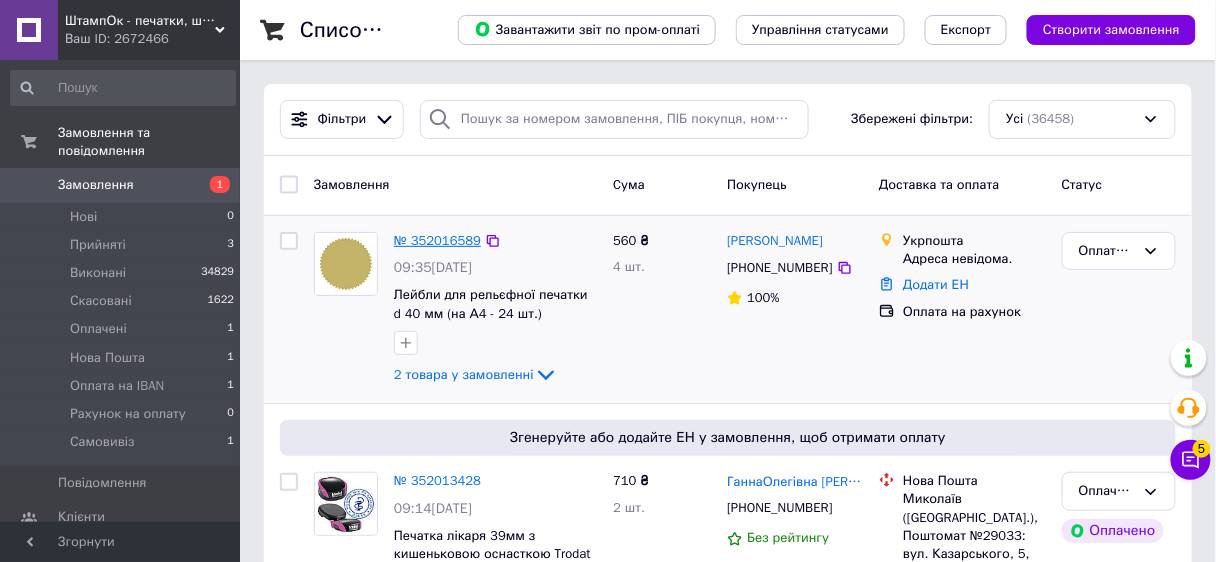 click on "№ 352016589" at bounding box center [437, 240] 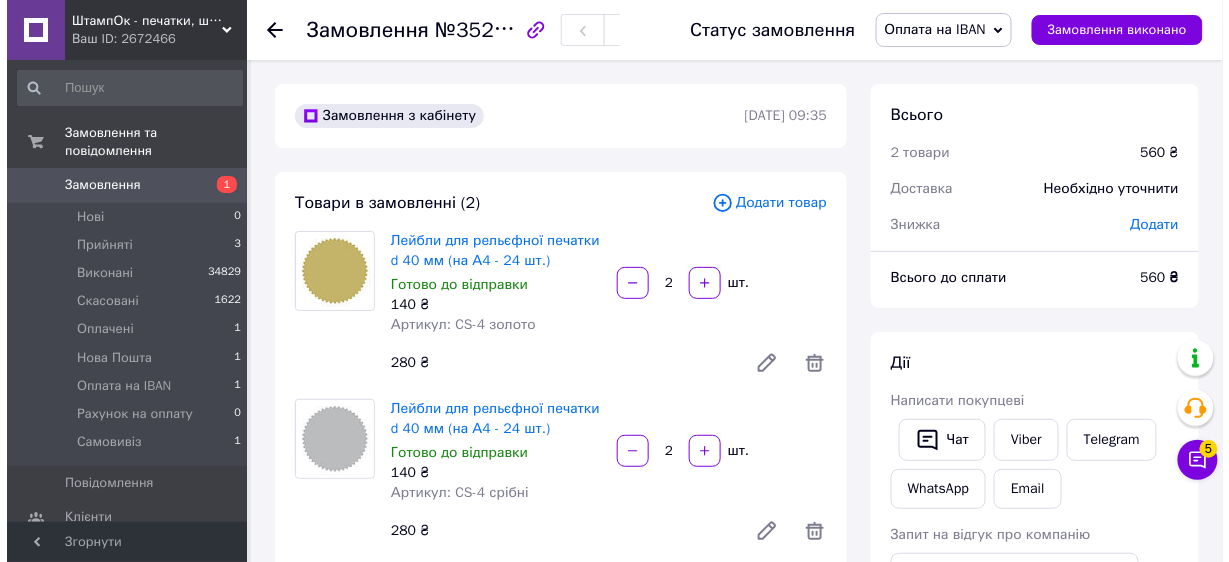 scroll, scrollTop: 400, scrollLeft: 0, axis: vertical 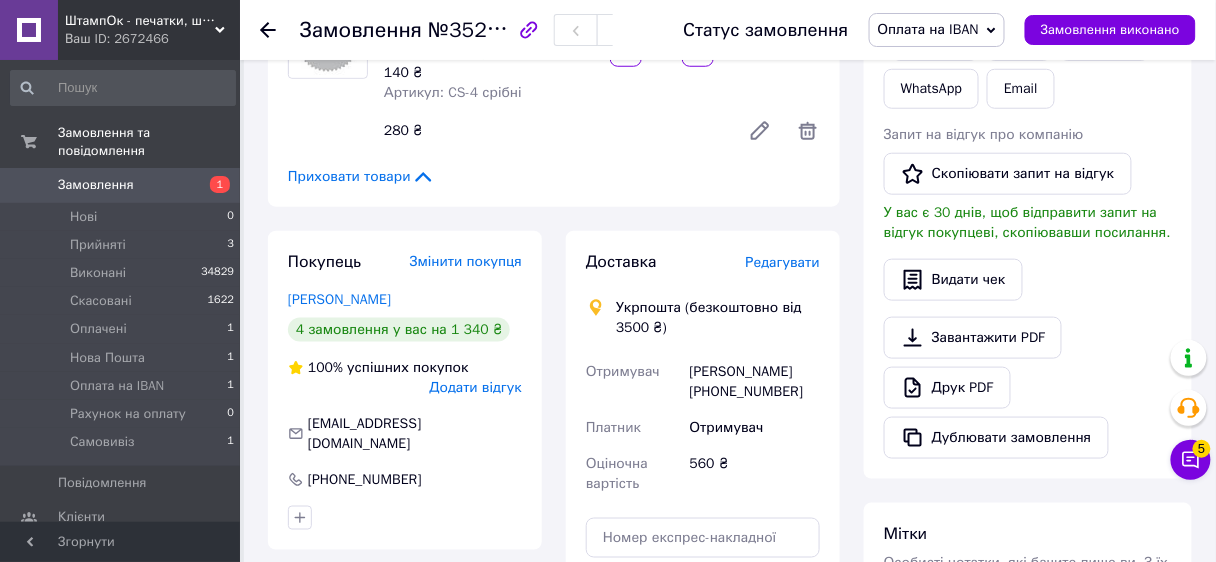 click on "Редагувати" at bounding box center [783, 262] 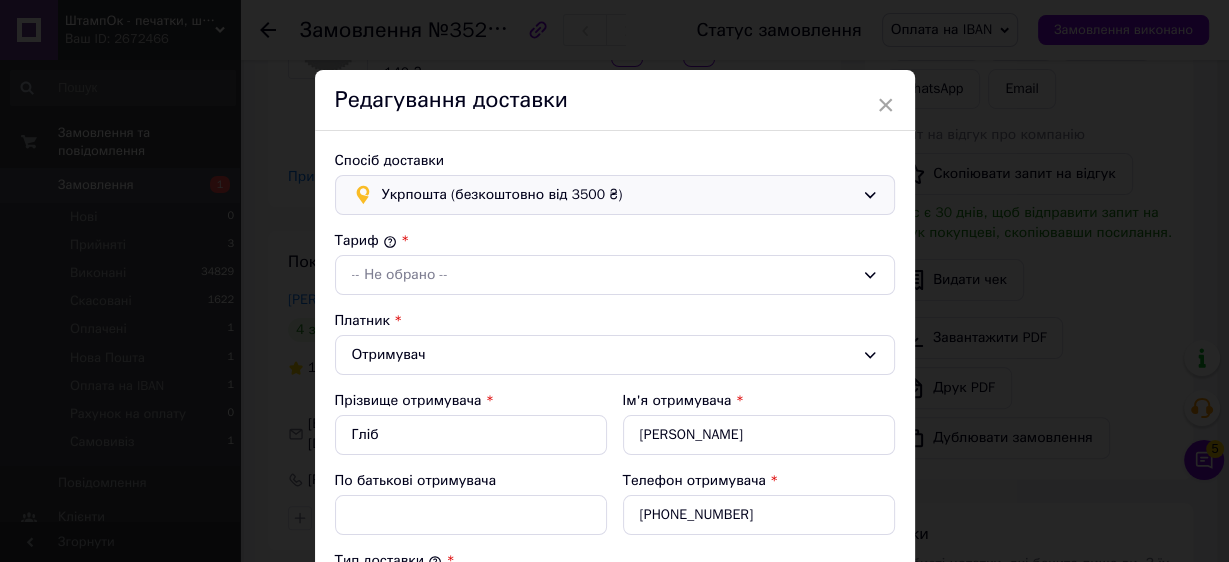 click on "Укрпошта (безкоштовно від 3500 ₴)" at bounding box center (618, 195) 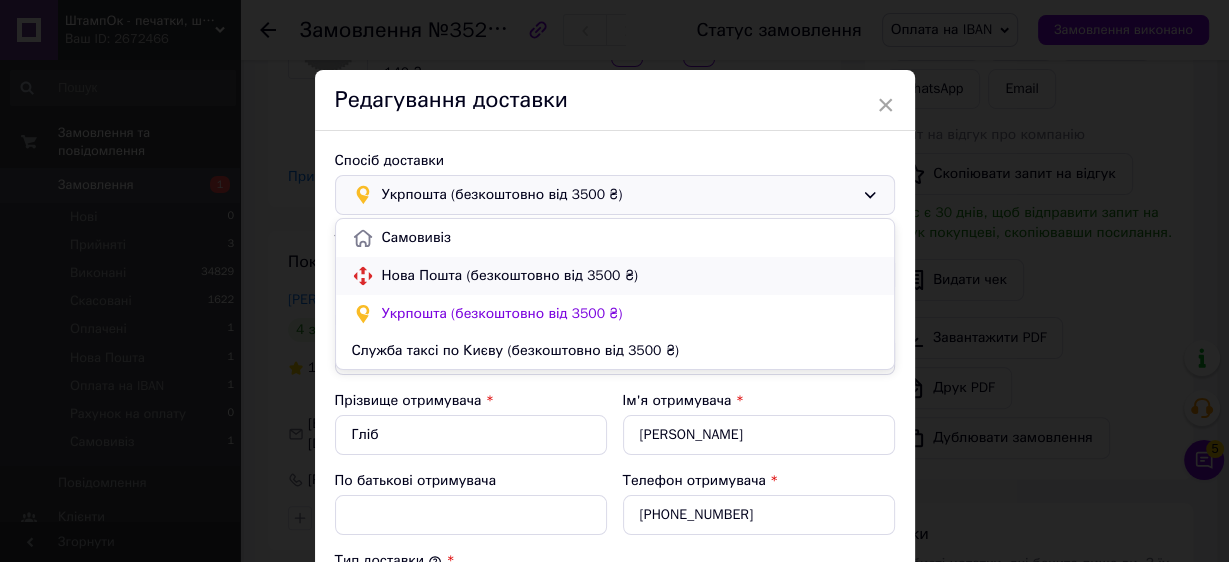 click on "Нова Пошта (безкоштовно від 3500 ₴)" at bounding box center [630, 276] 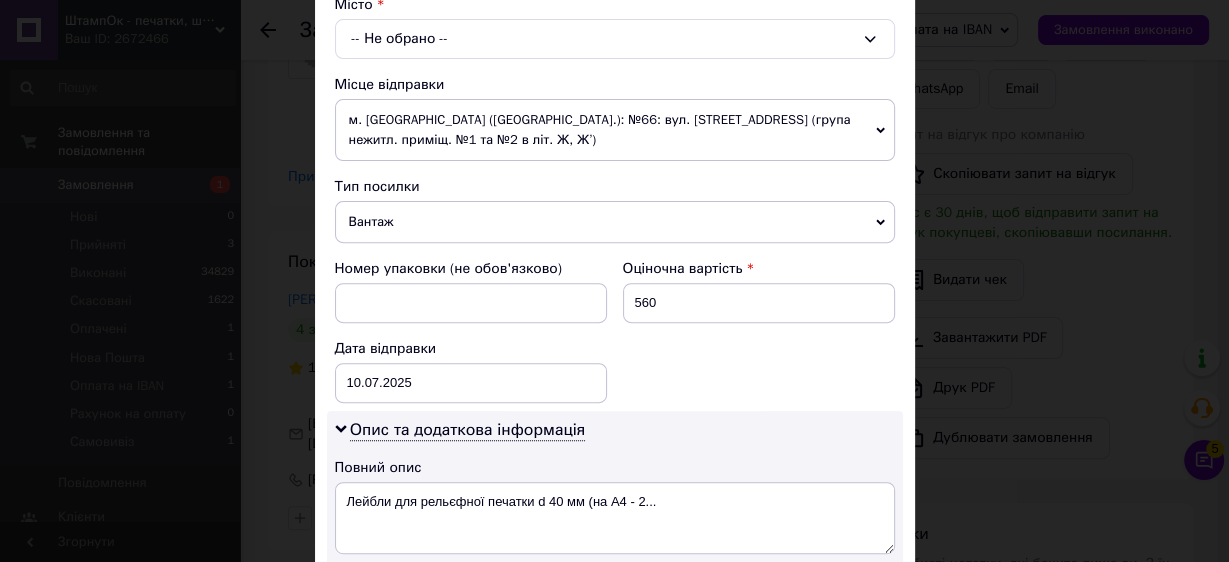 scroll, scrollTop: 880, scrollLeft: 0, axis: vertical 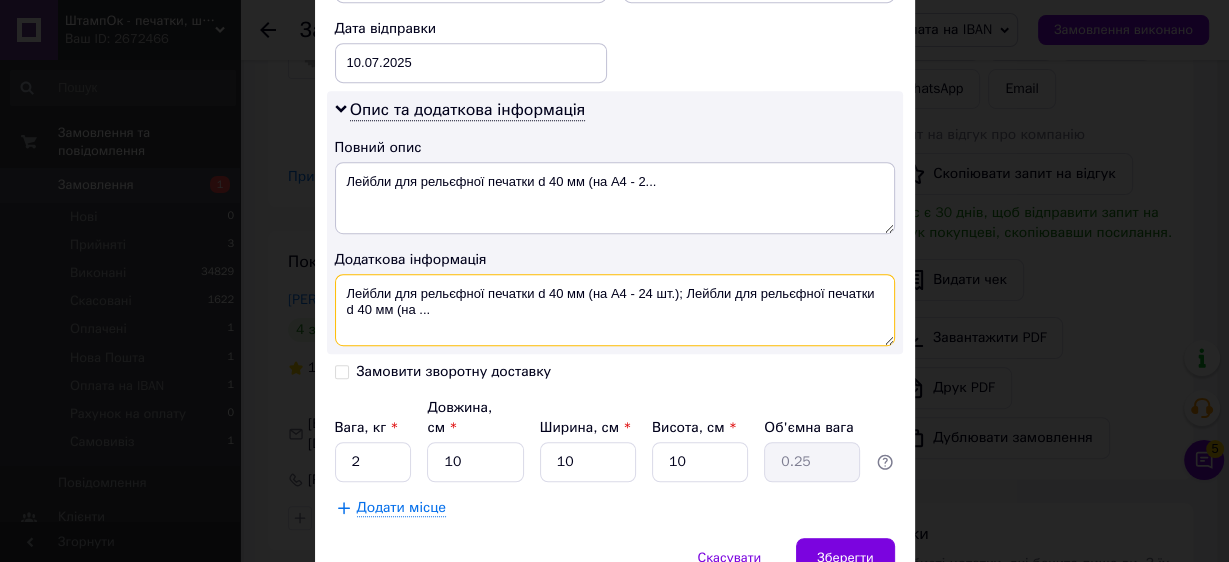 drag, startPoint x: 449, startPoint y: 307, endPoint x: 336, endPoint y: 269, distance: 119.218285 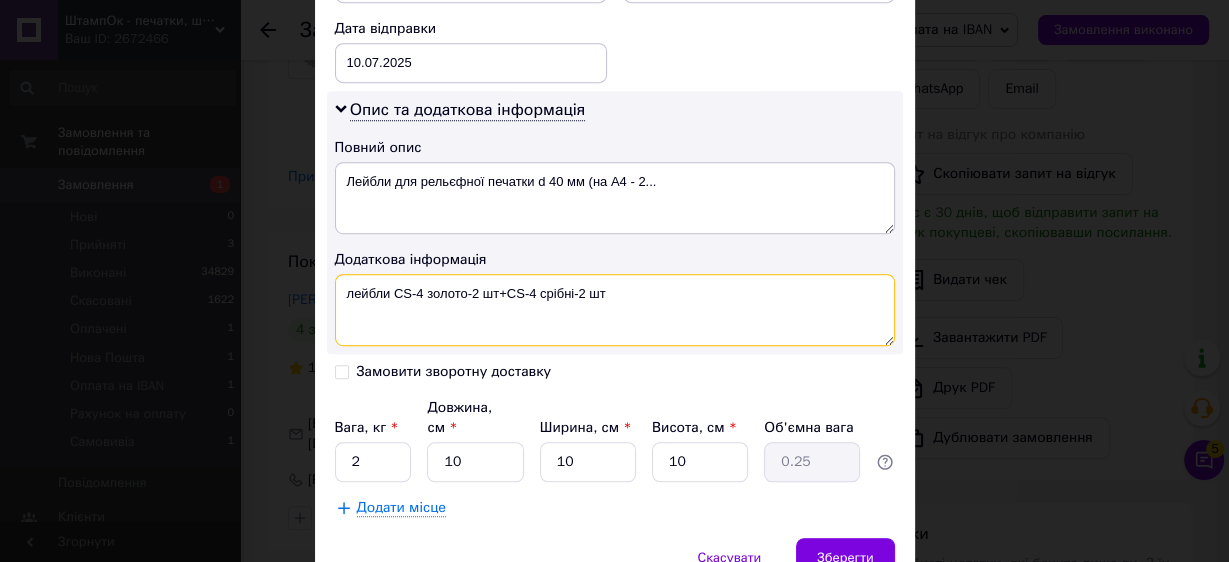 type on "лейбли CS-4 золото-2 шт+CS-4 срібні-2 шт" 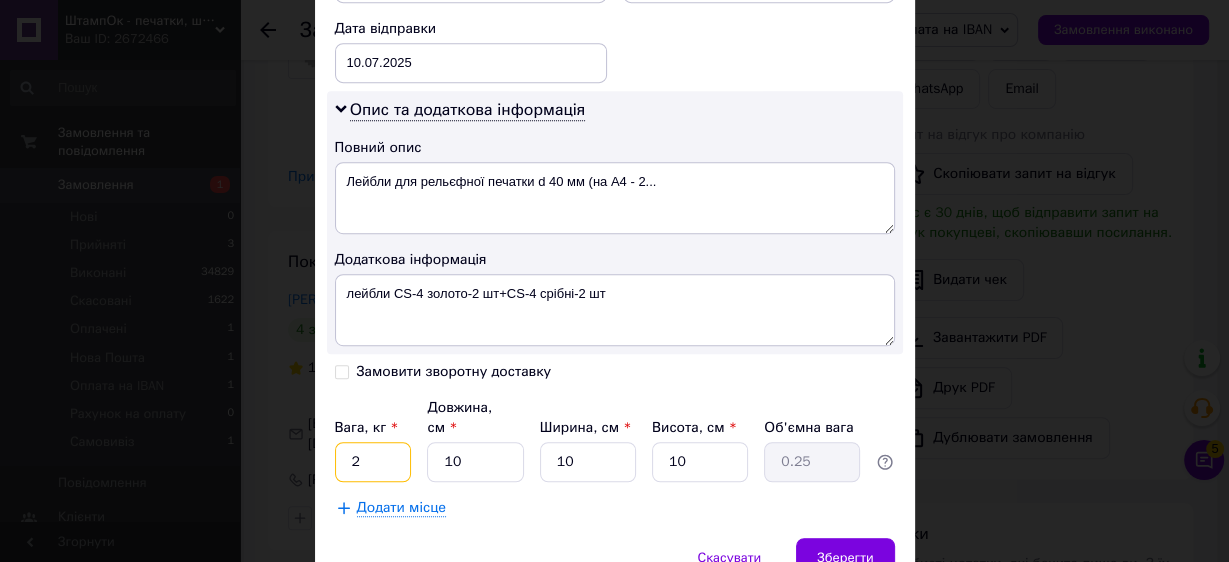 click on "2" at bounding box center (373, 462) 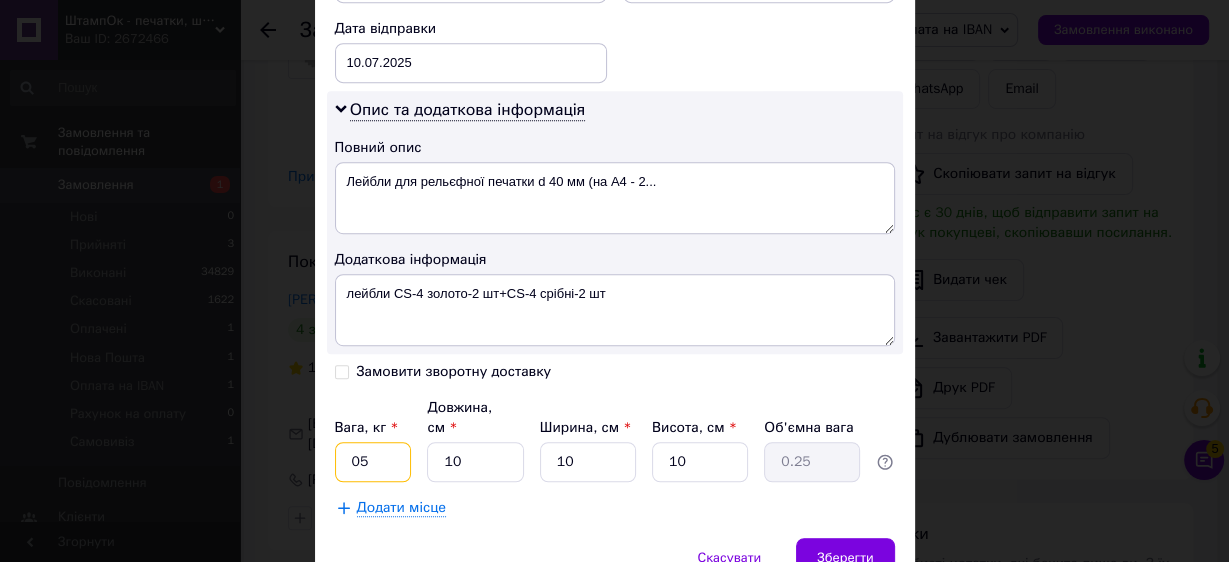 type on "05" 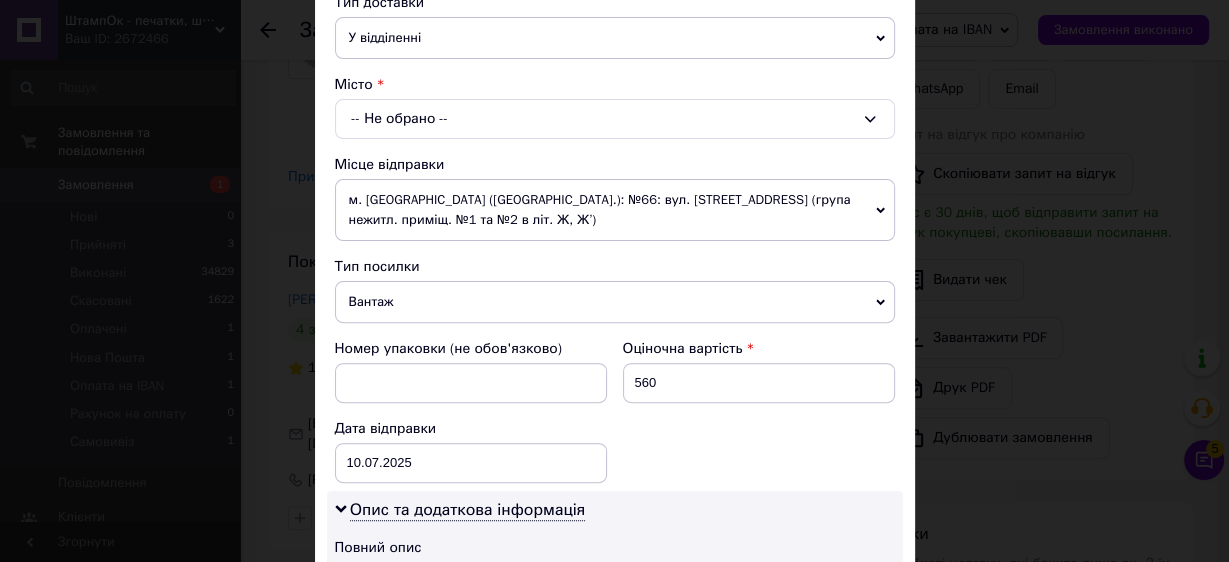 scroll, scrollTop: 240, scrollLeft: 0, axis: vertical 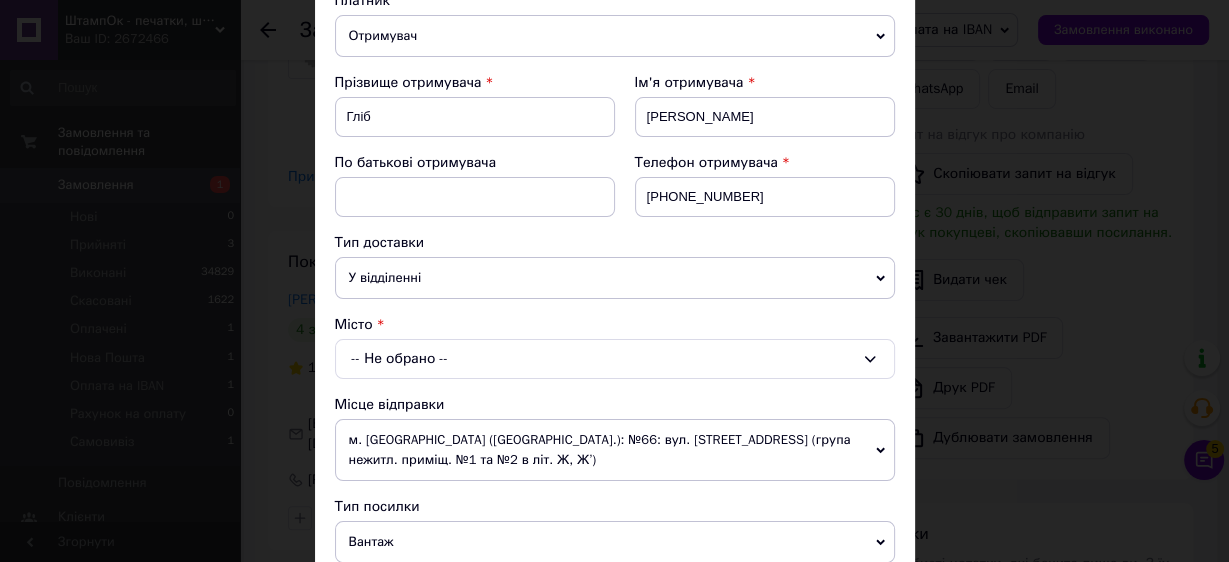 click on "-- Не обрано --" at bounding box center (615, 359) 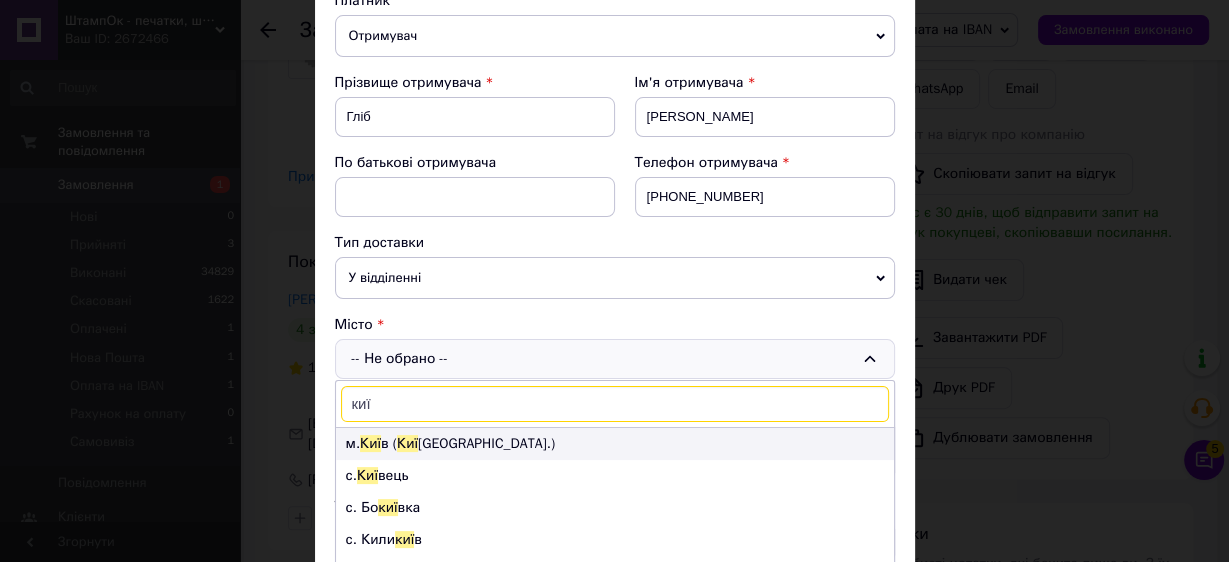 type on "киї" 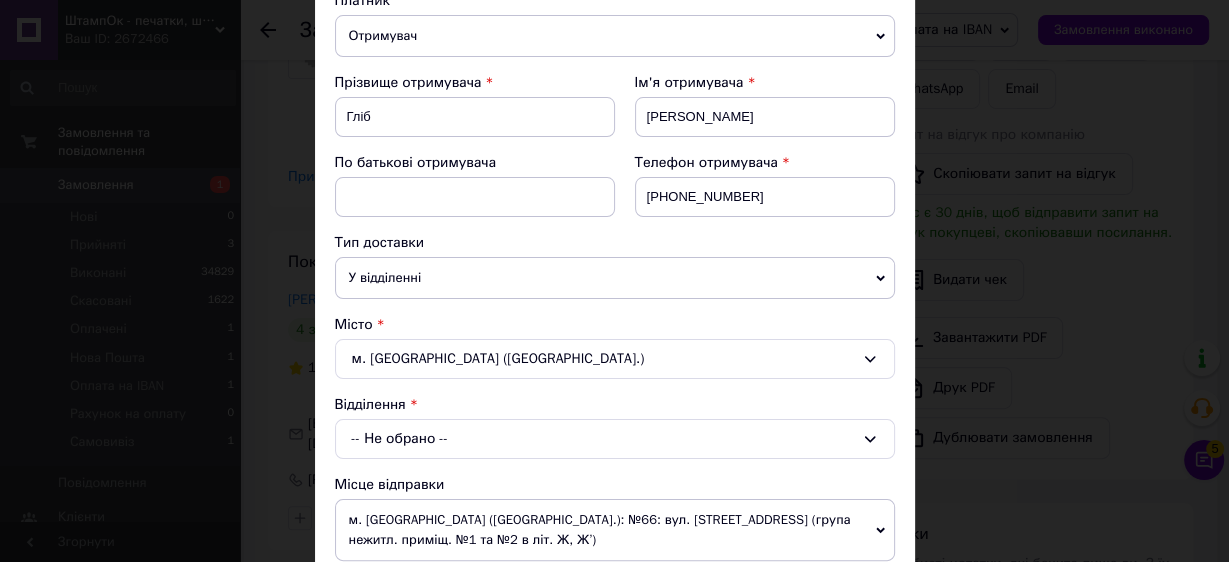 click on "-- Не обрано --" at bounding box center [615, 439] 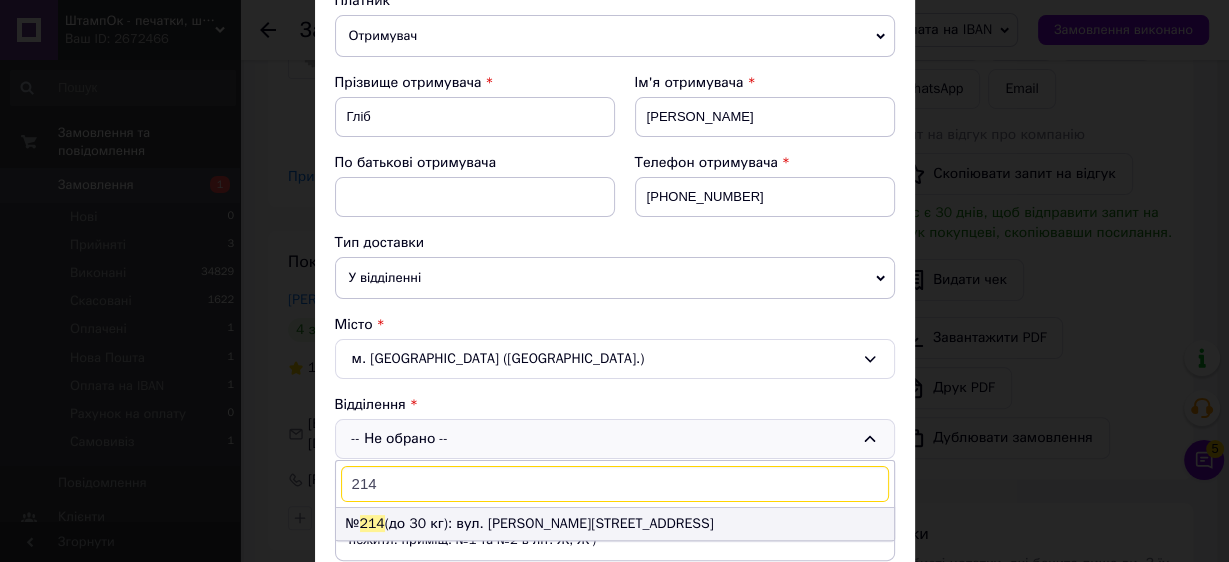type on "214" 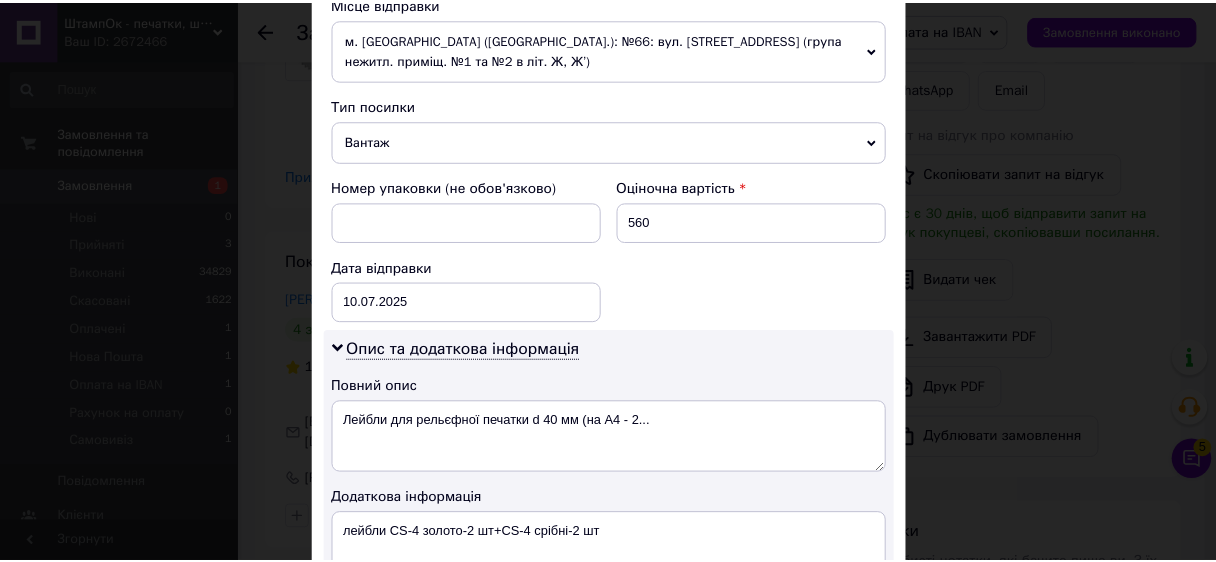 scroll, scrollTop: 1034, scrollLeft: 0, axis: vertical 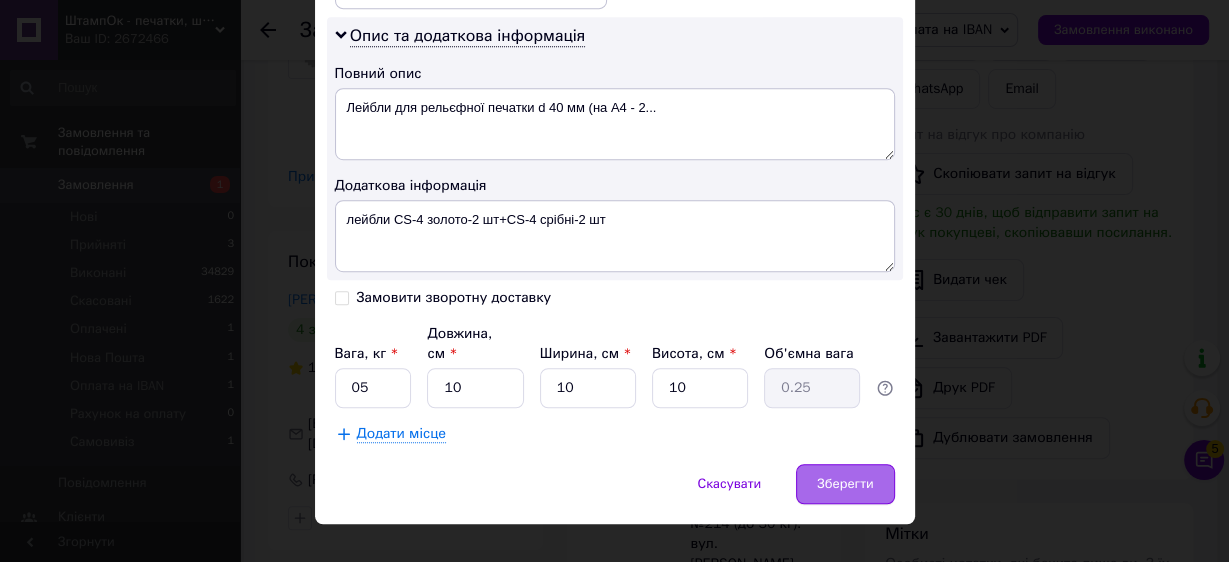 click on "Зберегти" at bounding box center [845, 484] 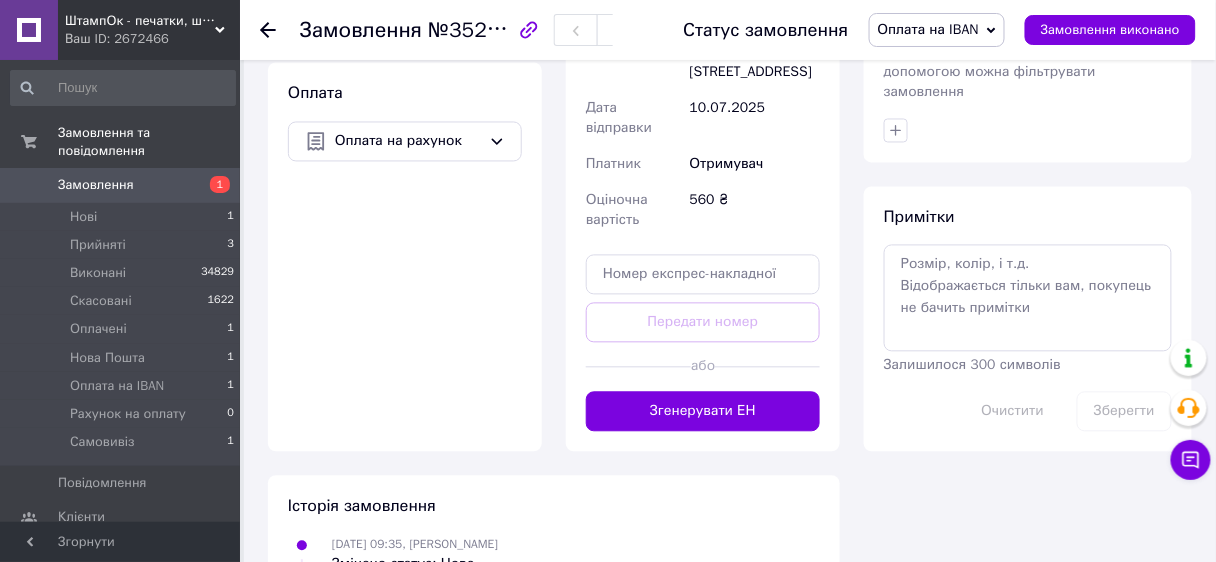 scroll, scrollTop: 1151, scrollLeft: 0, axis: vertical 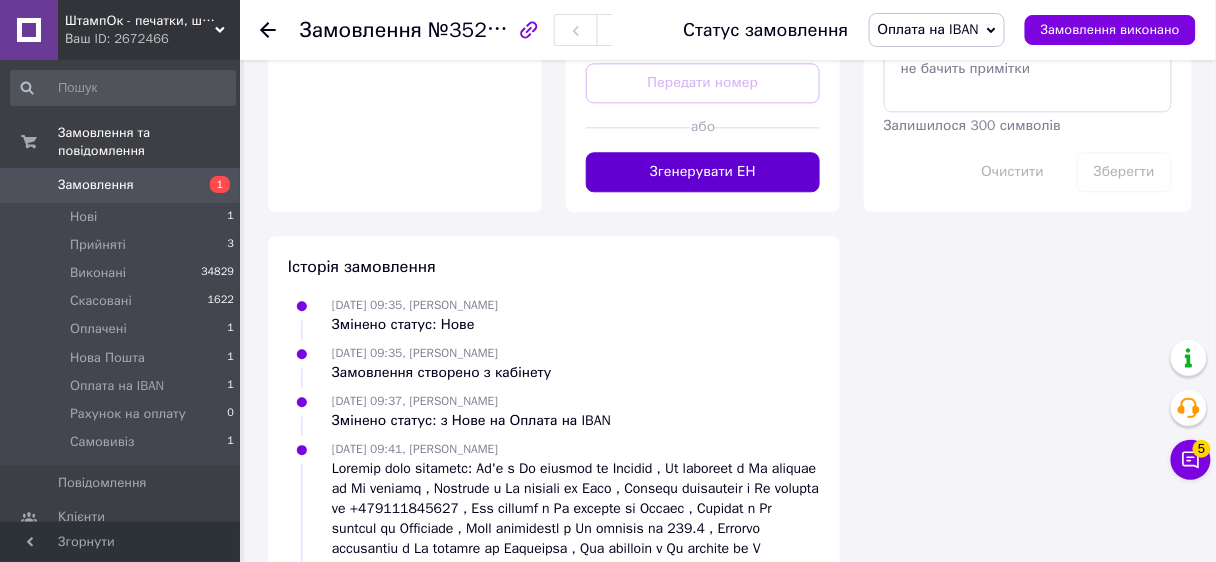click on "Згенерувати ЕН" at bounding box center (703, 172) 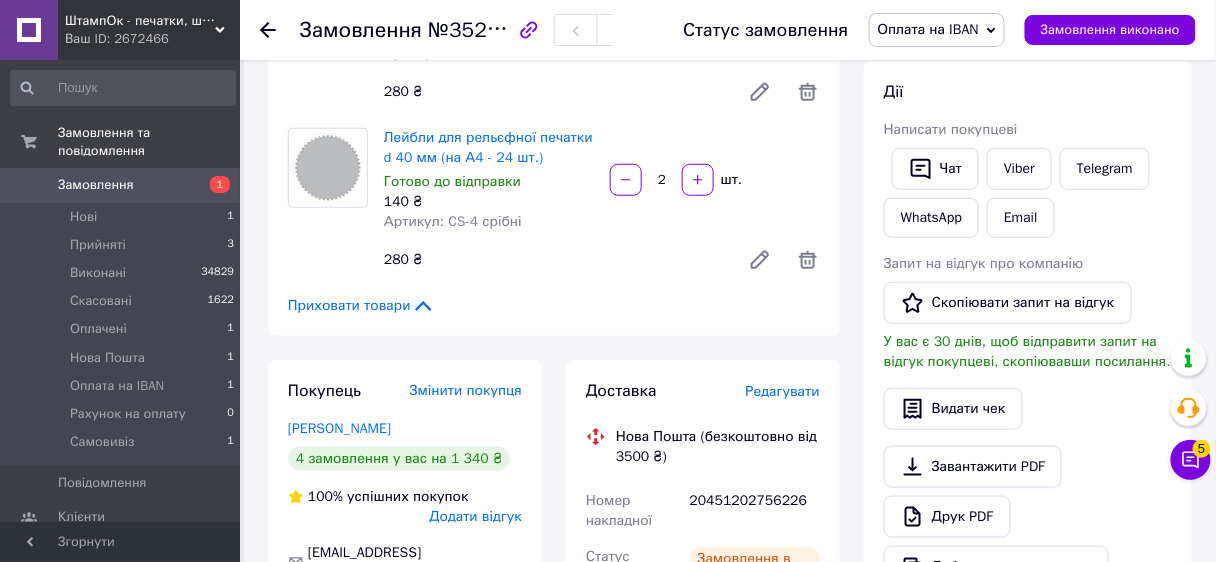 scroll, scrollTop: 511, scrollLeft: 0, axis: vertical 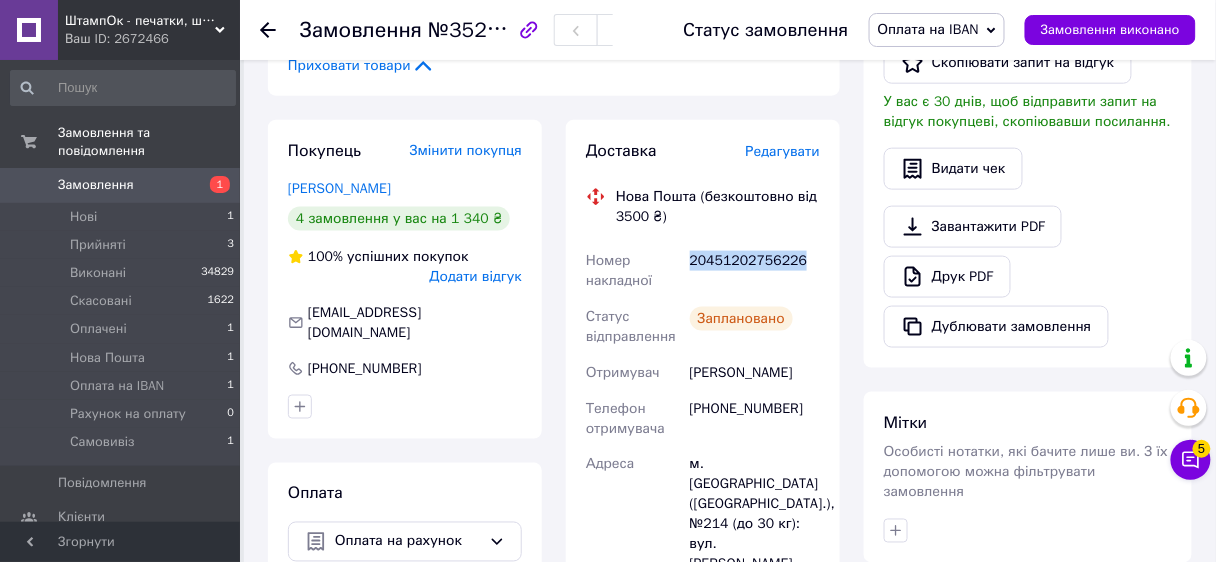 drag, startPoint x: 800, startPoint y: 271, endPoint x: 688, endPoint y: 275, distance: 112.0714 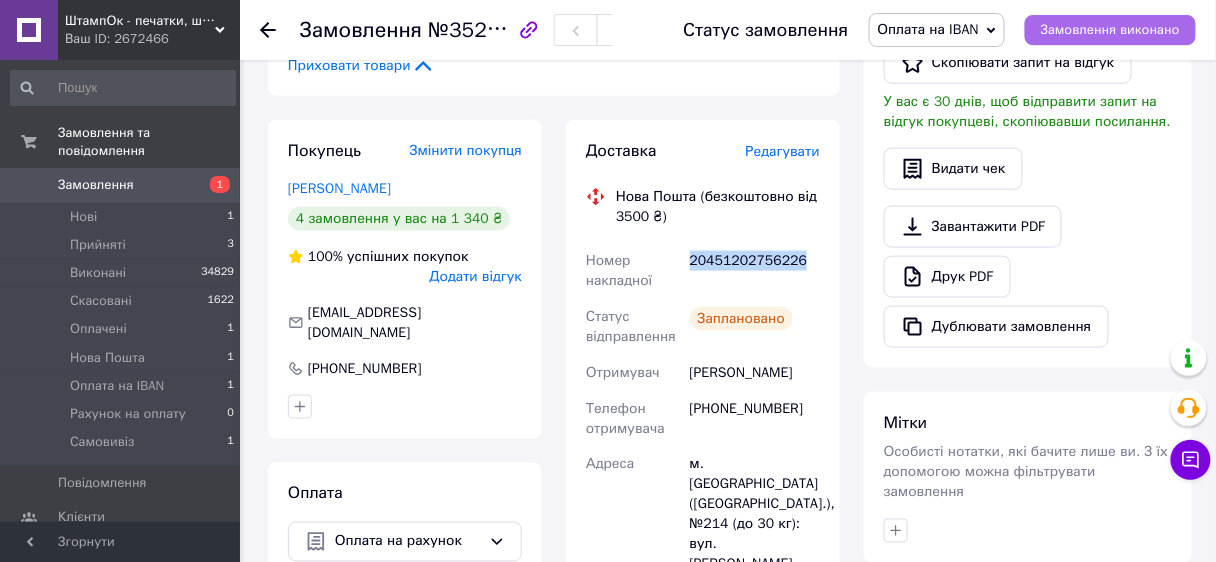 click on "Замовлення виконано" at bounding box center [1110, 30] 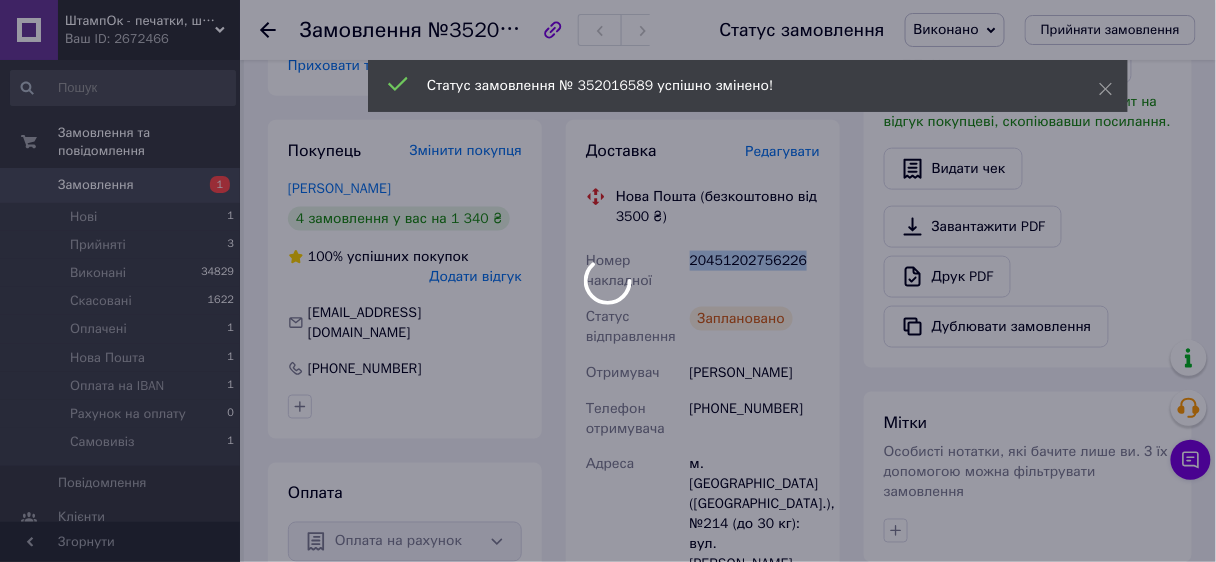 scroll, scrollTop: 431, scrollLeft: 0, axis: vertical 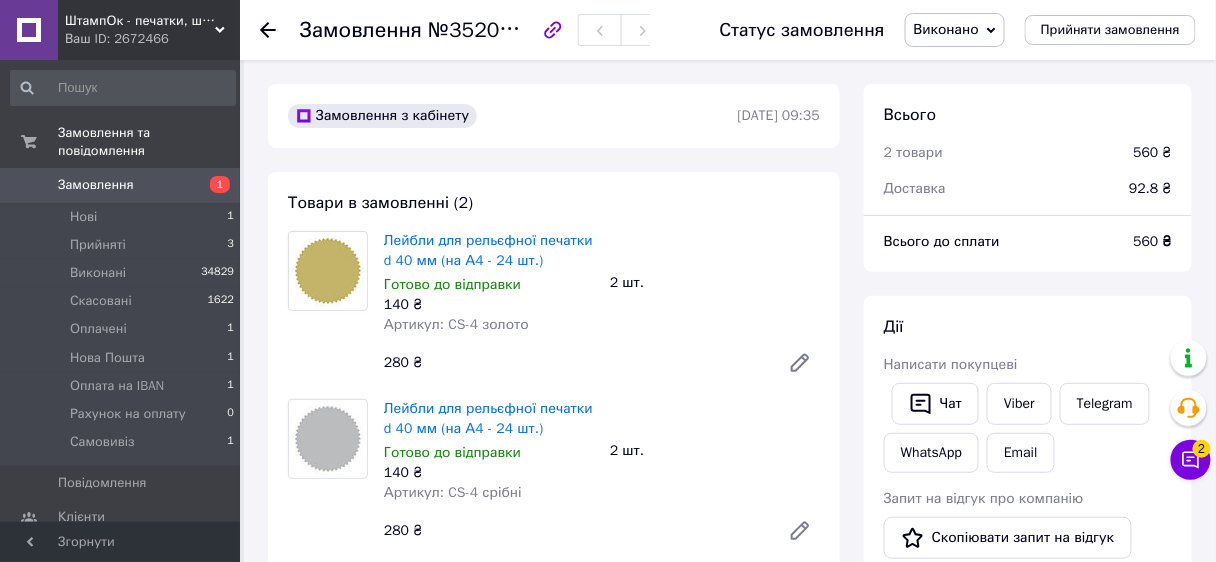 click 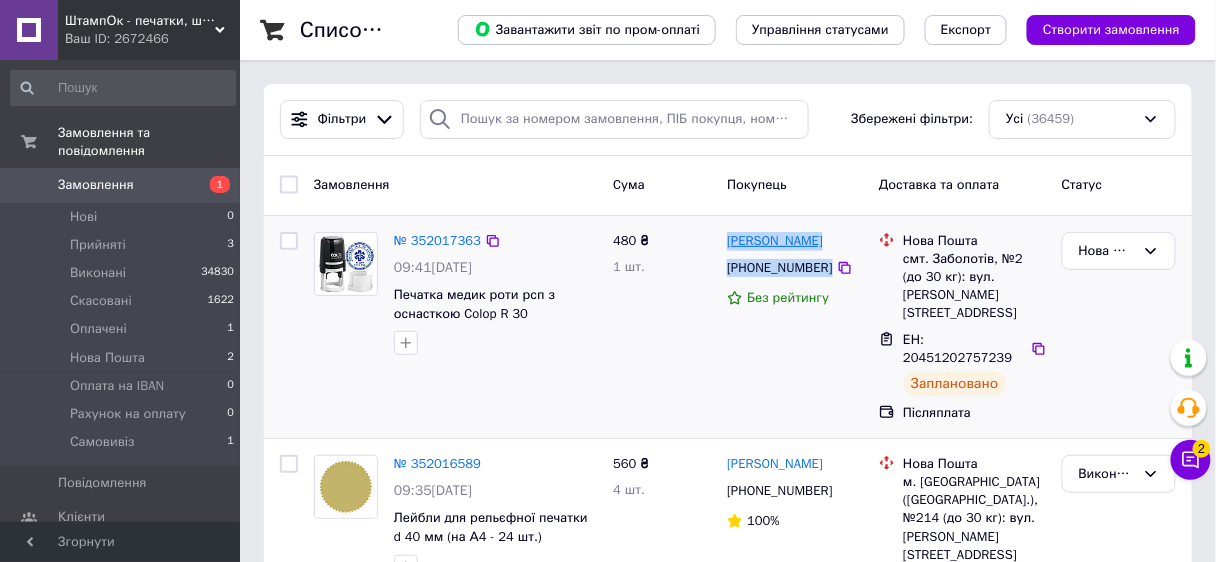drag, startPoint x: 856, startPoint y: 267, endPoint x: 729, endPoint y: 233, distance: 131.47243 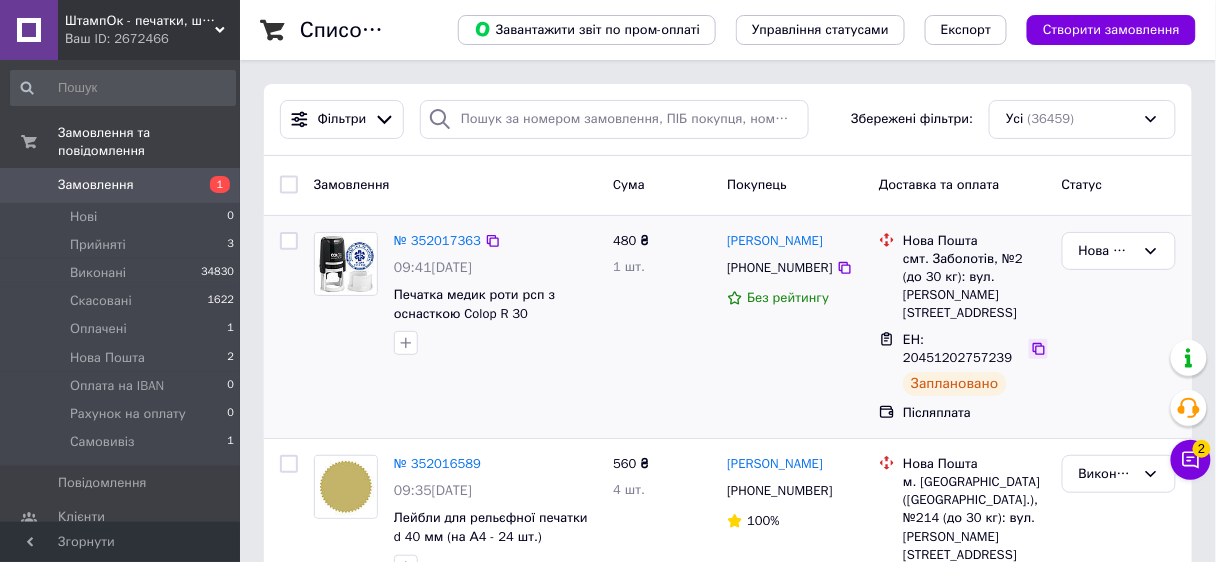 click 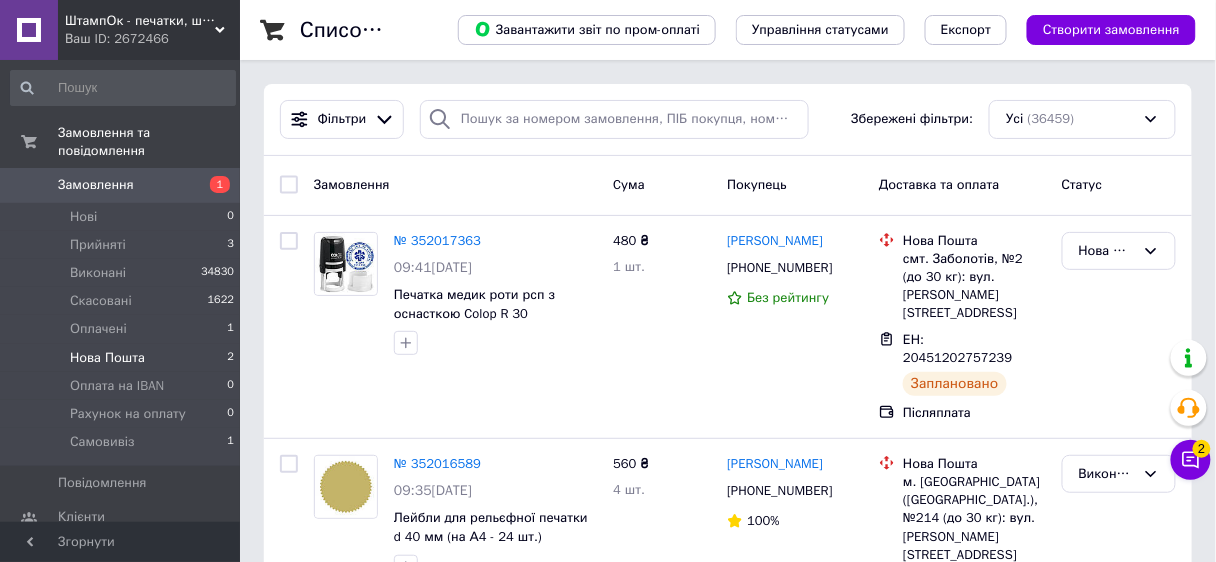 click on "Нова Пошта" at bounding box center [107, 358] 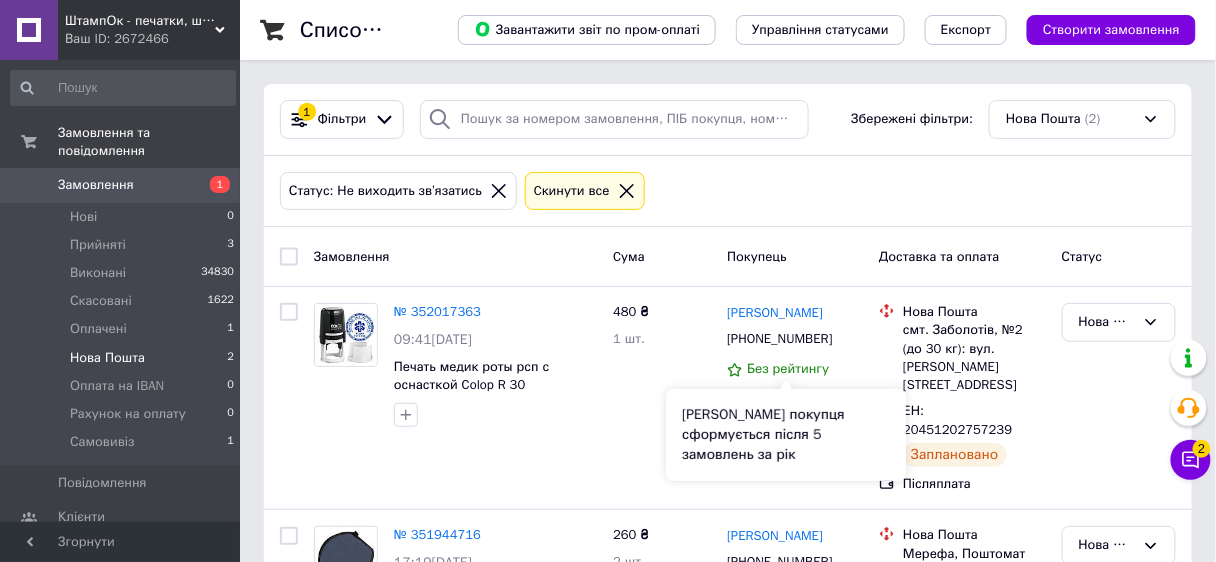 scroll, scrollTop: 136, scrollLeft: 0, axis: vertical 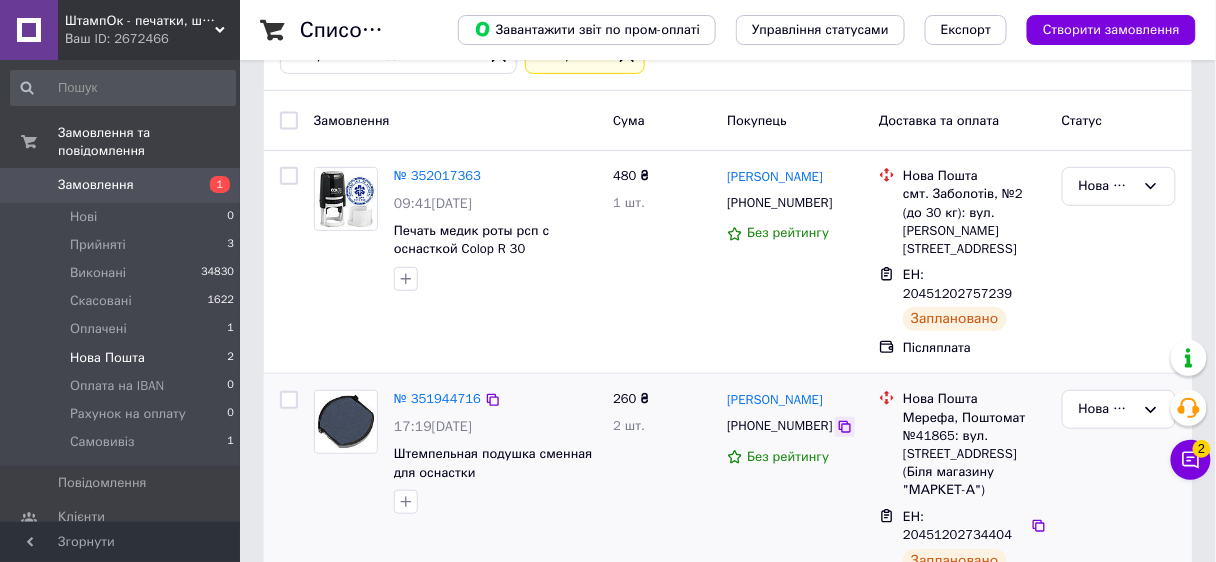 click 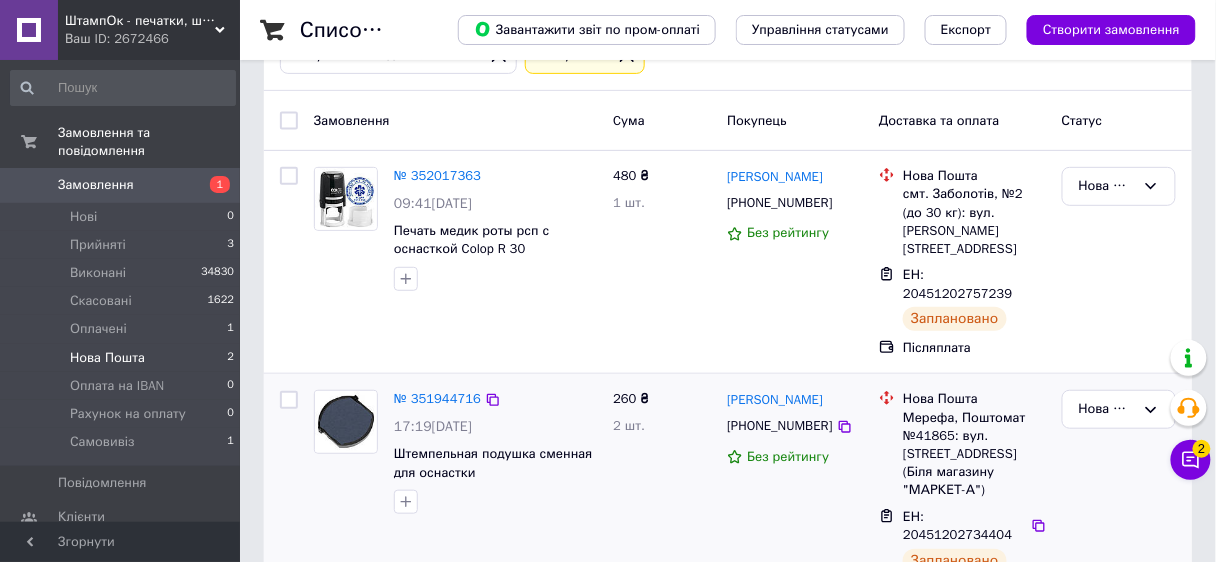 click 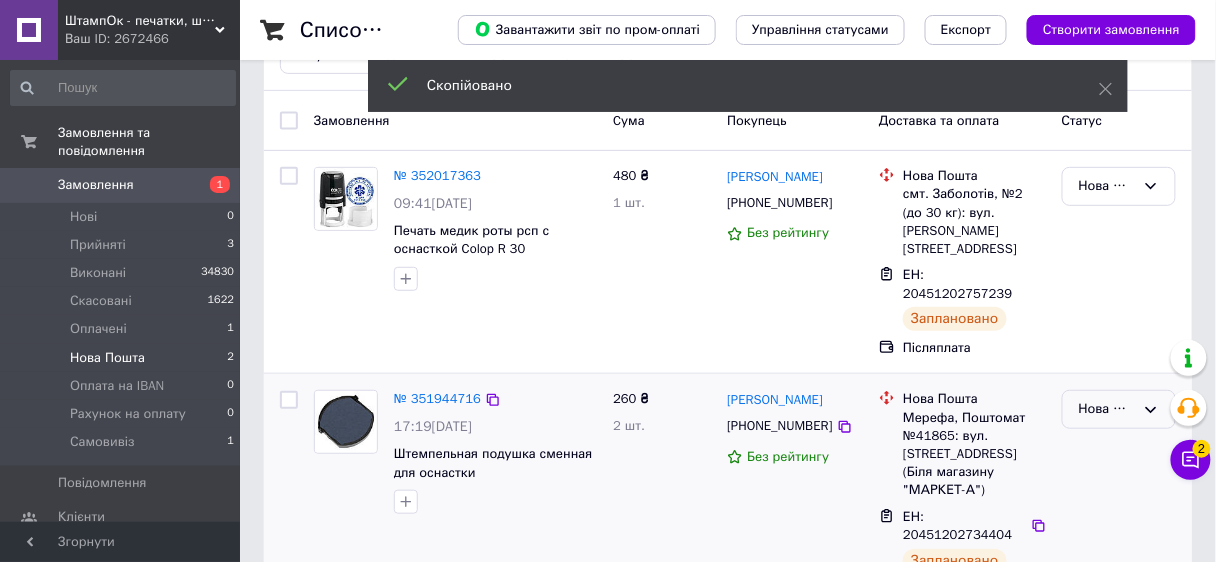 drag, startPoint x: 1104, startPoint y: 360, endPoint x: 1096, endPoint y: 376, distance: 17.888544 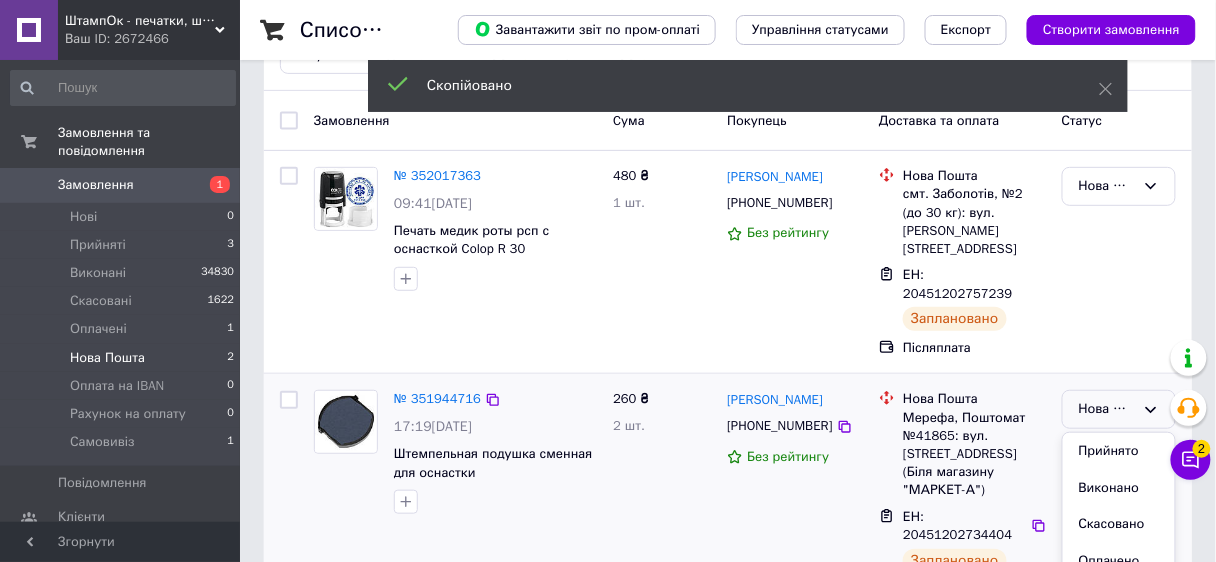 click on "Виконано" at bounding box center (1119, 488) 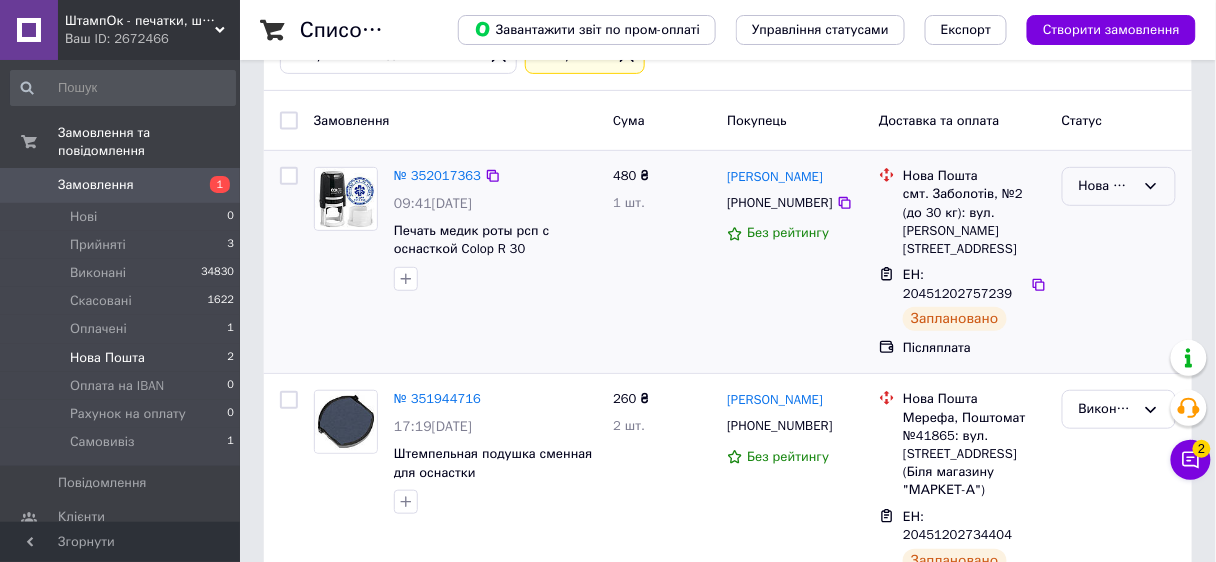 click on "Нова Пошта" at bounding box center (1107, 186) 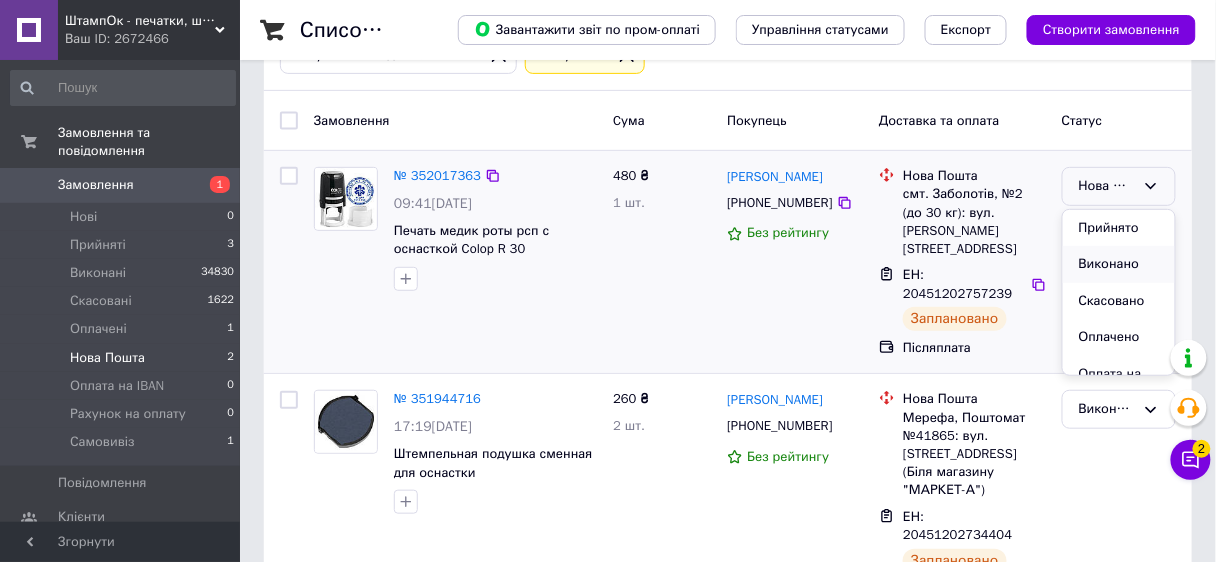 click on "Виконано" at bounding box center [1119, 264] 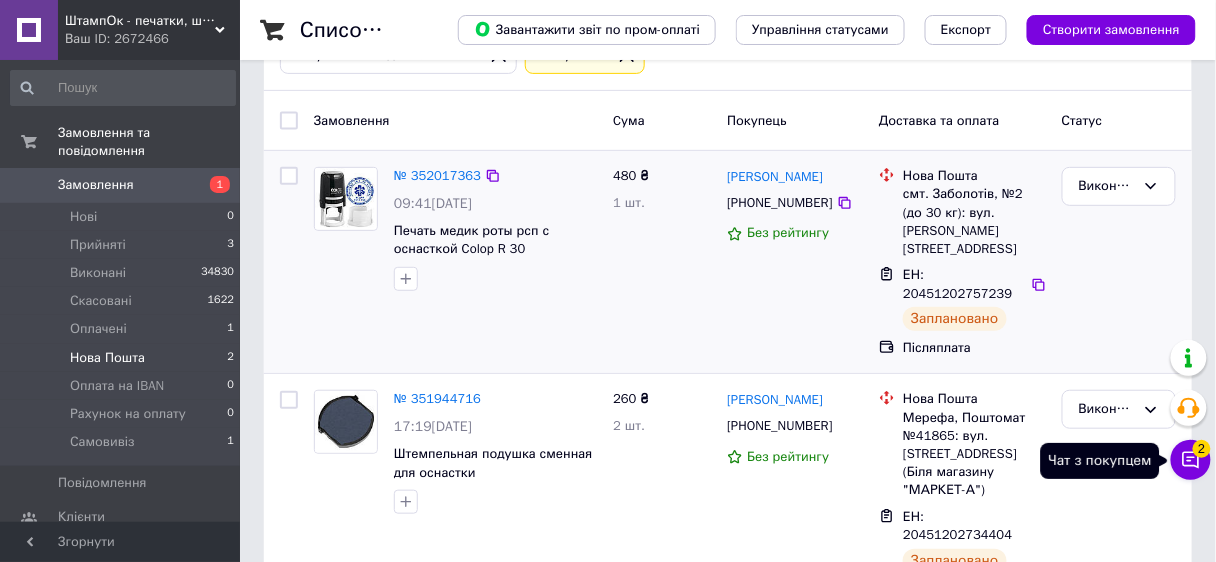 click on "Чат з покупцем 2" at bounding box center (1191, 460) 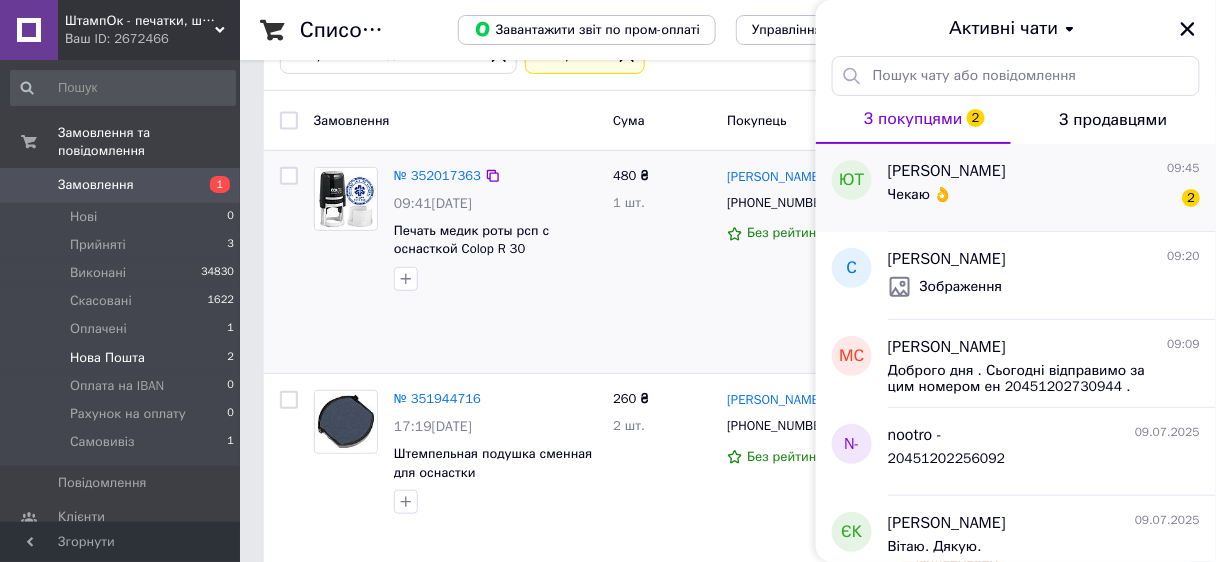 click on "Чекаю 👌 2" at bounding box center (1044, 199) 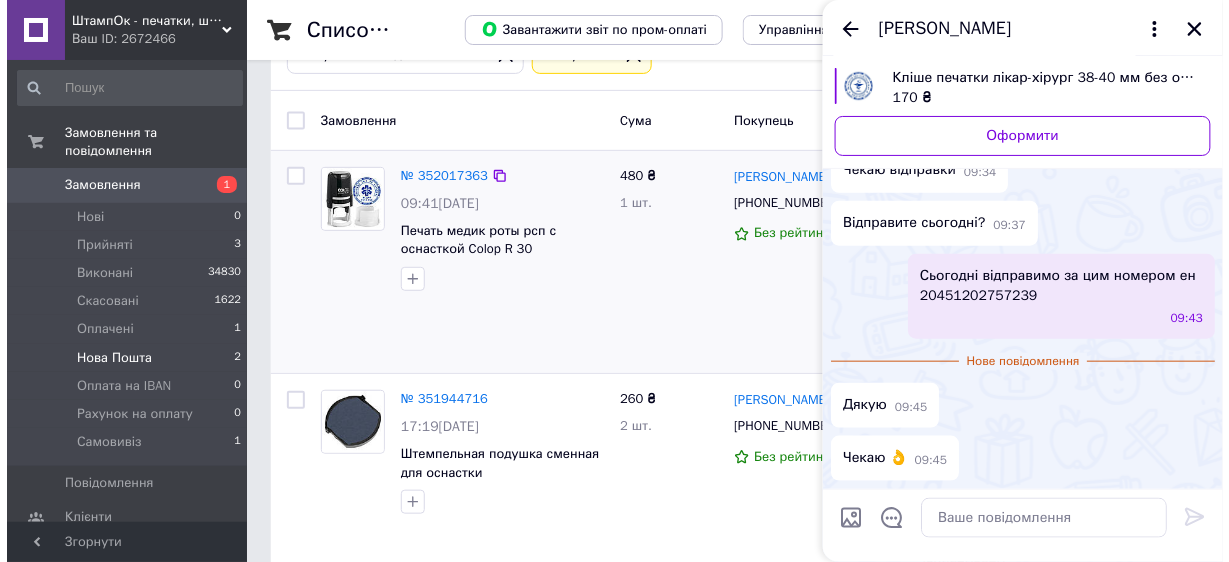 scroll, scrollTop: 2519, scrollLeft: 0, axis: vertical 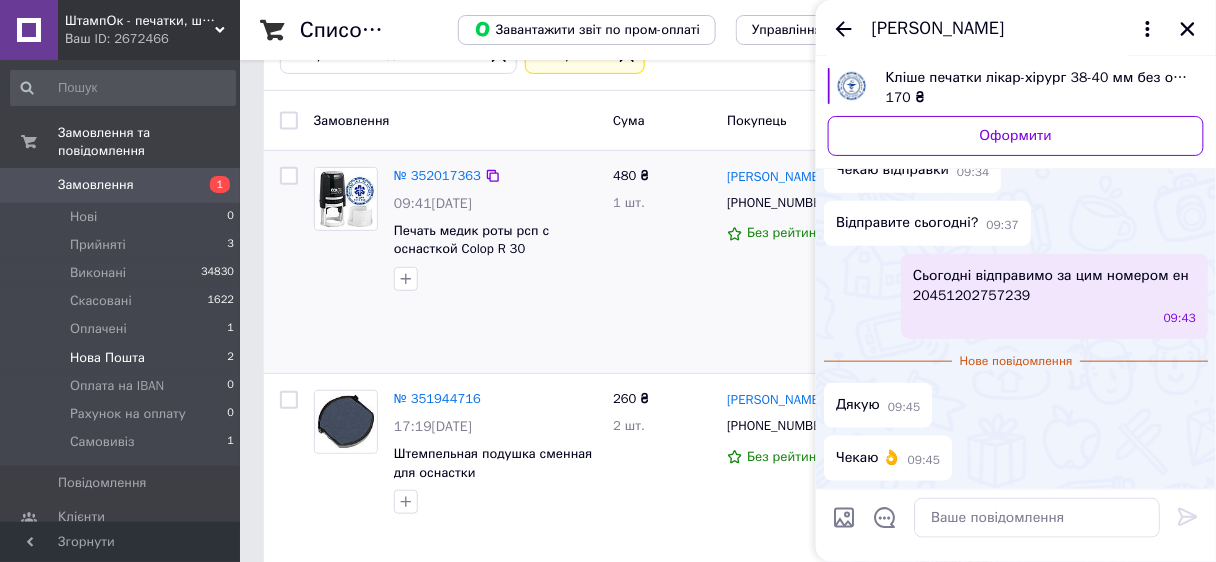 click at bounding box center [832, 77] 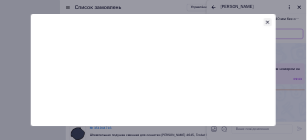 scroll, scrollTop: 252, scrollLeft: 0, axis: vertical 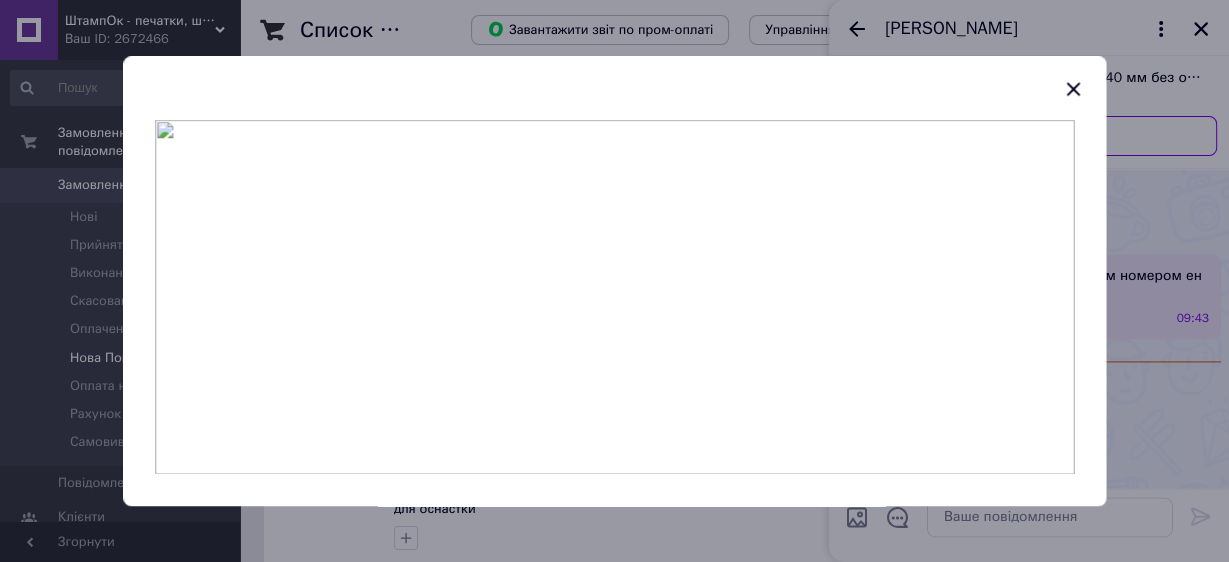 drag, startPoint x: 1071, startPoint y: 85, endPoint x: 1079, endPoint y: 97, distance: 14.422205 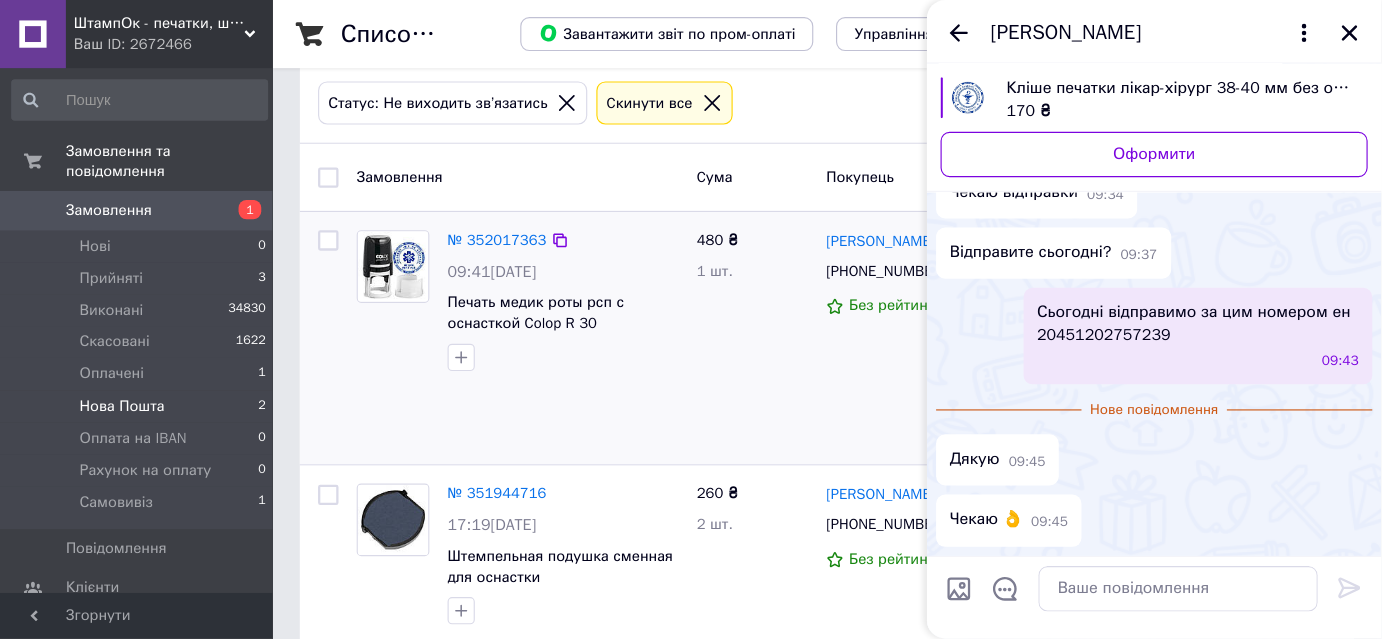 scroll, scrollTop: 24, scrollLeft: 0, axis: vertical 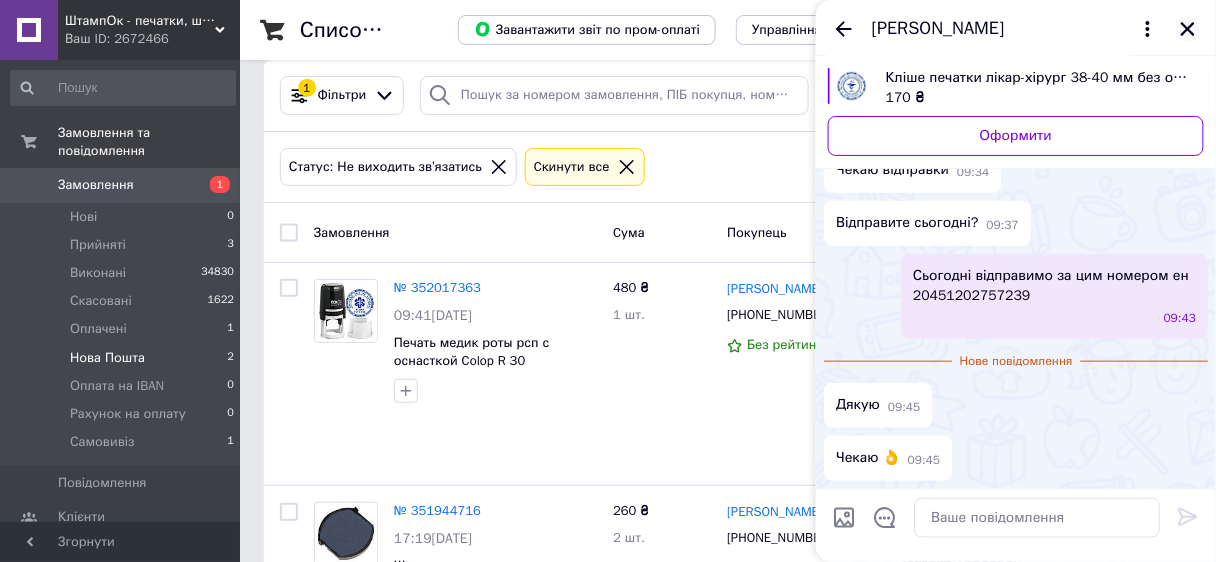click 